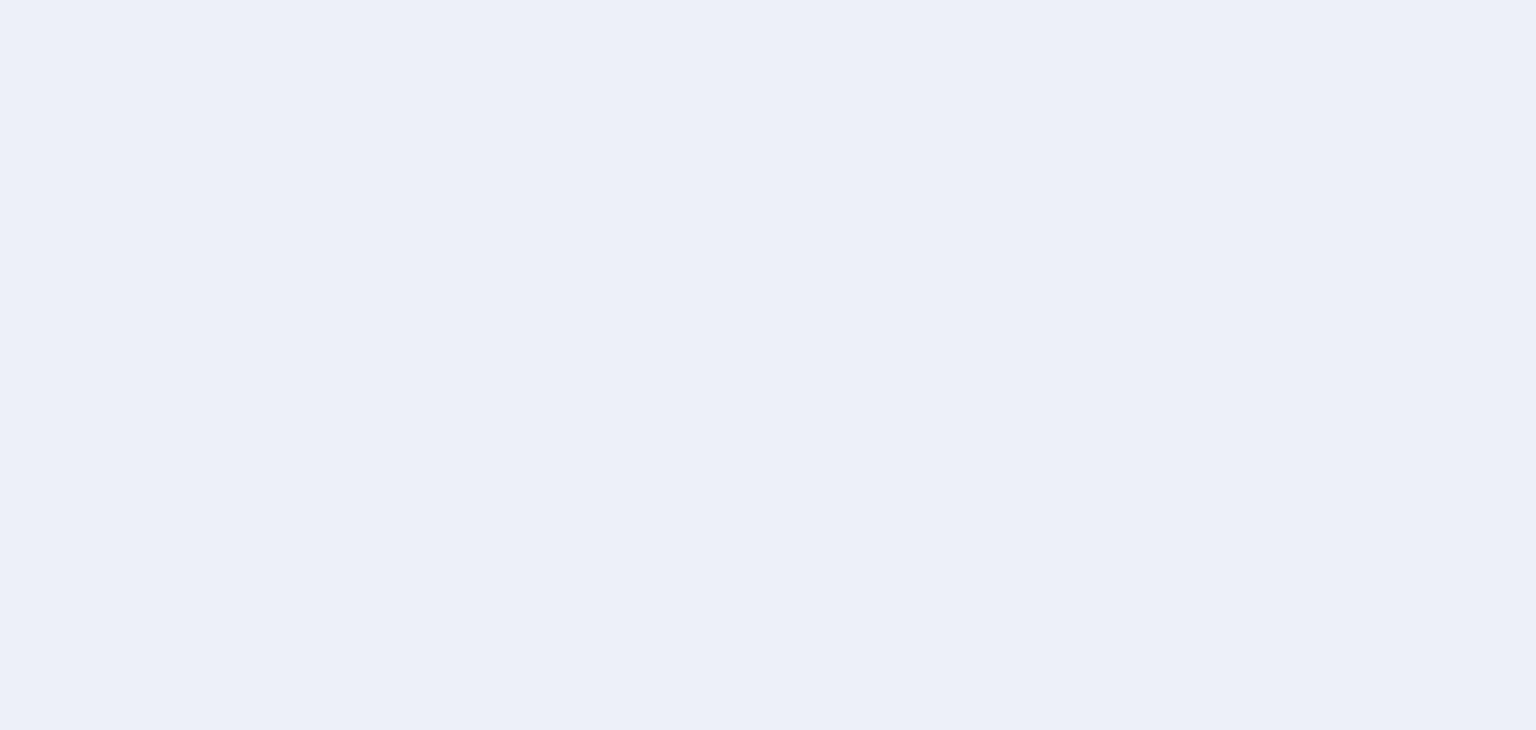 scroll, scrollTop: 0, scrollLeft: 0, axis: both 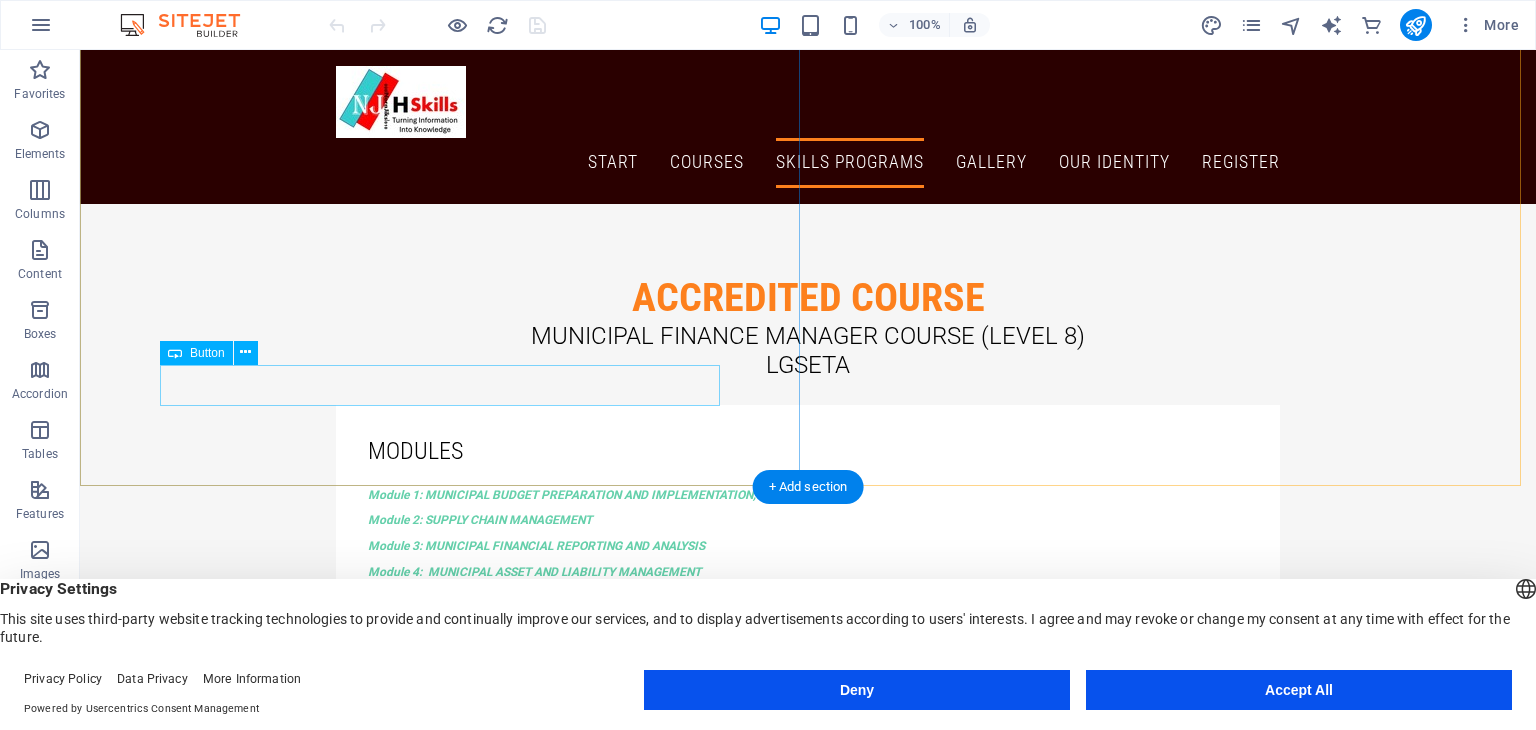 click on "learn more" at bounding box center (808, 5129) 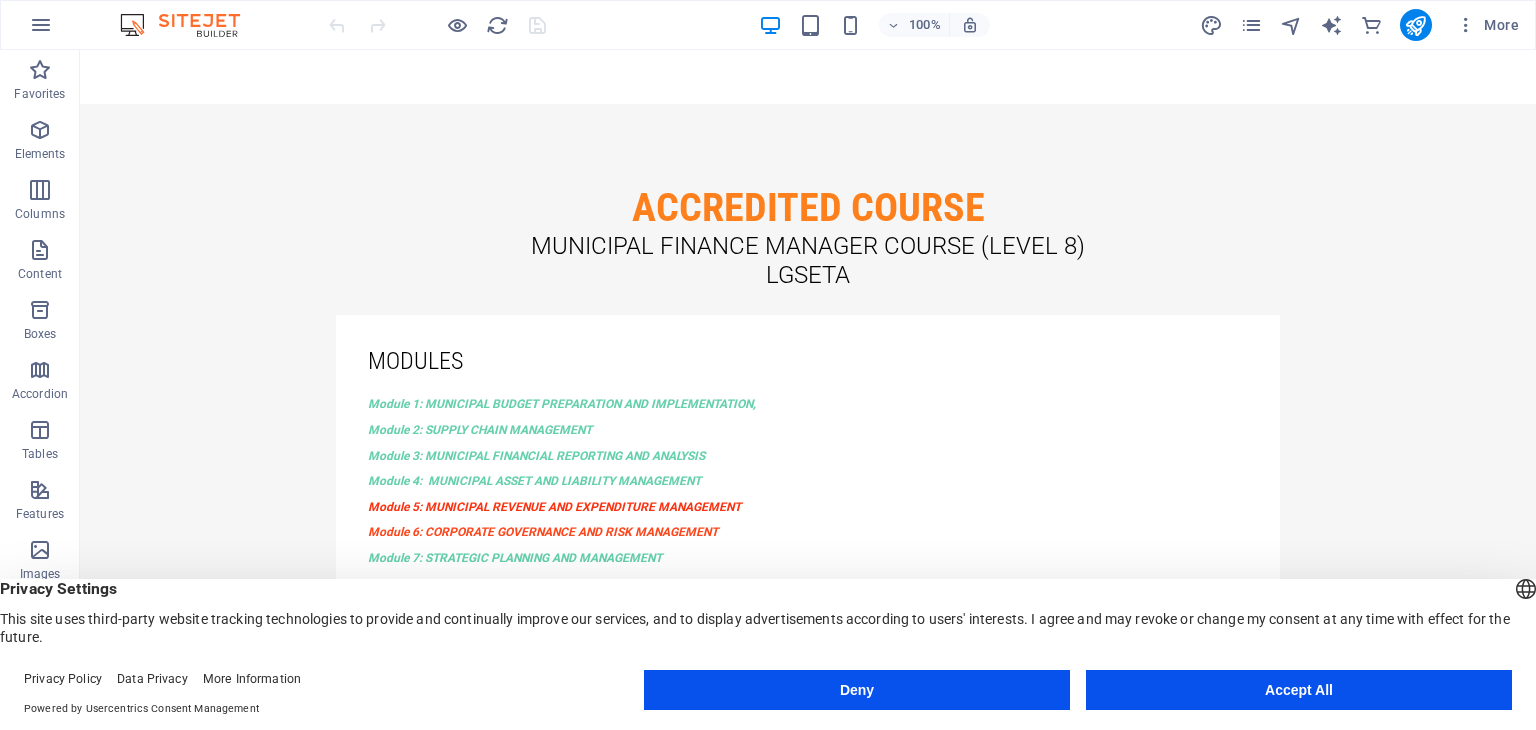 scroll, scrollTop: 4362, scrollLeft: 0, axis: vertical 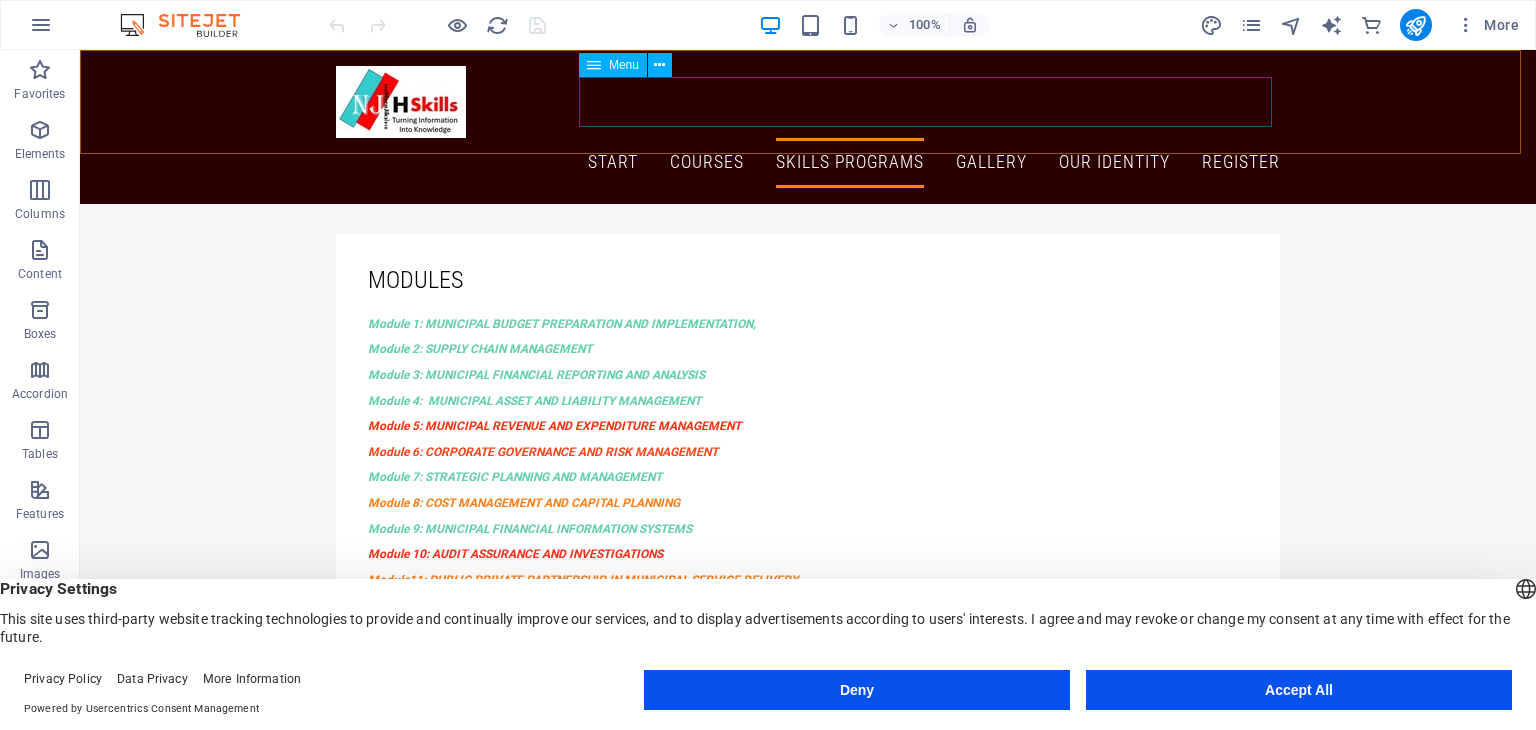click on "start COURSES SKILLS PROGRAMS GALLERY OUR IDENTITY Register" at bounding box center [808, 163] 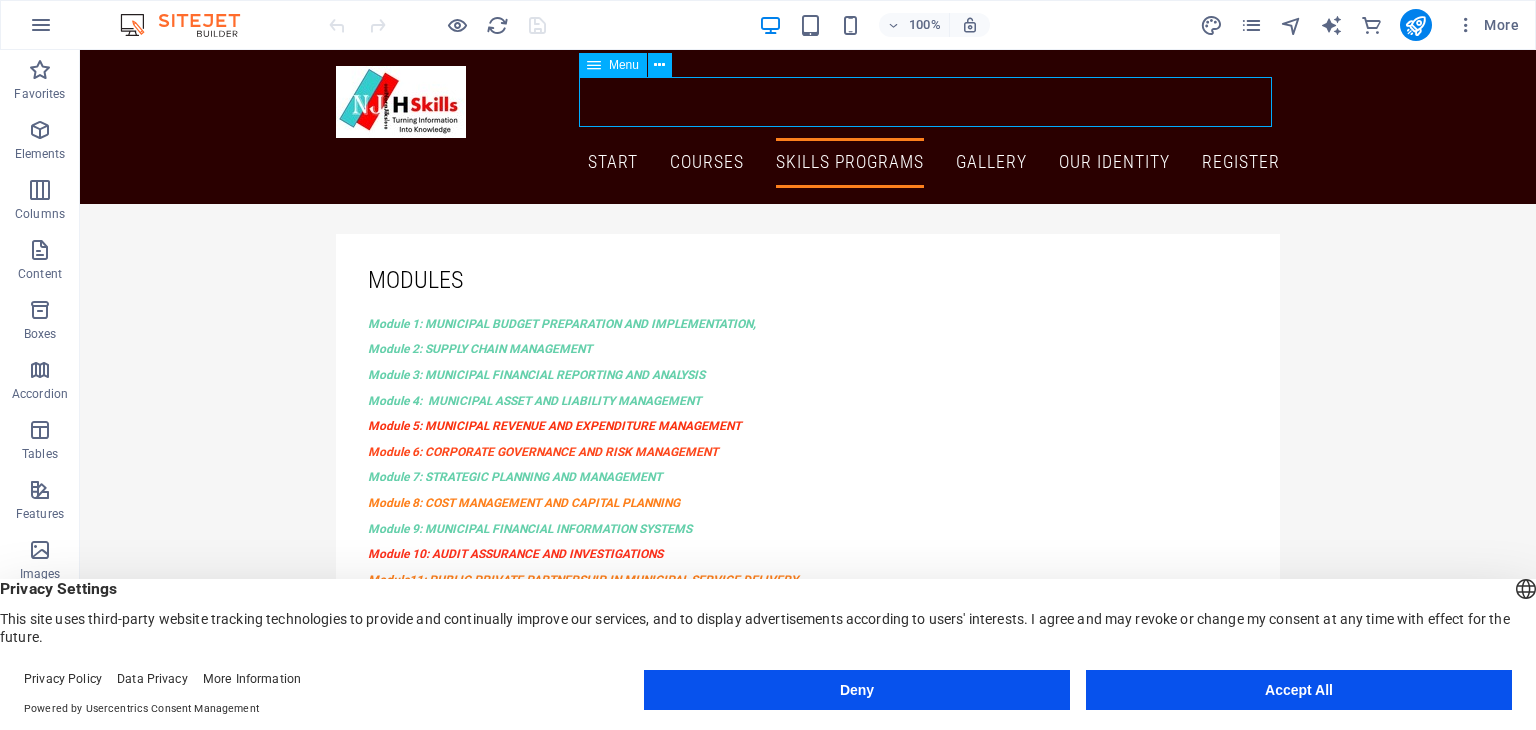 click on "start COURSES SKILLS PROGRAMS GALLERY OUR IDENTITY Register" at bounding box center (808, 163) 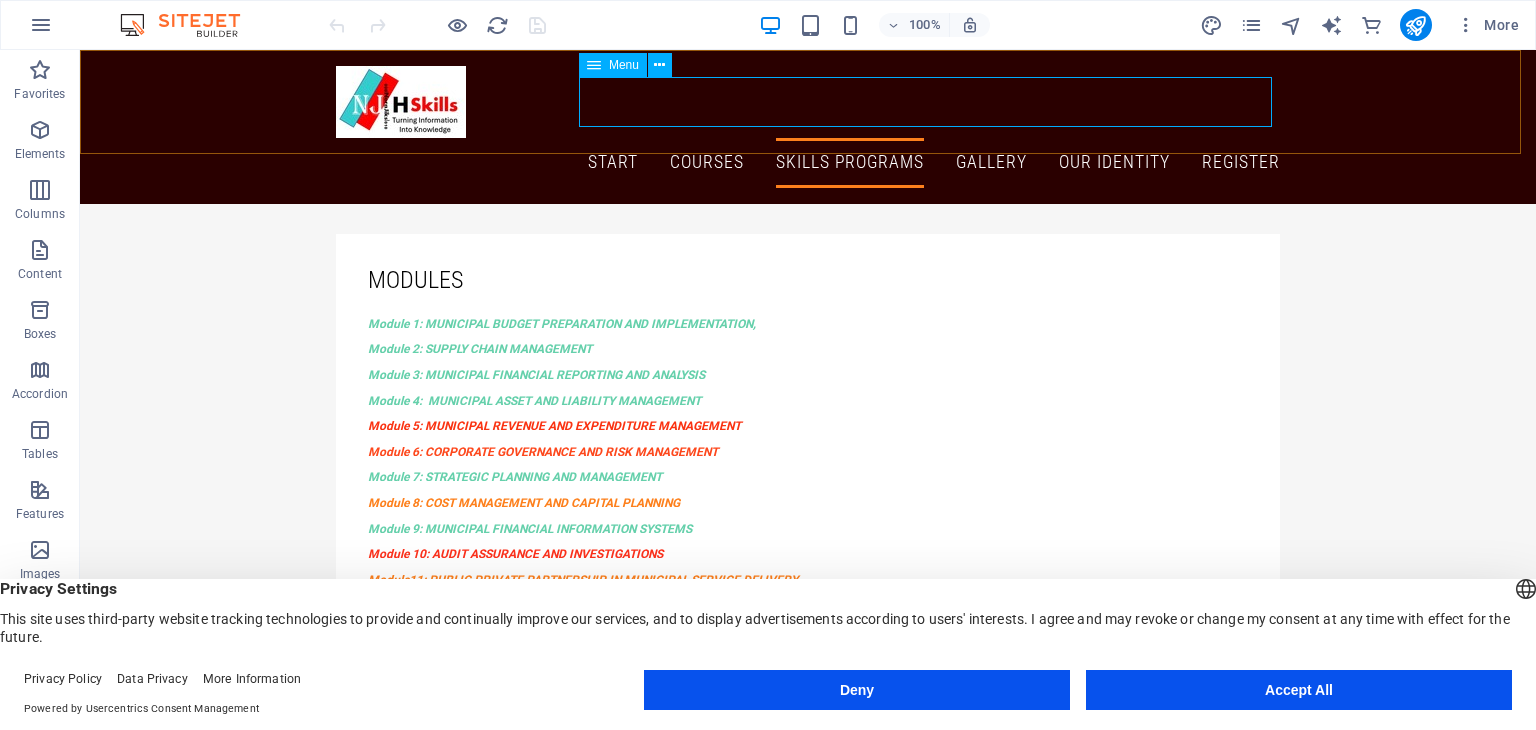 click on "start COURSES SKILLS PROGRAMS GALLERY OUR IDENTITY Register" at bounding box center (808, 163) 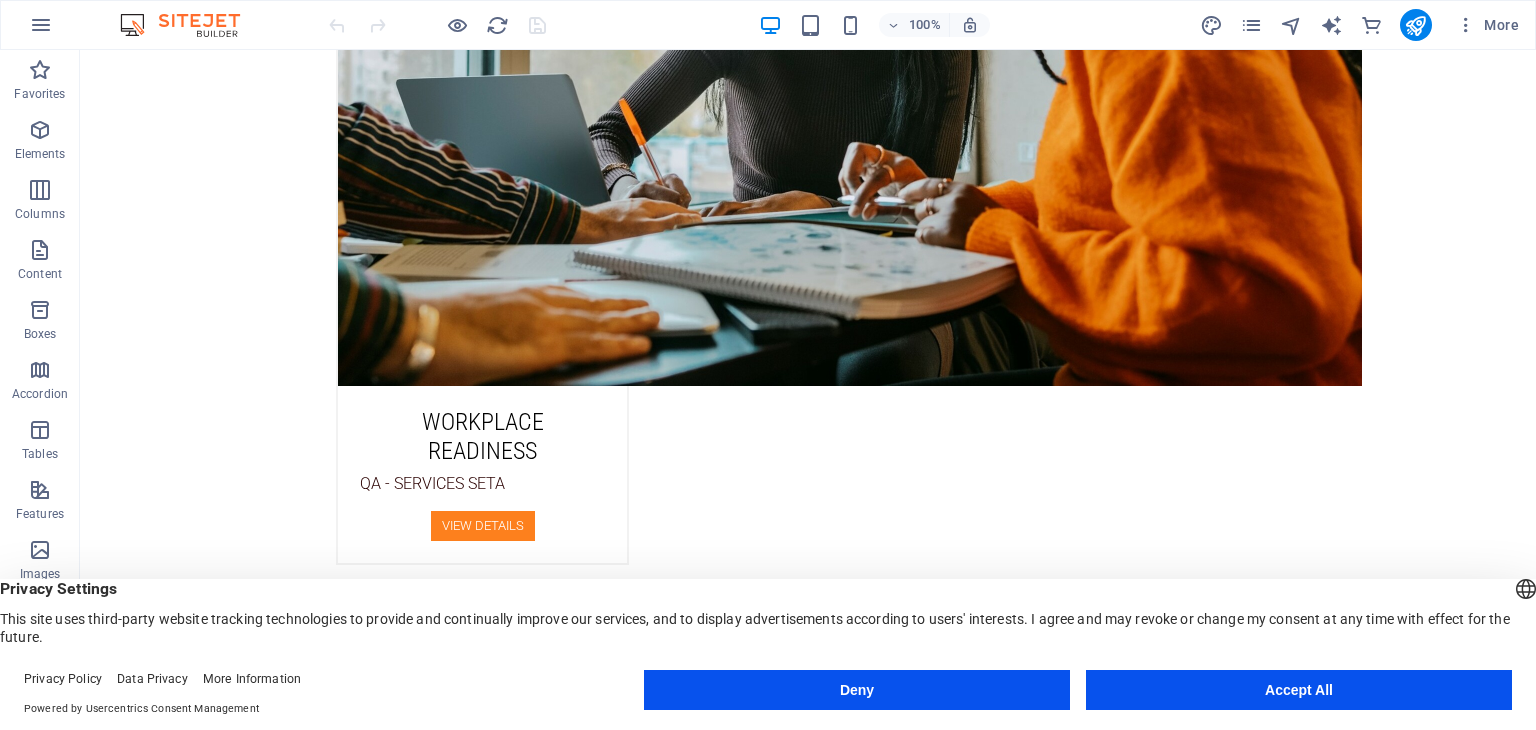 scroll, scrollTop: 6630, scrollLeft: 0, axis: vertical 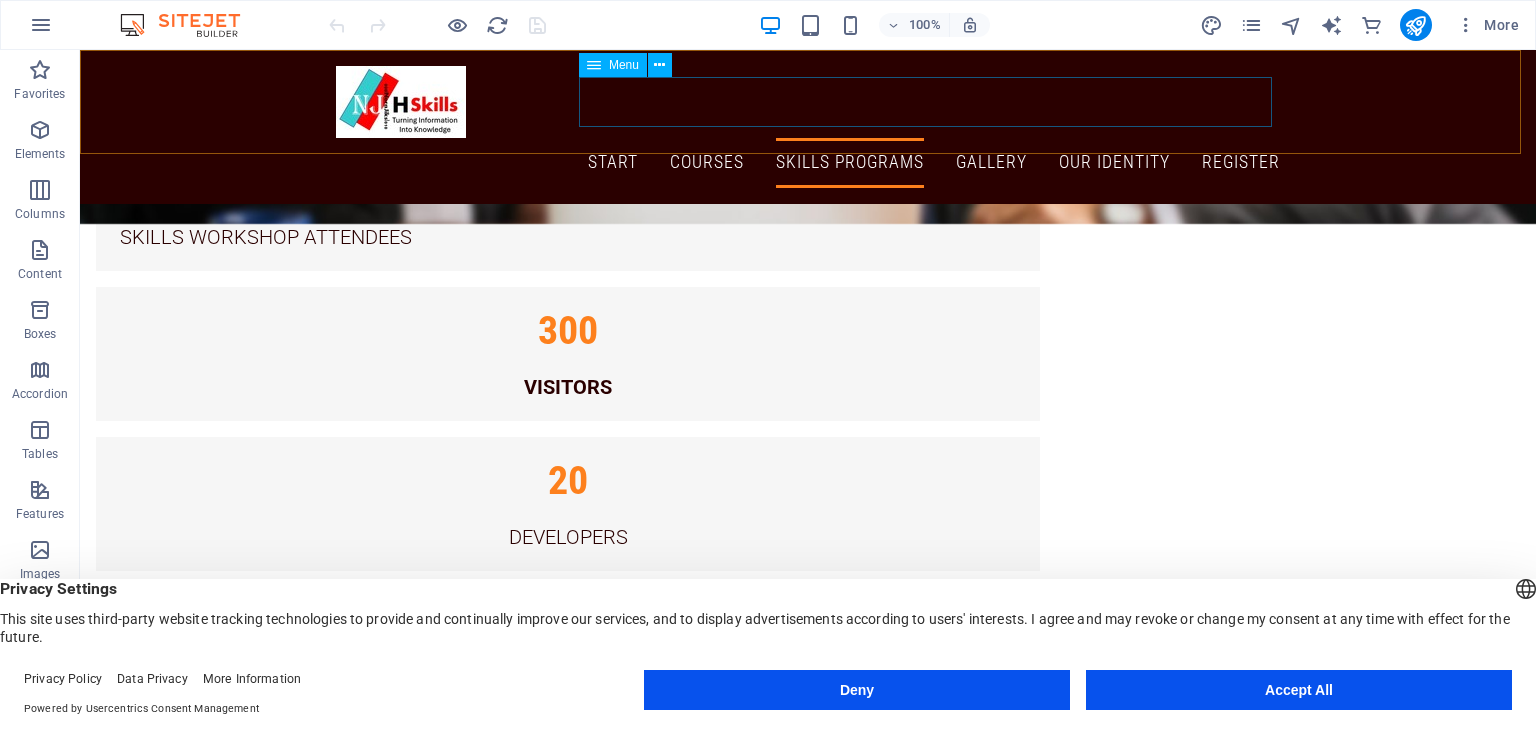 click on "start COURSES SKILLS PROGRAMS GALLERY OUR IDENTITY Register" at bounding box center (808, 163) 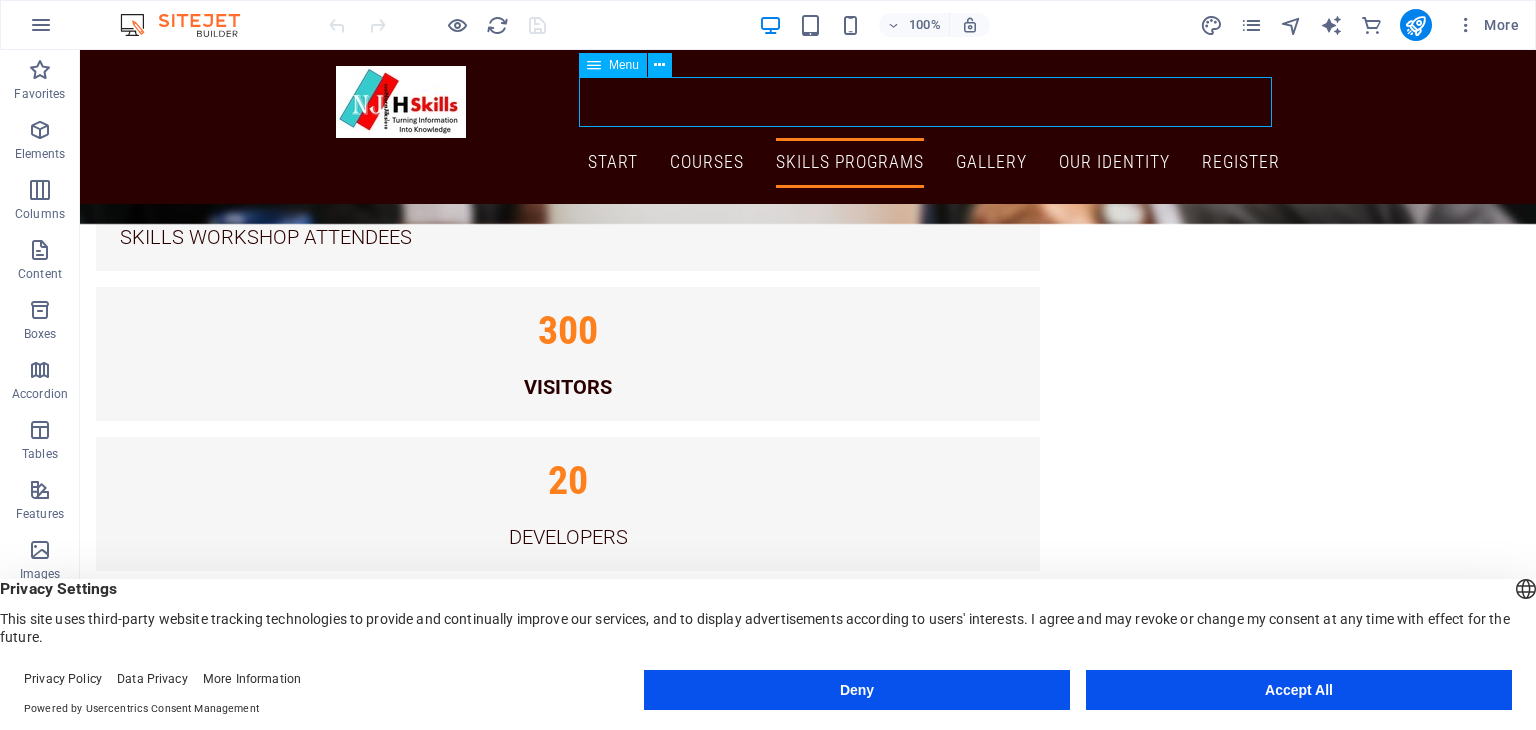 click on "start COURSES SKILLS PROGRAMS GALLERY OUR IDENTITY Register" at bounding box center (808, 163) 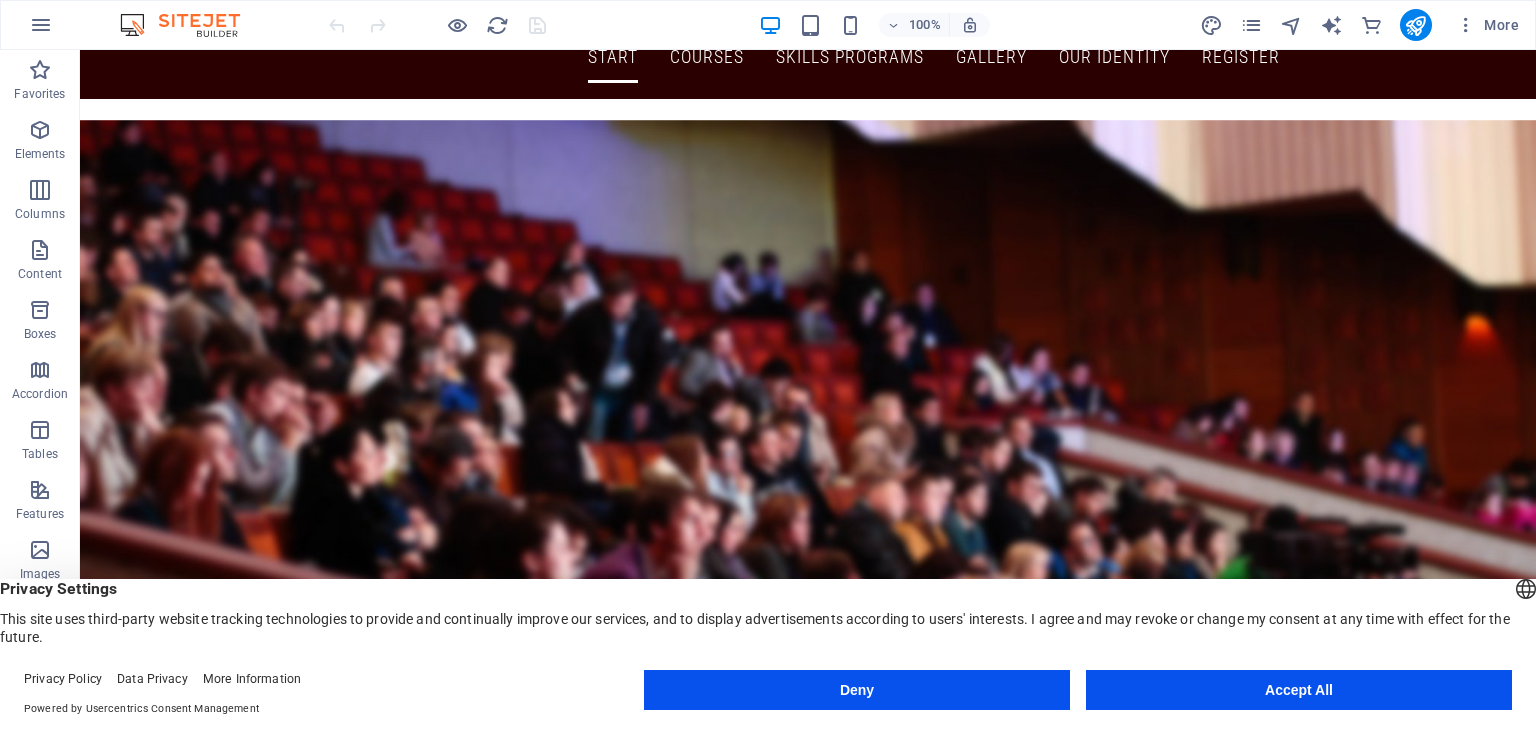 scroll, scrollTop: 0, scrollLeft: 0, axis: both 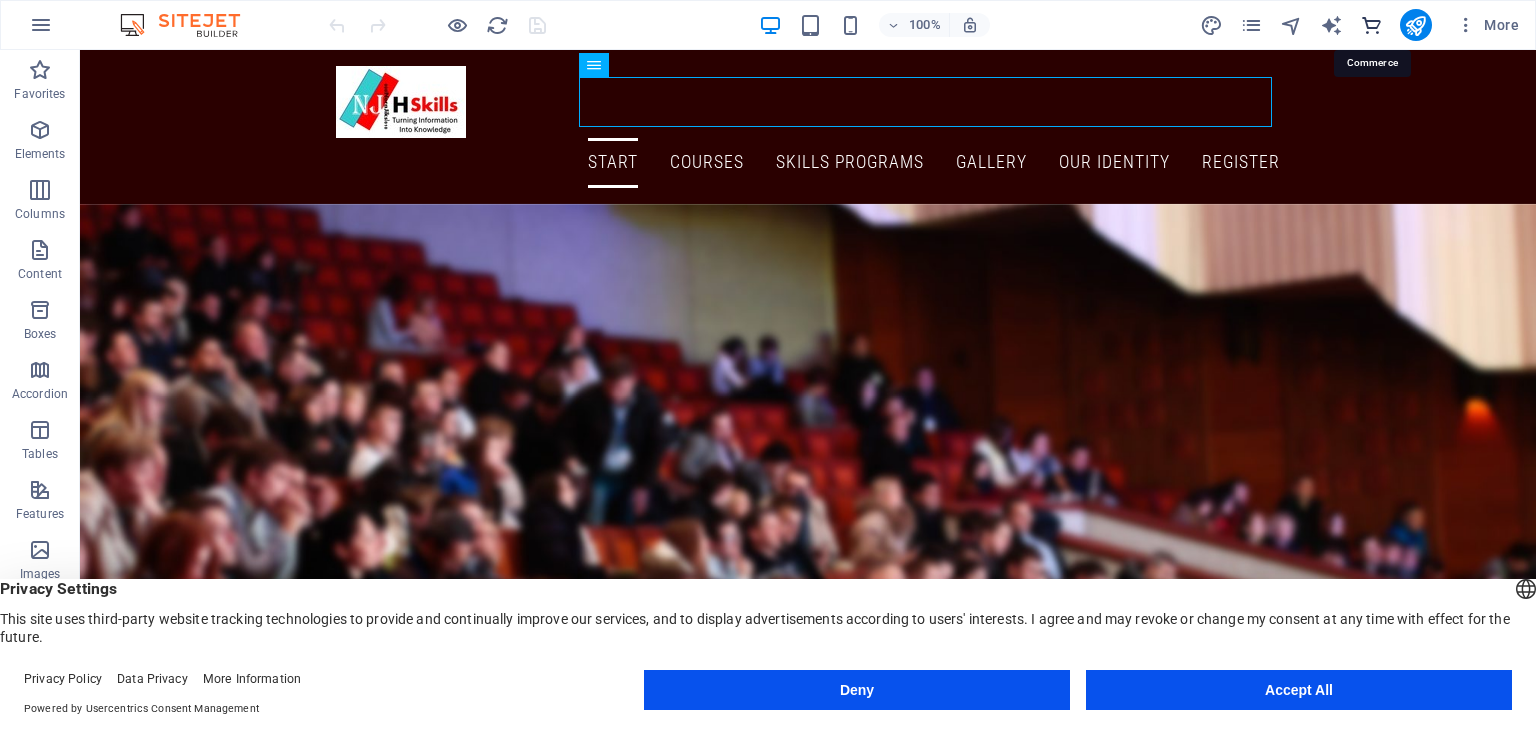click at bounding box center (1371, 25) 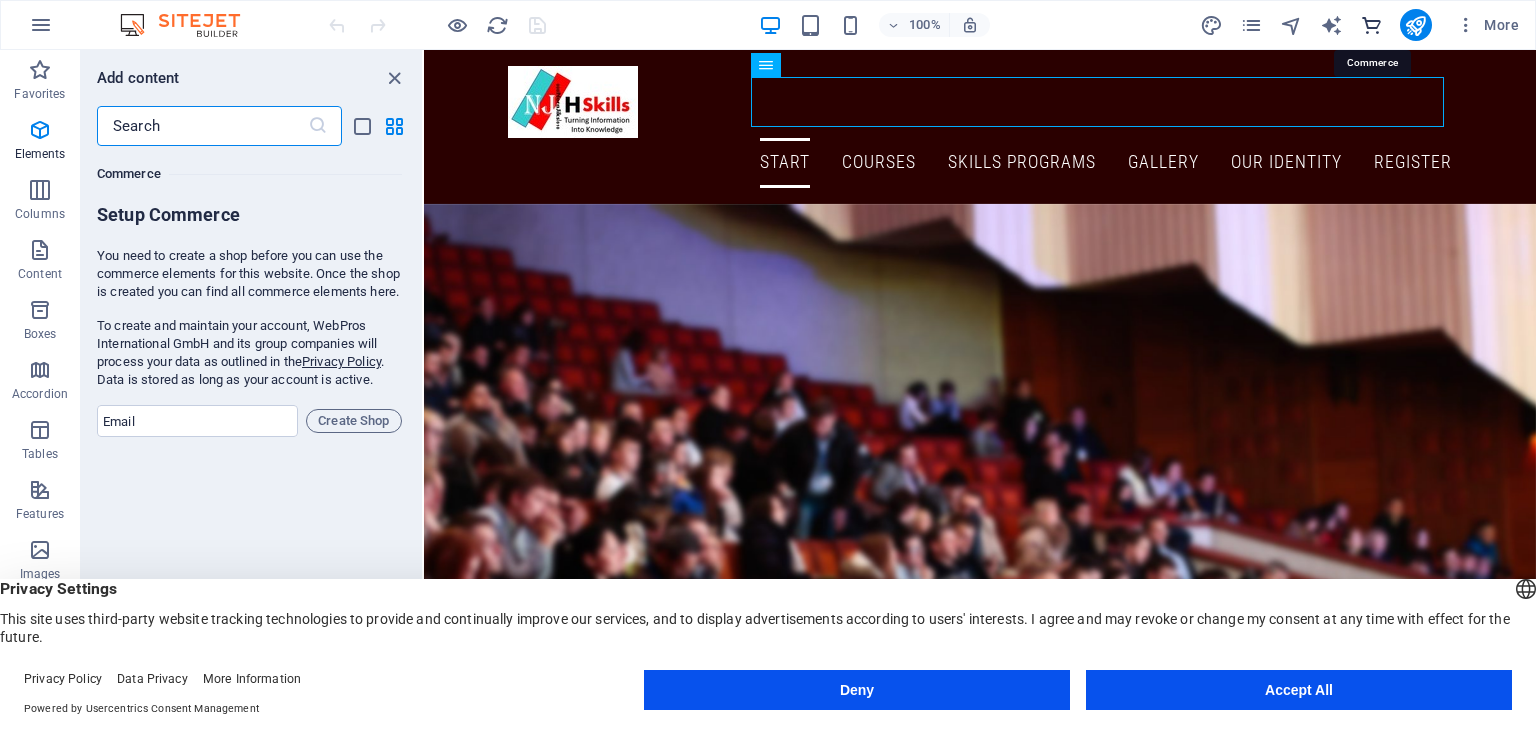 scroll, scrollTop: 19271, scrollLeft: 0, axis: vertical 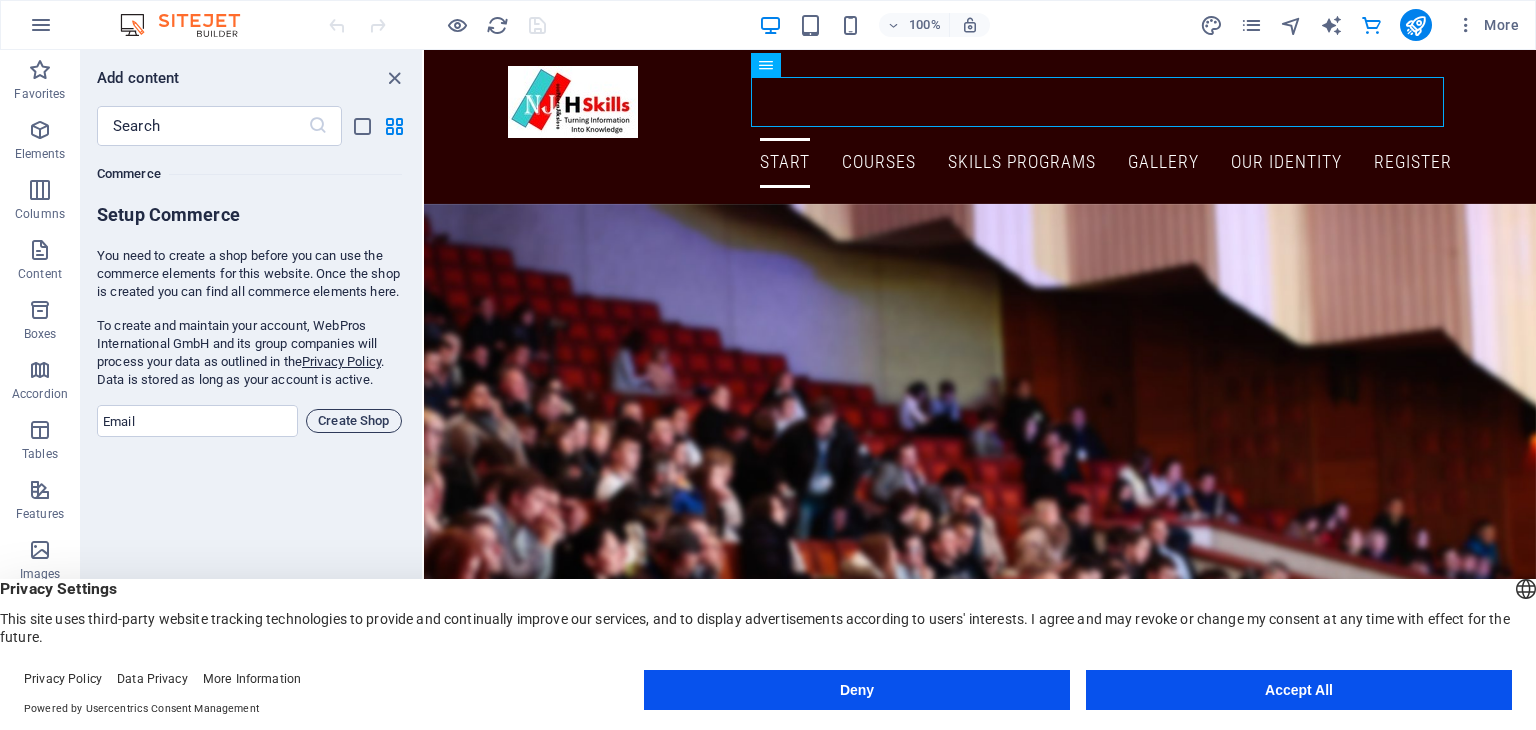 click on "Create Shop" at bounding box center [354, 421] 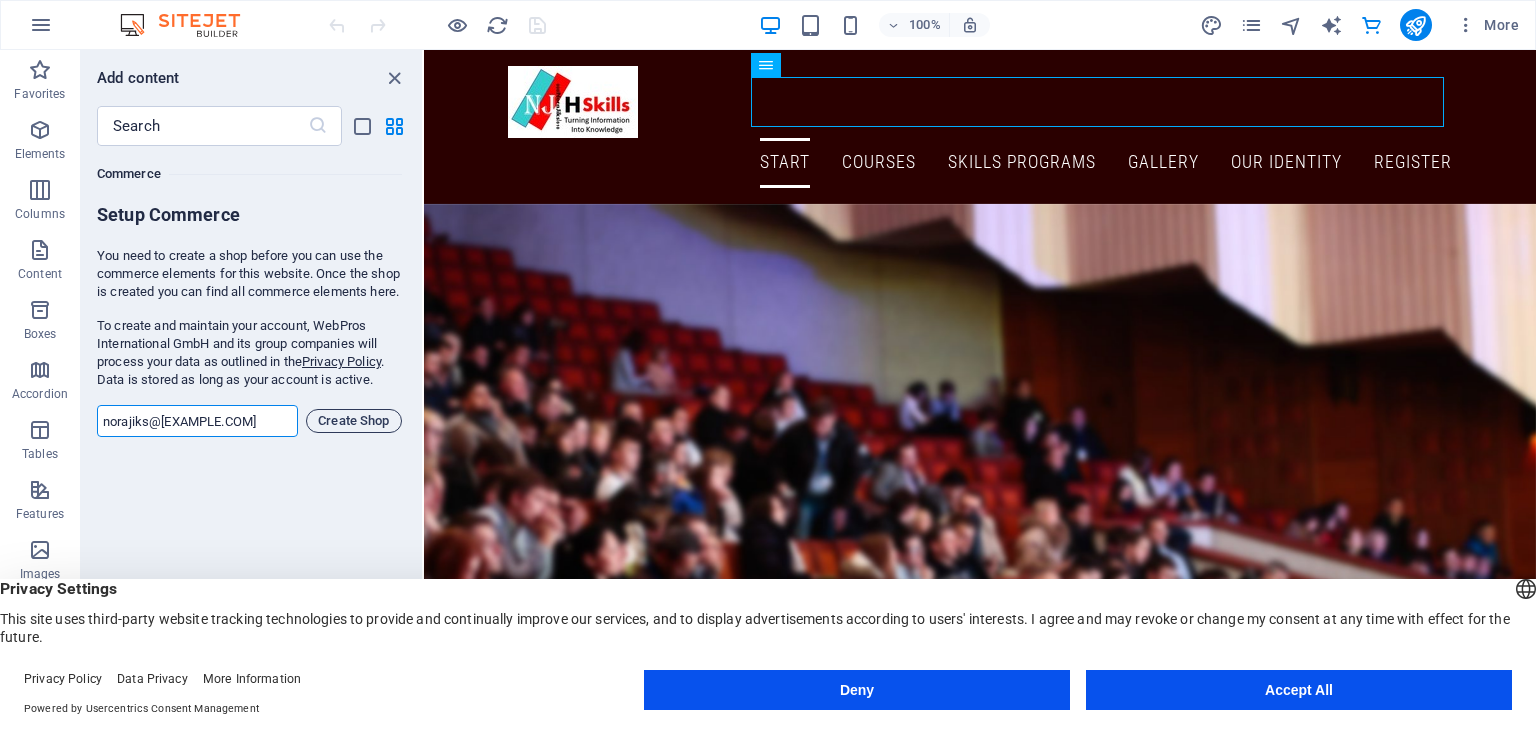type on "norajiks@[EXAMPLE.COM]" 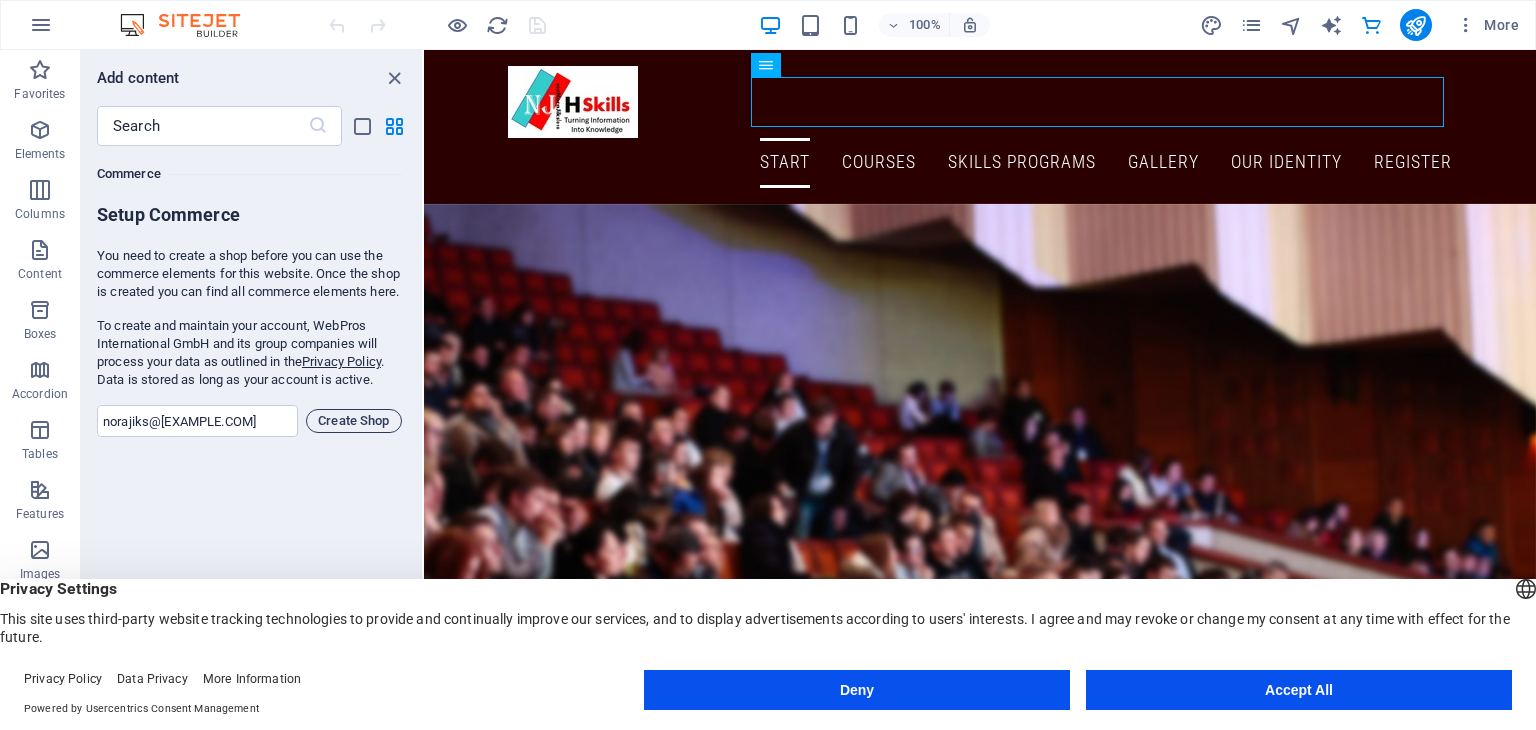 click on "Create Shop" at bounding box center [354, 421] 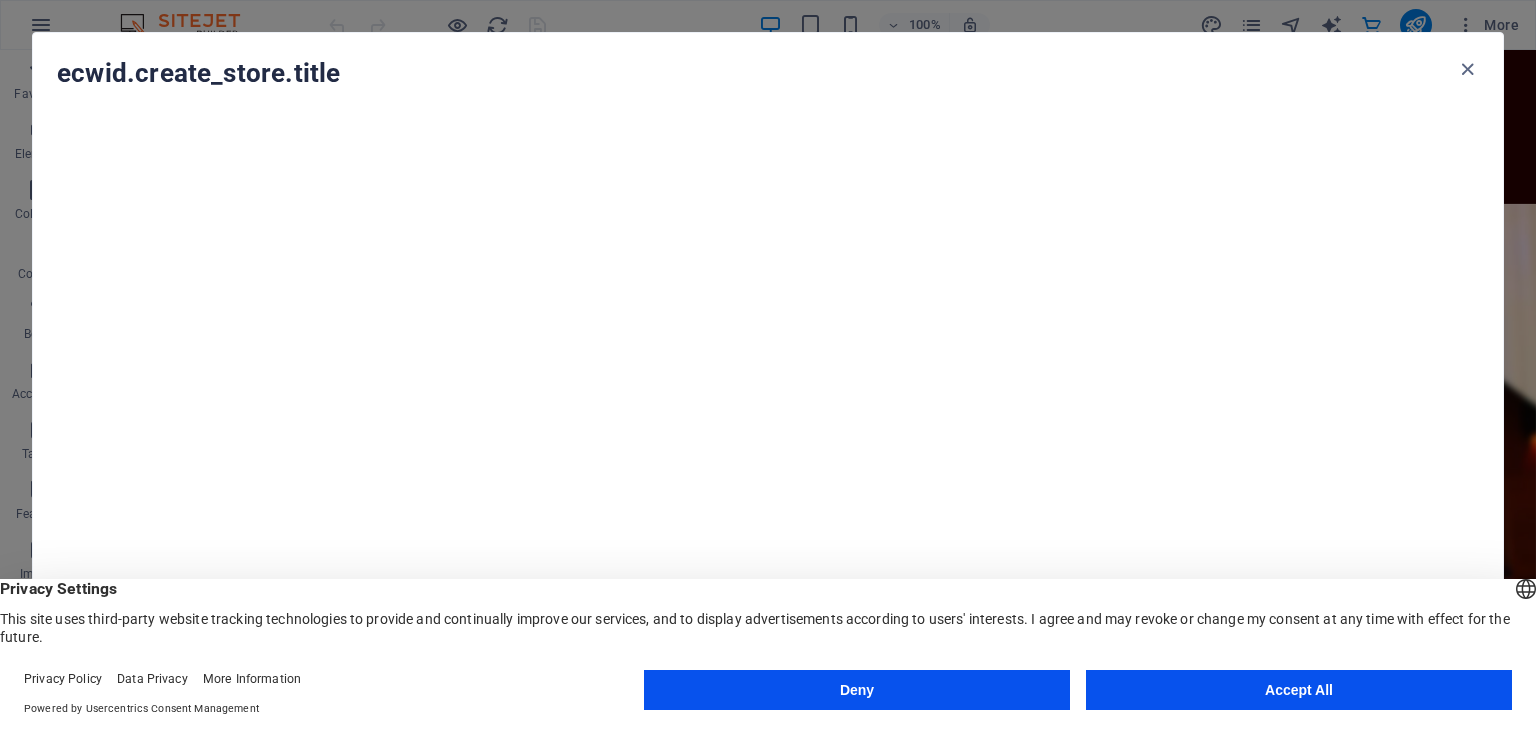 click on "Accept All" at bounding box center [1299, 690] 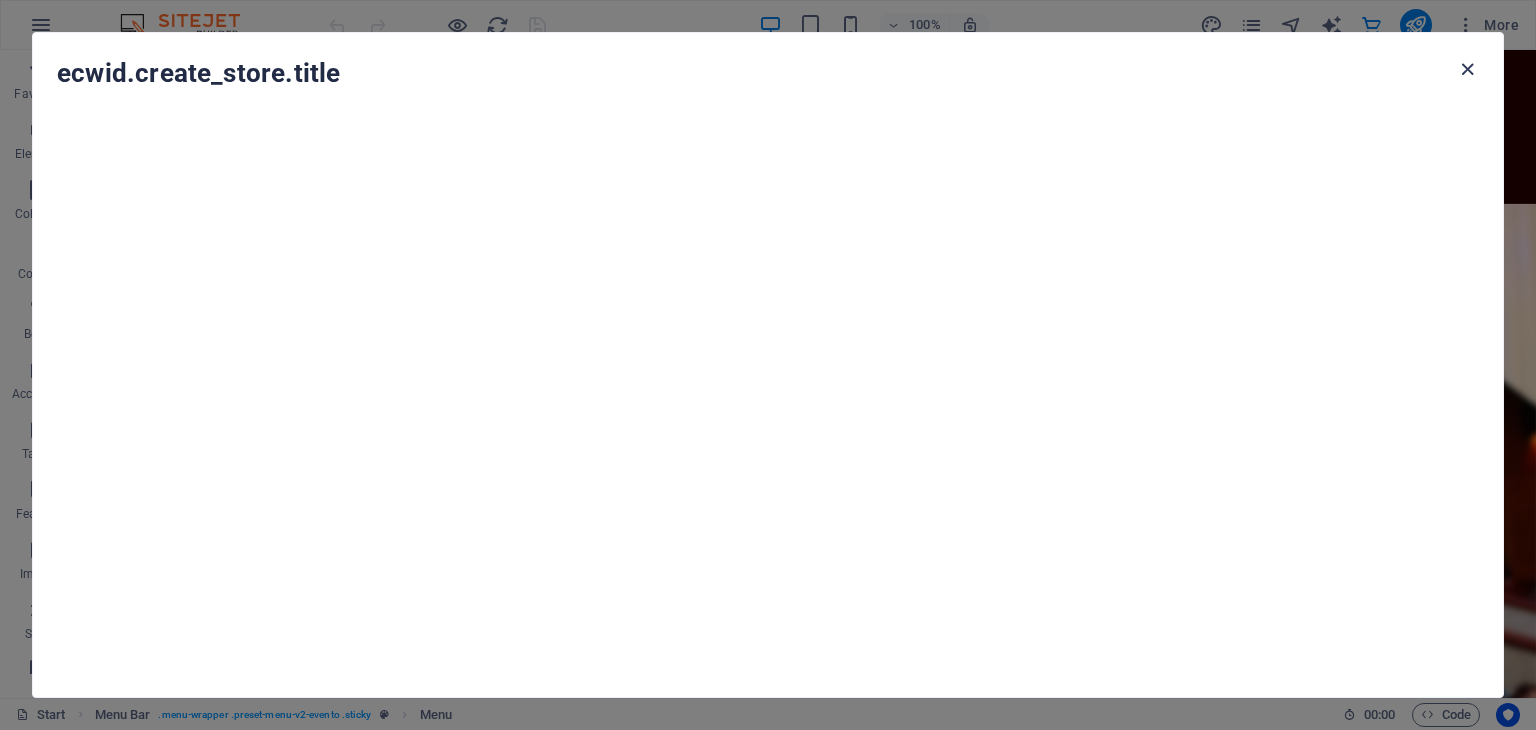 click at bounding box center [1467, 69] 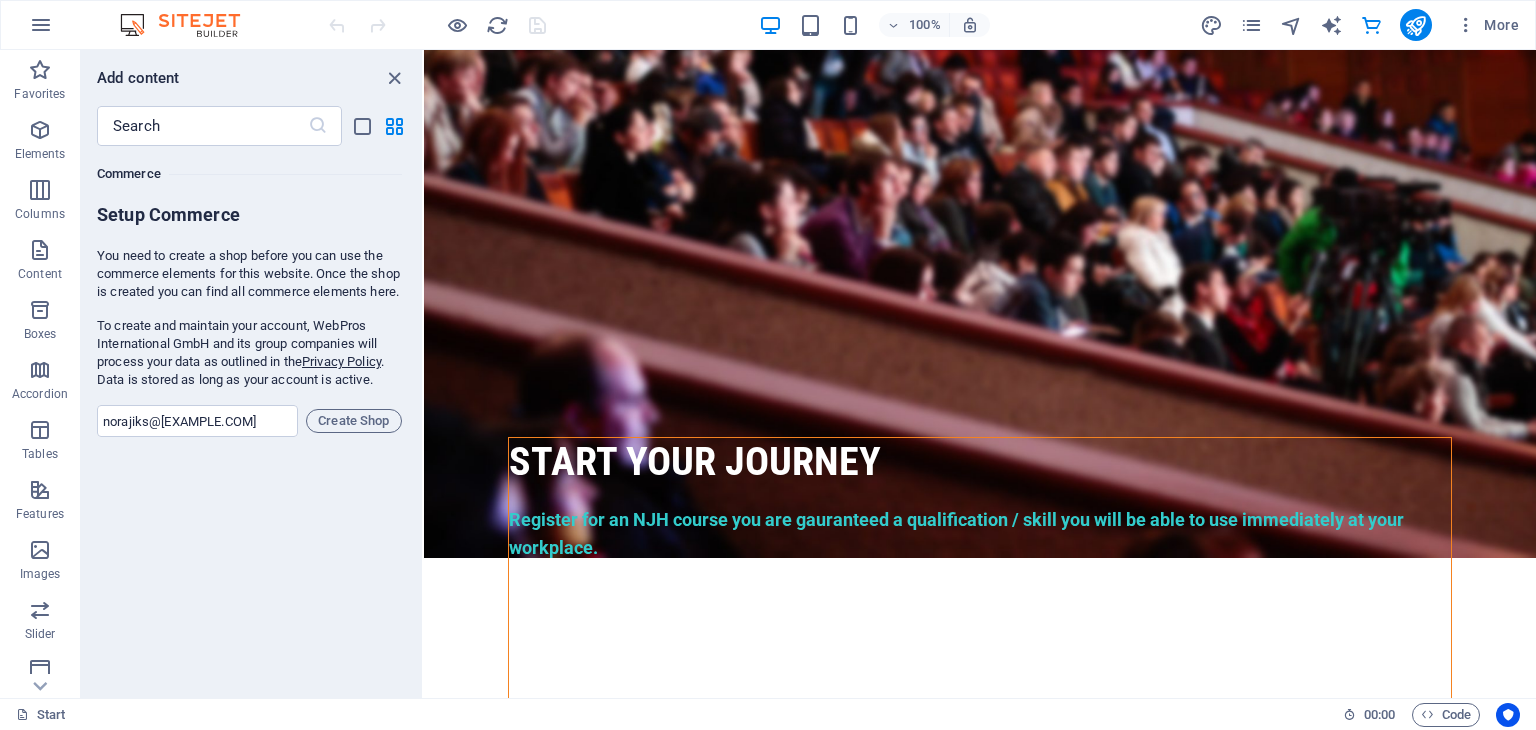scroll, scrollTop: 607, scrollLeft: 0, axis: vertical 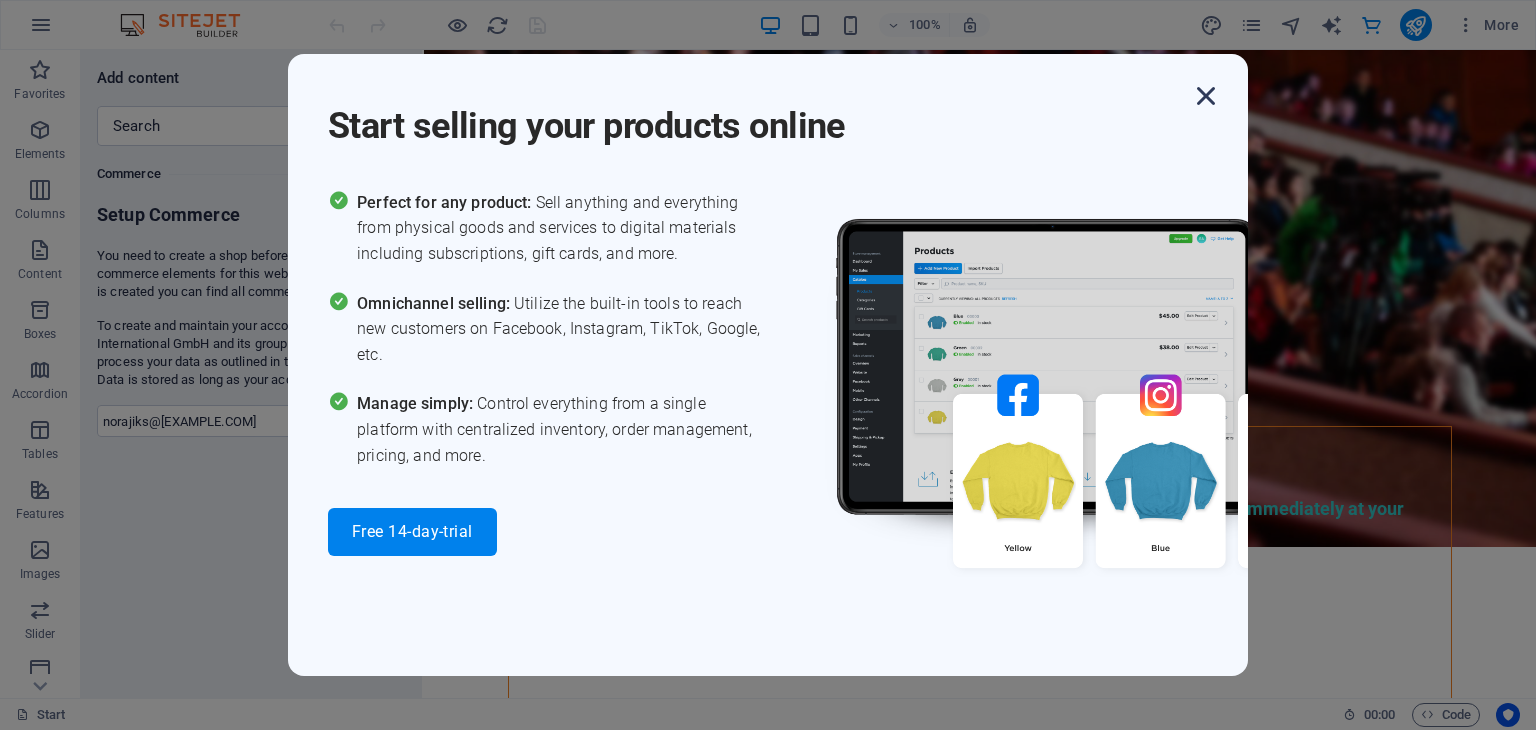 click at bounding box center [1206, 96] 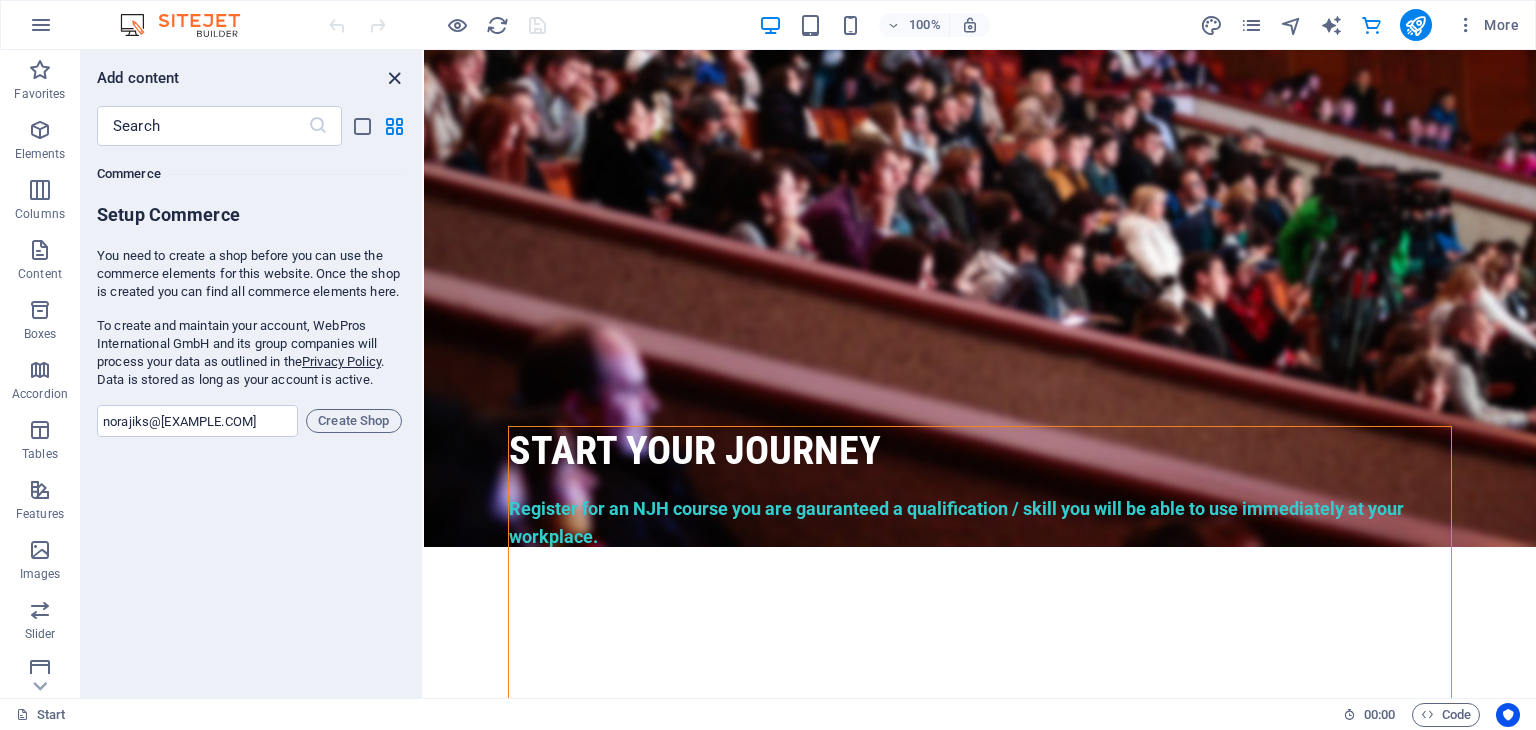 click at bounding box center (394, 78) 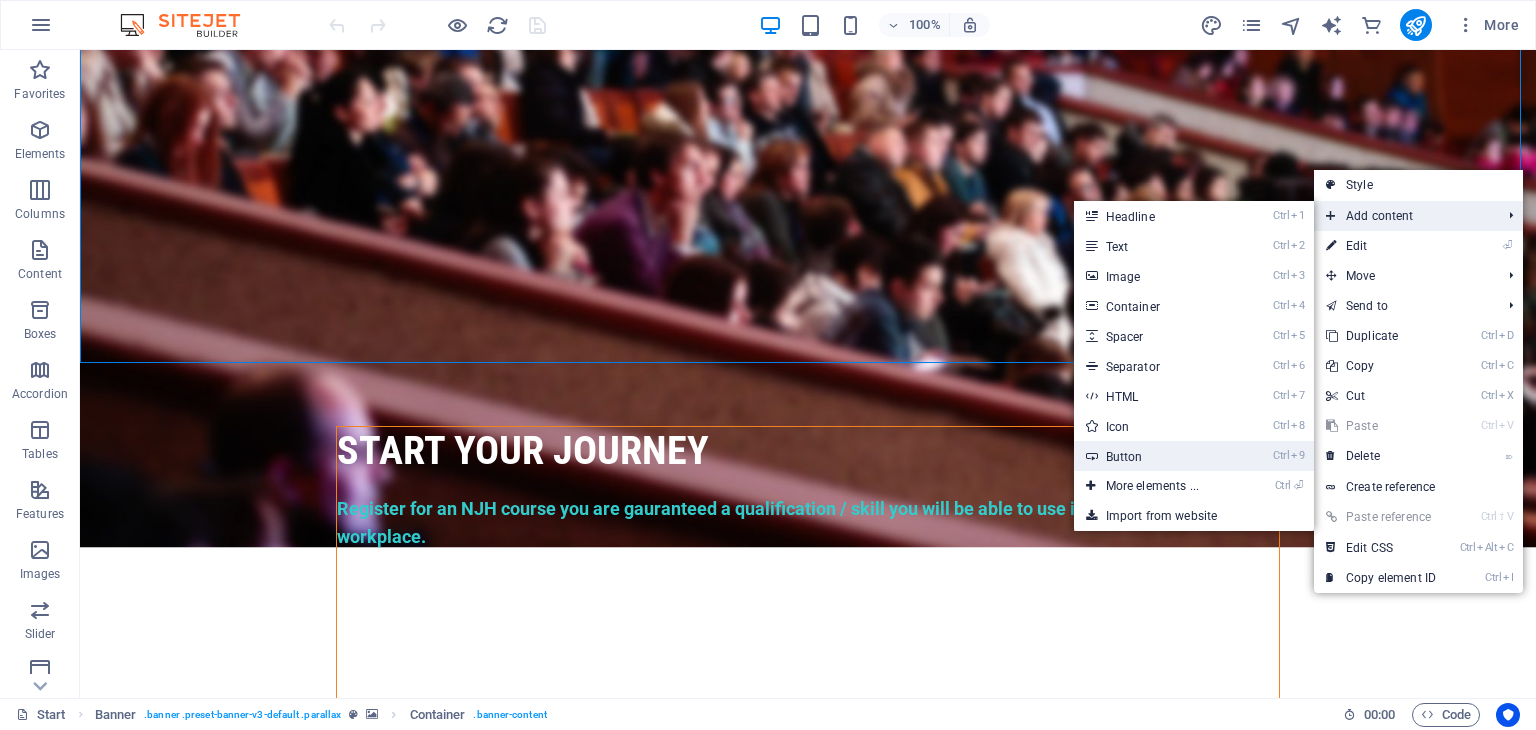 click on "Ctrl 9  Button" at bounding box center [1156, 456] 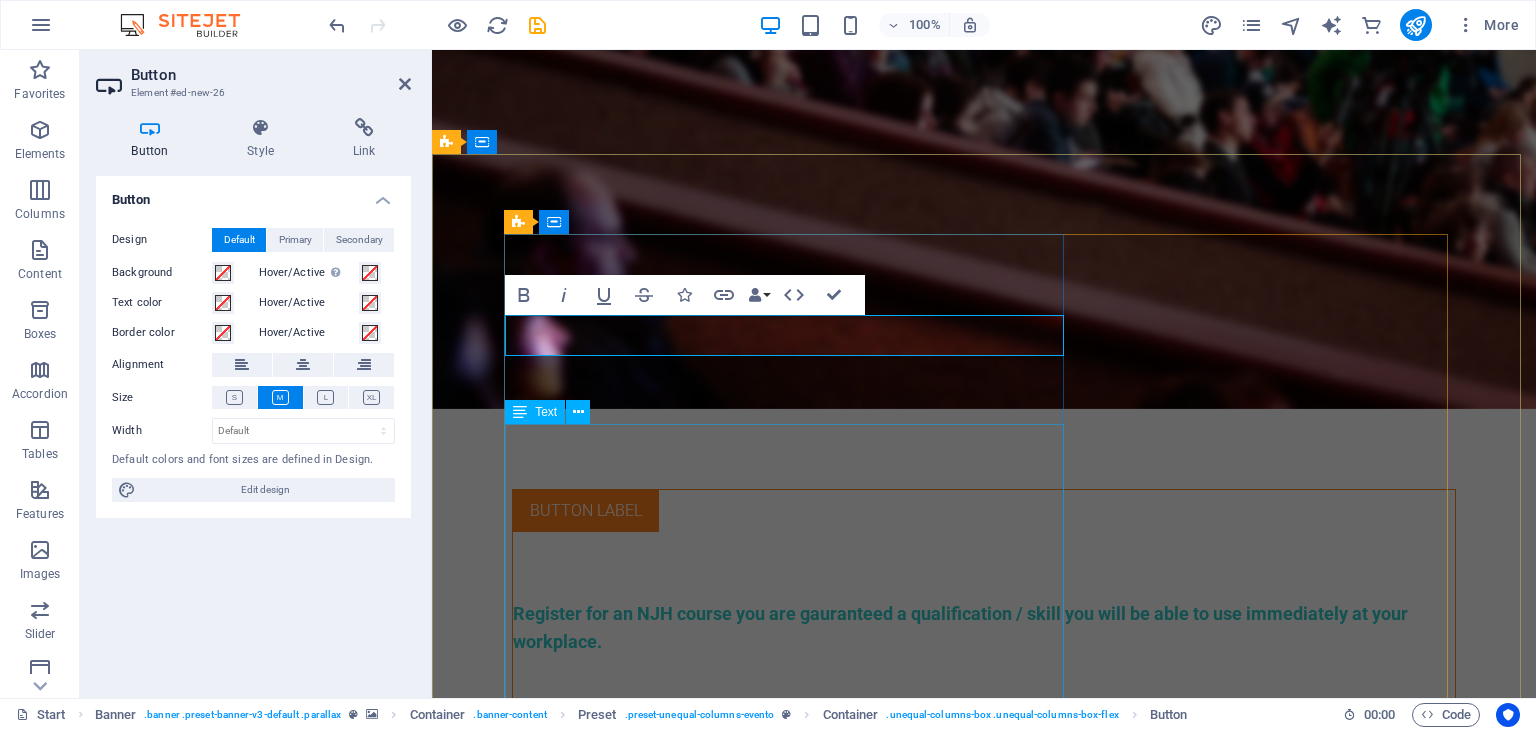 scroll, scrollTop: 0, scrollLeft: 0, axis: both 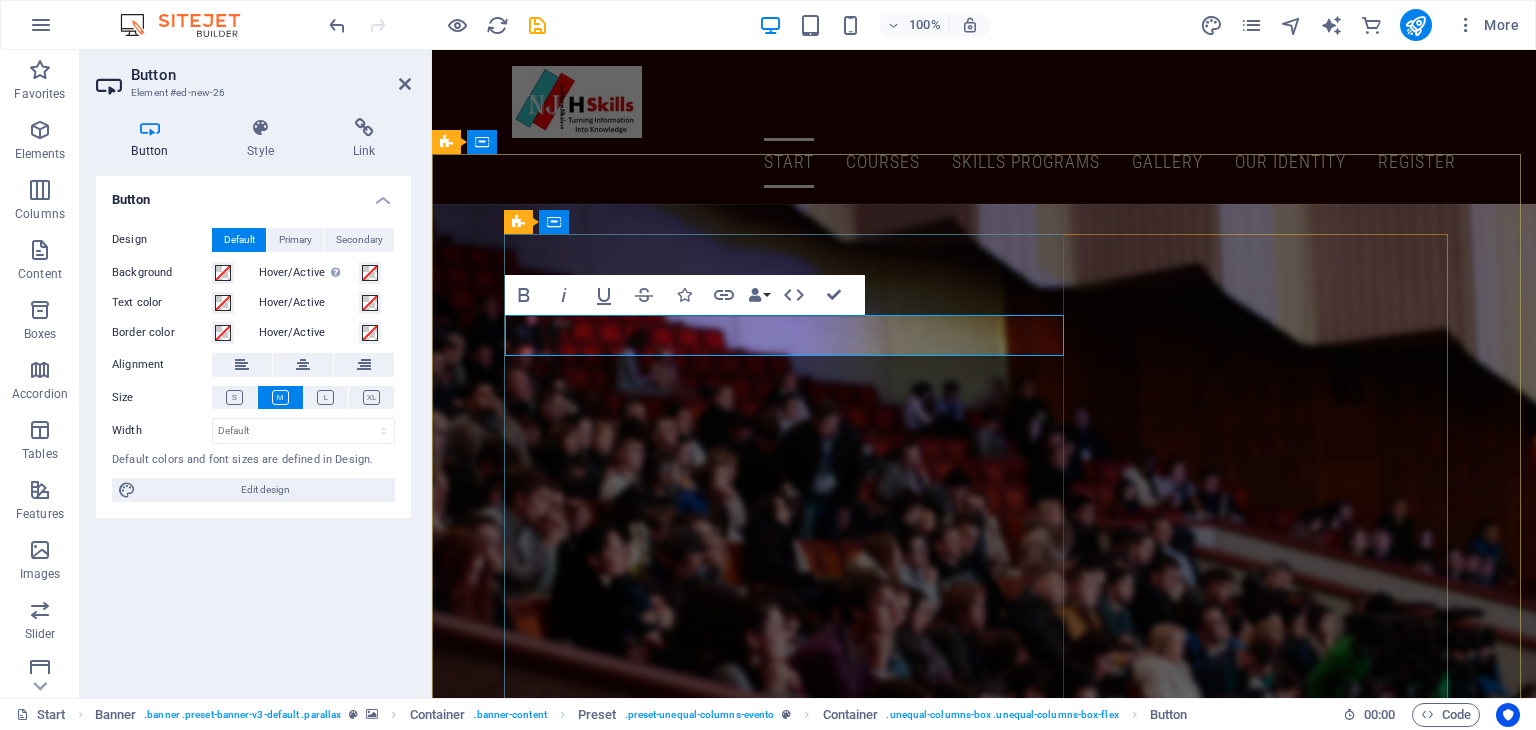 drag, startPoint x: 709, startPoint y: 351, endPoint x: 1048, endPoint y: 321, distance: 340.32486 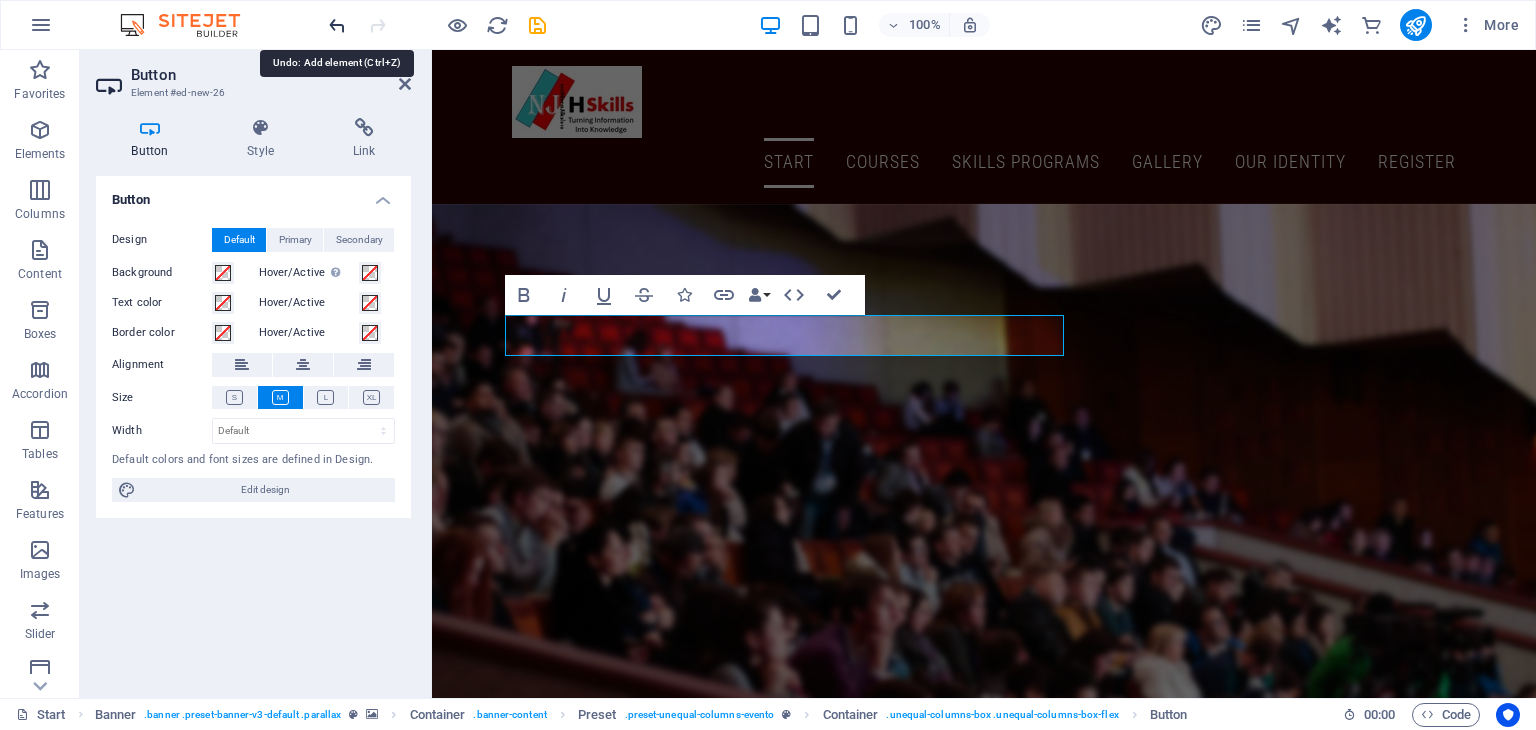 click at bounding box center [337, 25] 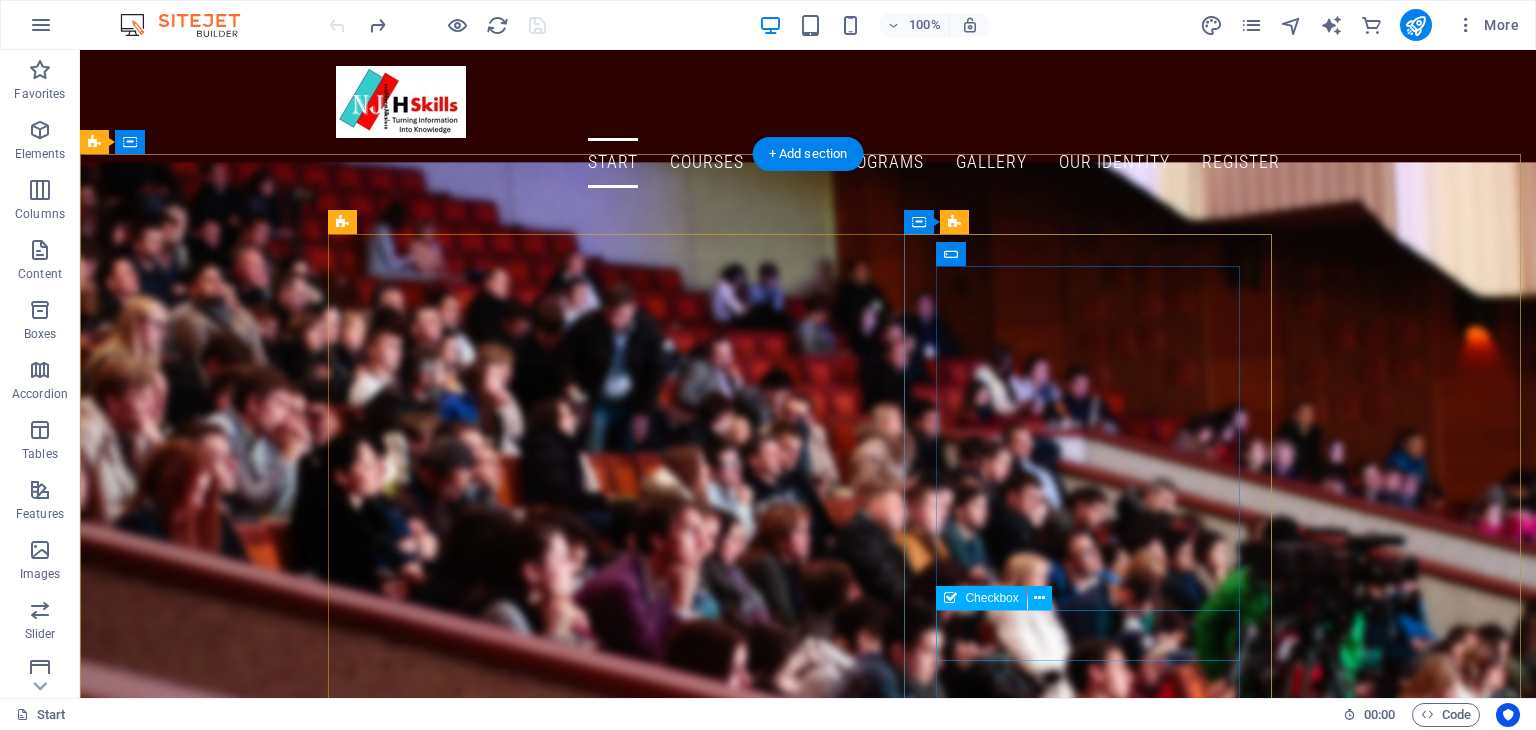 click on "I have read and understand the privacy policy." at bounding box center [808, 1816] 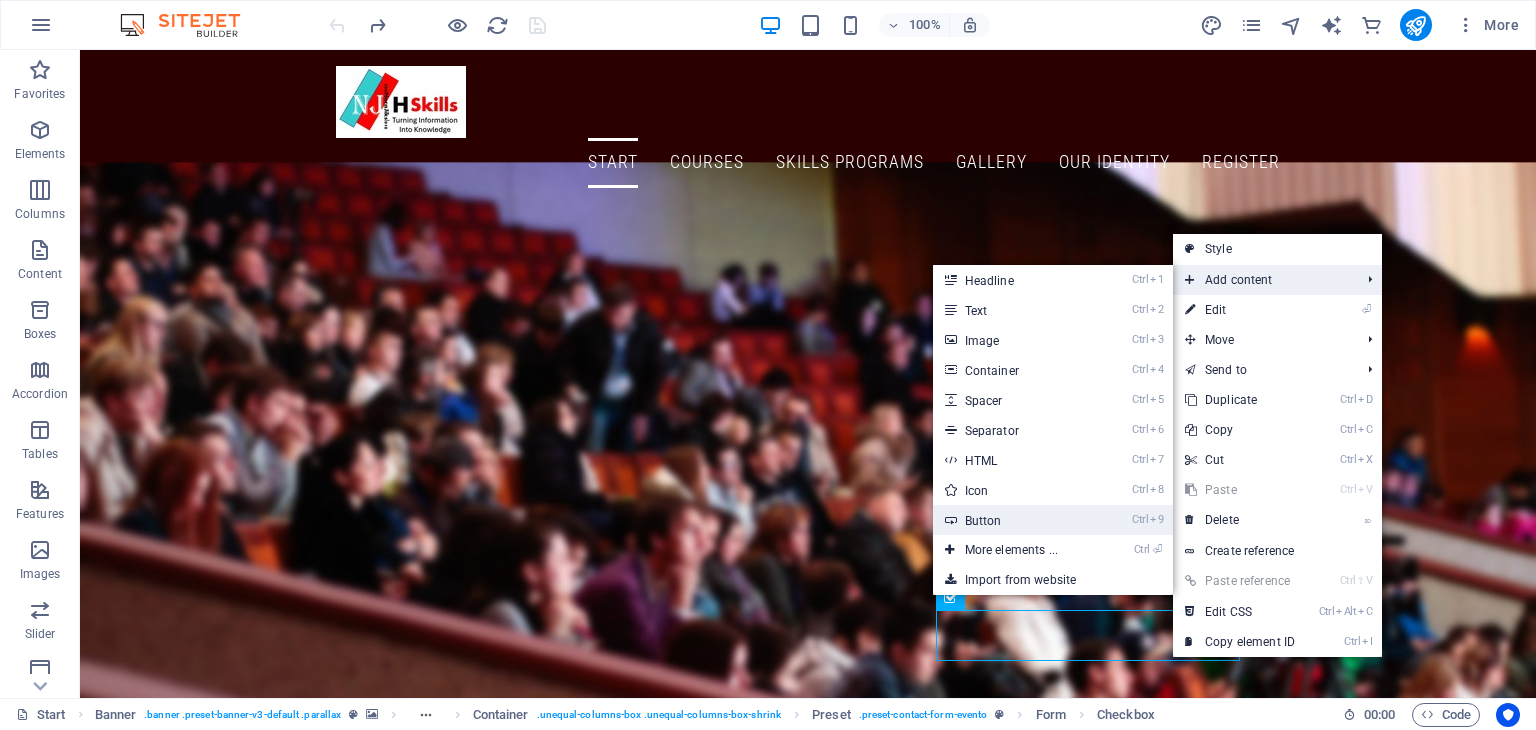 click on "Ctrl 9  Button" at bounding box center [1015, 520] 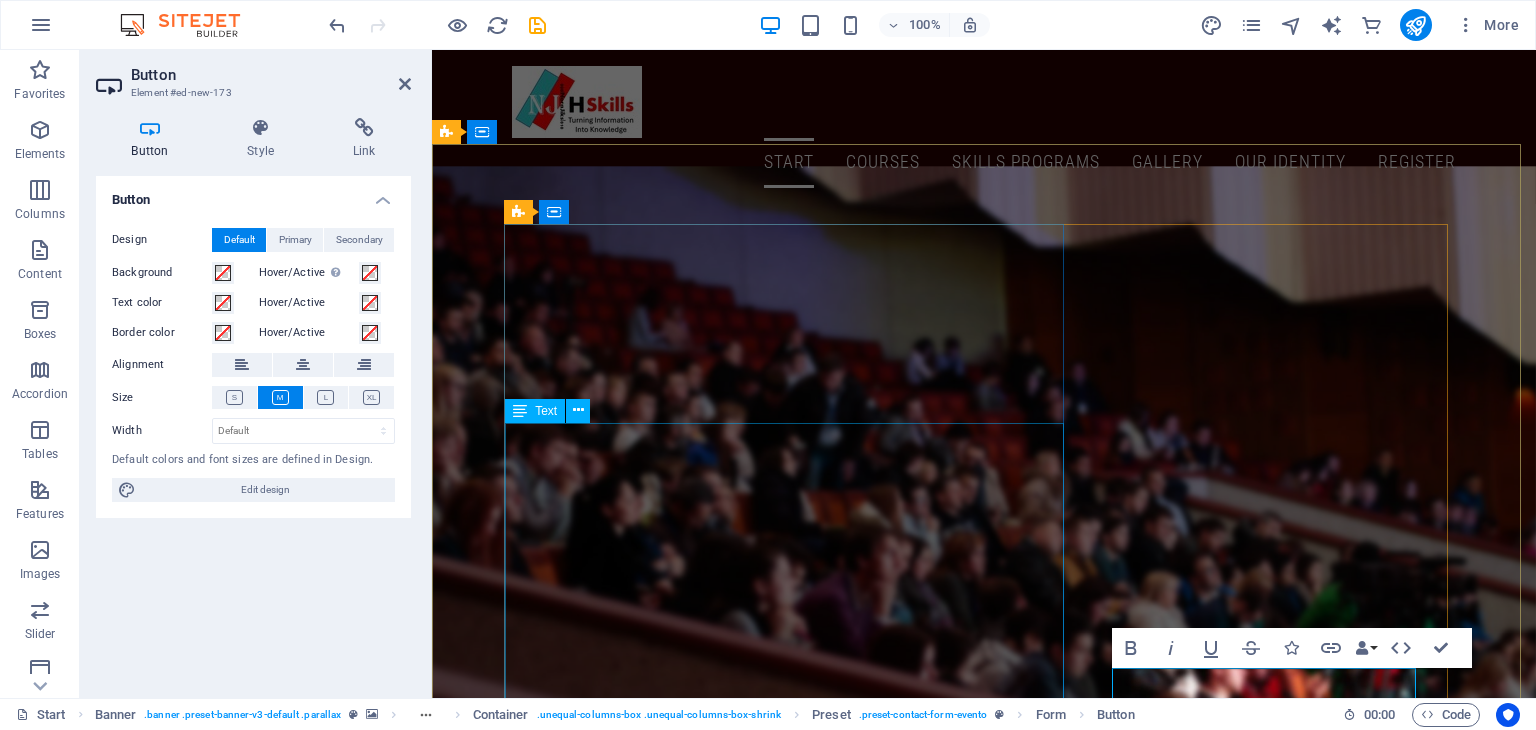 scroll, scrollTop: 9, scrollLeft: 0, axis: vertical 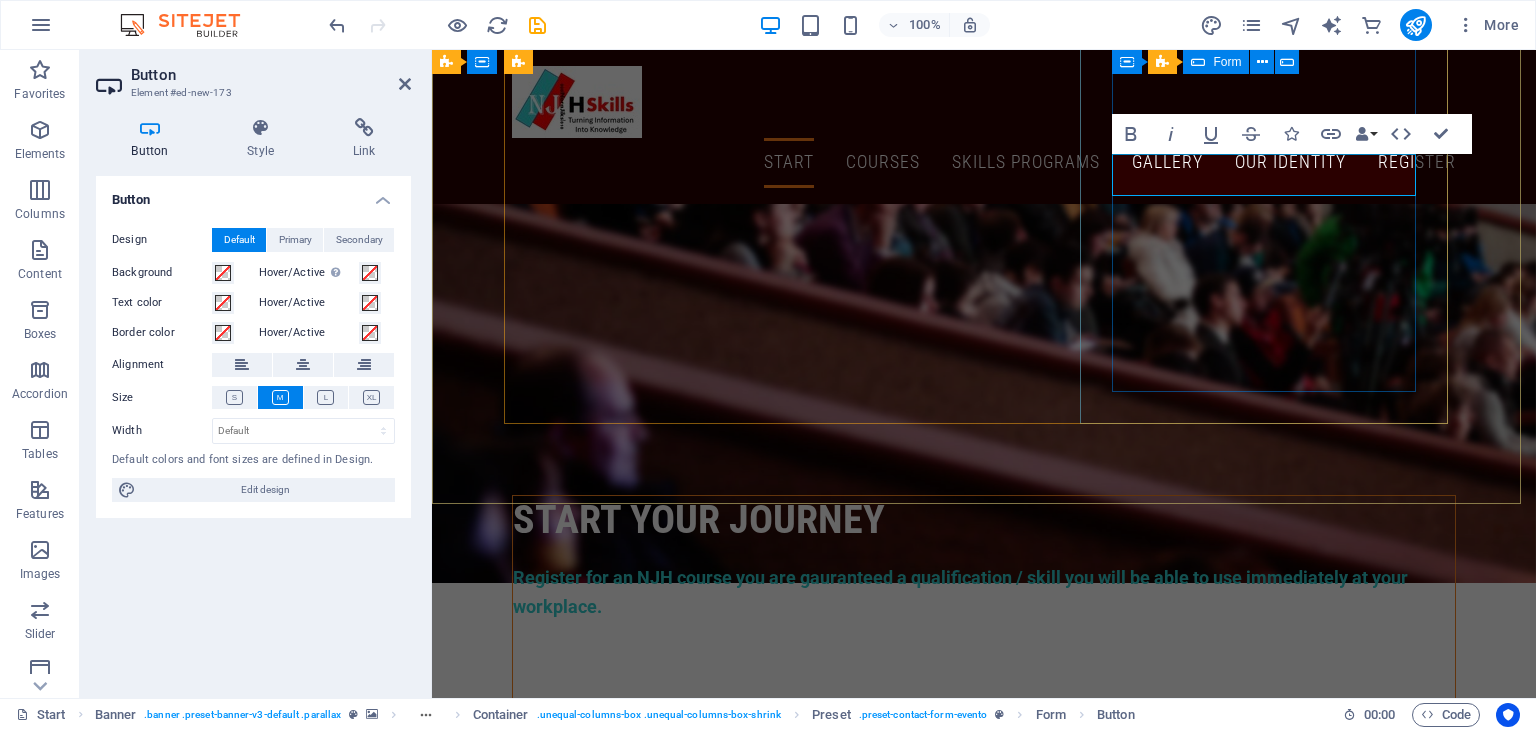 drag, startPoint x: 1261, startPoint y: 193, endPoint x: 1272, endPoint y: 333, distance: 140.43147 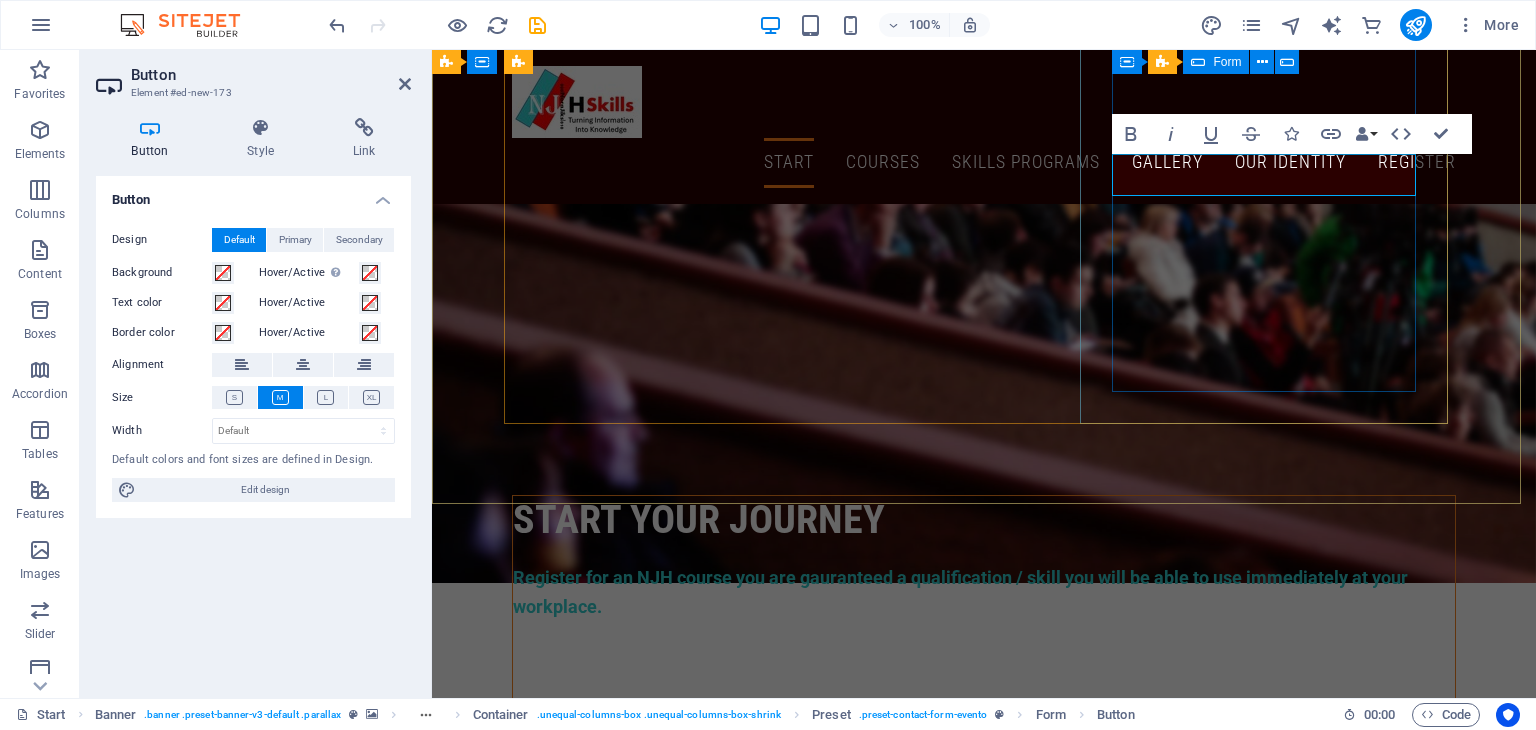 click on "APPLY Now   I have read and understand the privacy policy. Button label click to UPLOAD PROOF OF PAYMENT OF r500 APPLICATION FEE Unreadable? Load new APPLY" at bounding box center (984, 1219) 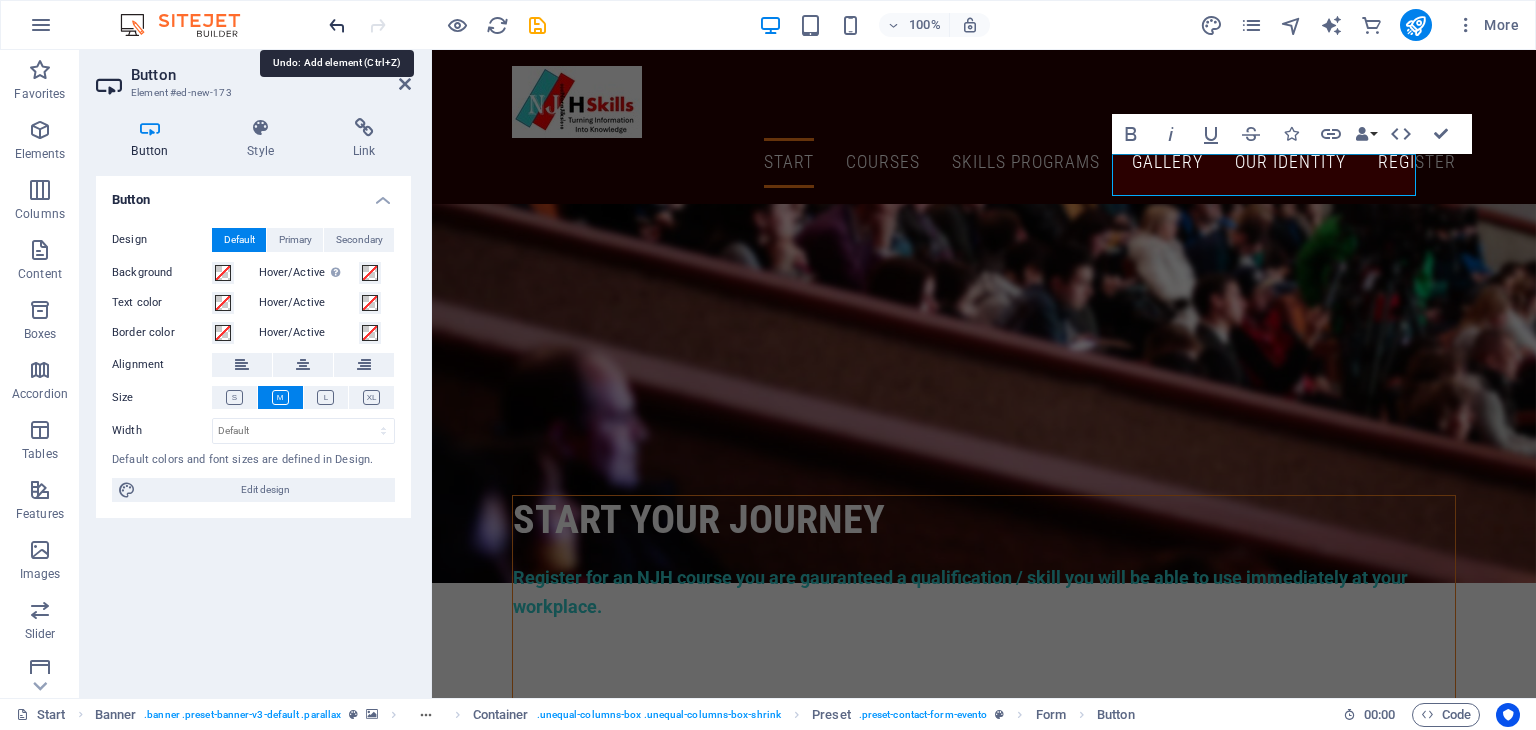 click at bounding box center [337, 25] 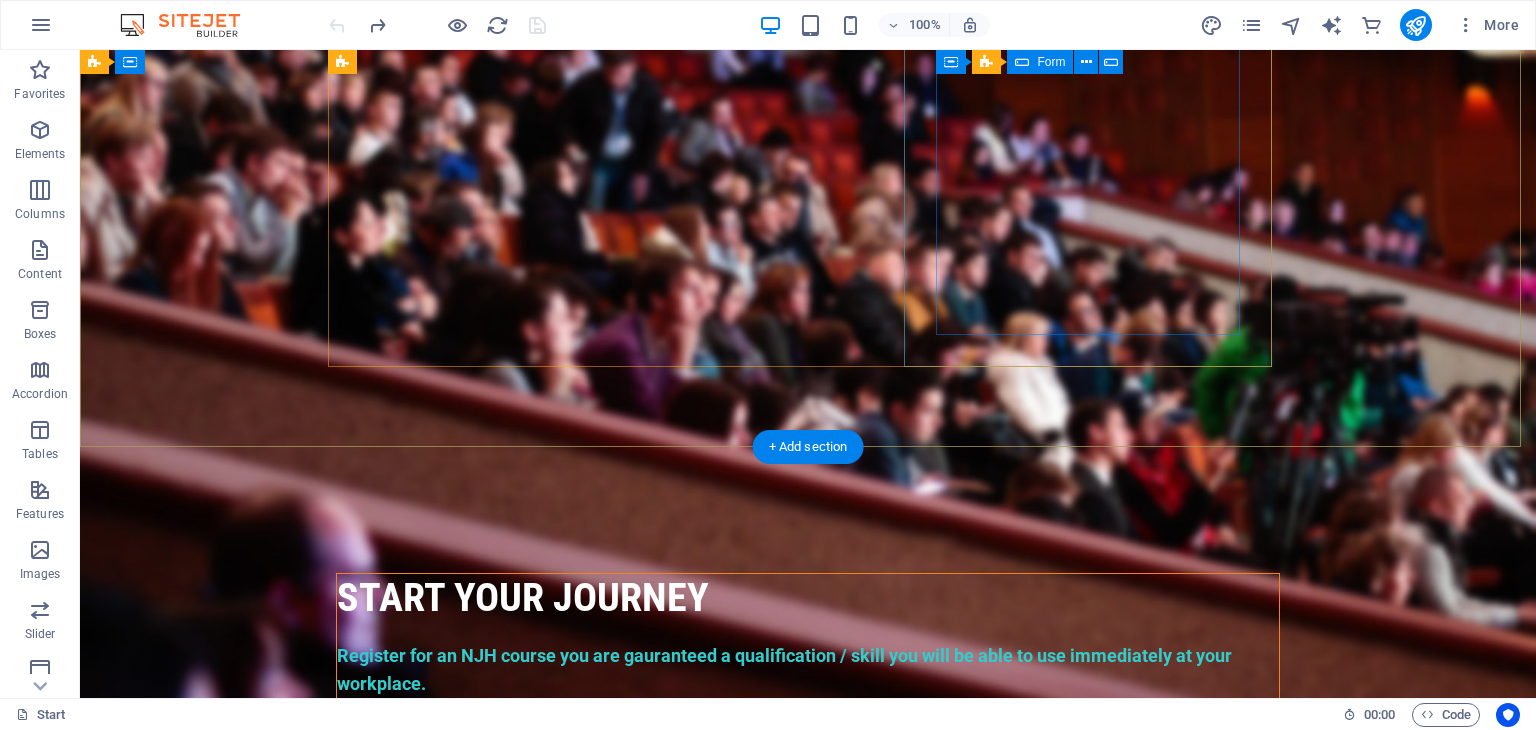 click on "APPLY Now   I have read and understand the privacy policy. click to UPLOAD PROOF OF PAYMENT OF r500 APPLICATION FEE Unreadable? Load new APPLY" at bounding box center (808, 1267) 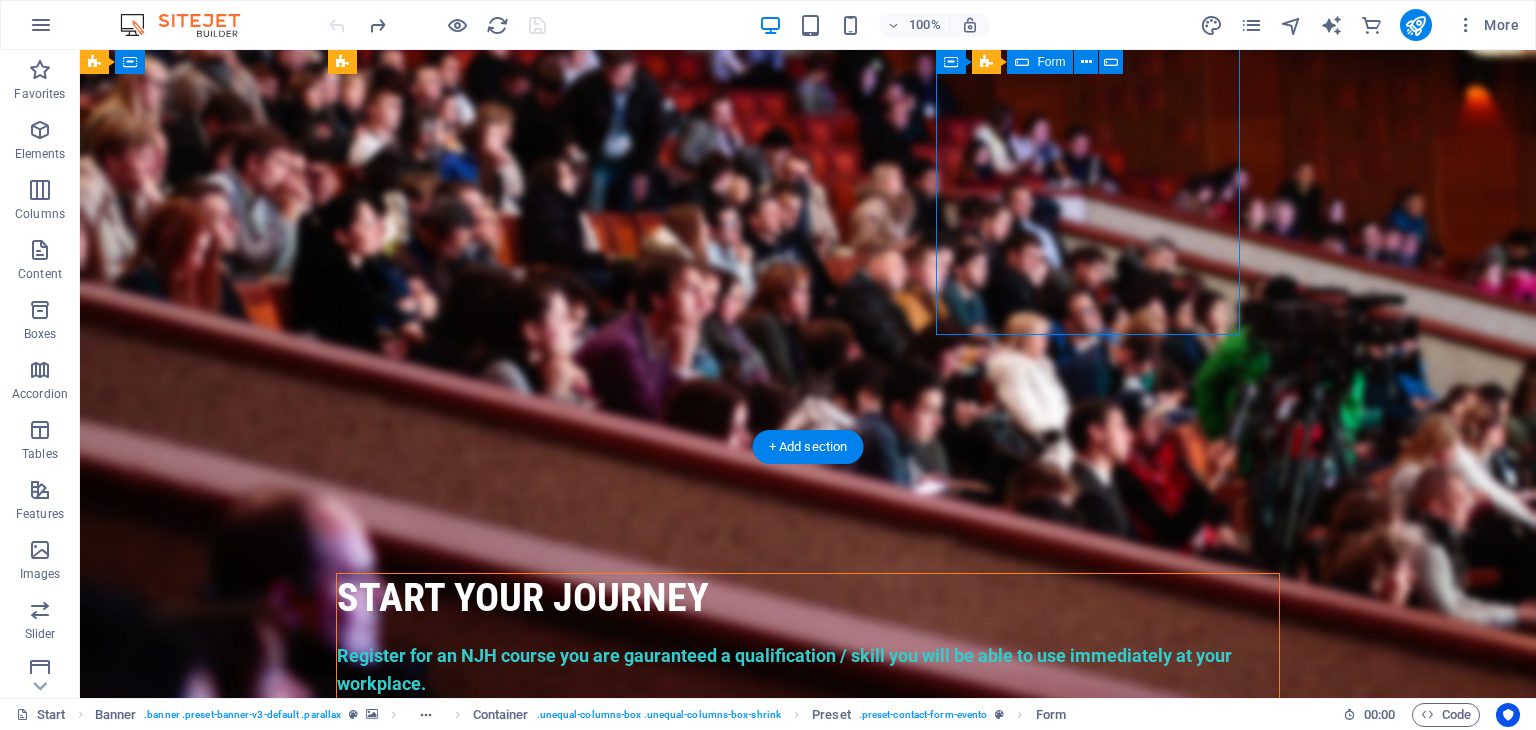 click on "APPLY Now   I have read and understand the privacy policy. click to UPLOAD PROOF OF PAYMENT OF r500 APPLICATION FEE Unreadable? Load new APPLY" at bounding box center [808, 1267] 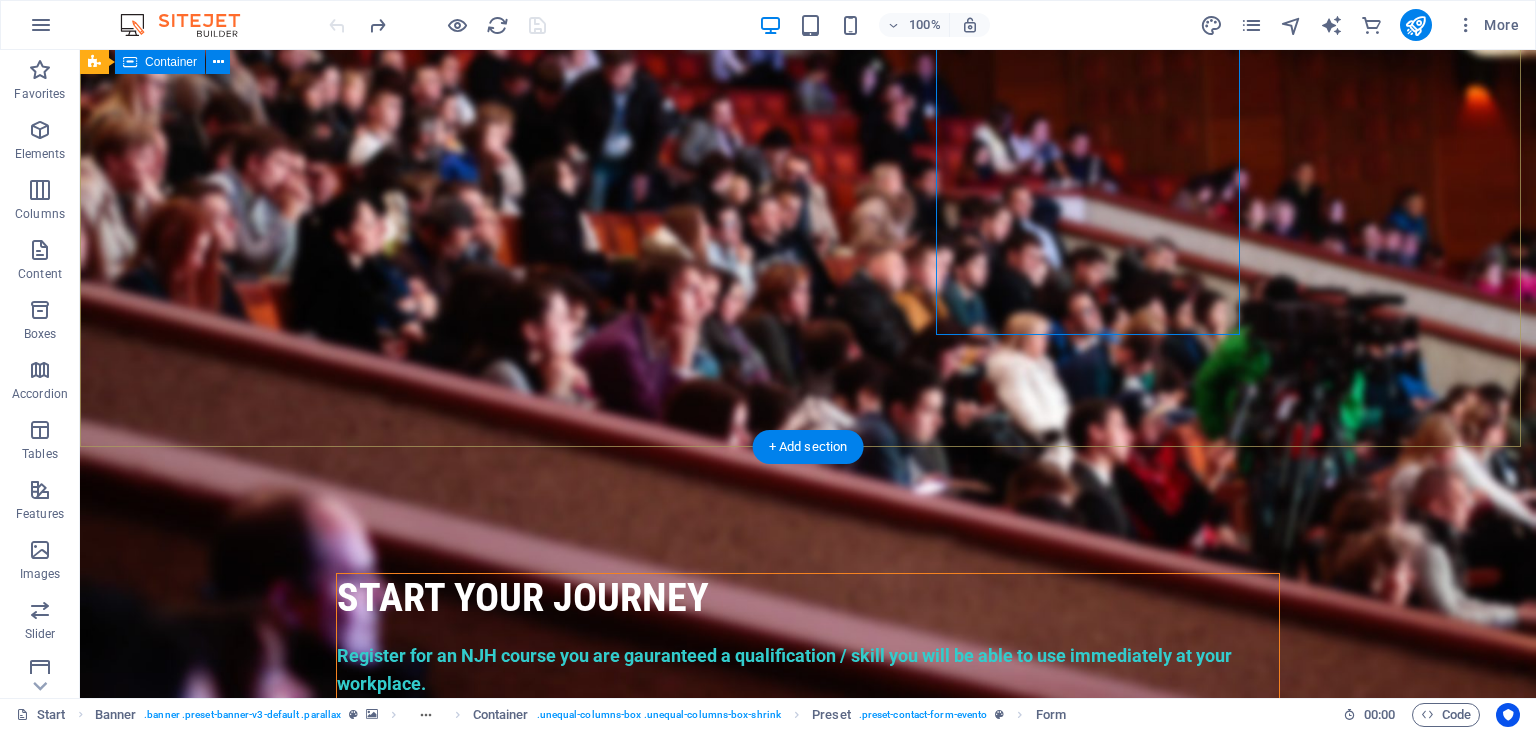 click on "start your journey Register for an NJH course you are gauranteed a qualification / skill you will be able to use immediately at your workplace. The Process 1. Prior to submitting an application form, identify the course, program or modules you would like to apply to be enrolled in. 2. Next complete the application form, pay application fee, submit proof of payment of application fee (Banking Details are: Bank=FNB, Company= NoraJiks Pty Ltd, Account No=62632880797, Account Type= Cheque) 3. Next is await response confirming acceptance which may take up to 3 days during peak periods. 4. If accepted, follow the onboarding procedures Learn more APPLY Now   I have read and understand the privacy policy. click to UPLOAD PROOF OF PAYMENT OF r500 APPLICATION FEE Unreadable? Load new APPLY" at bounding box center (808, 1075) 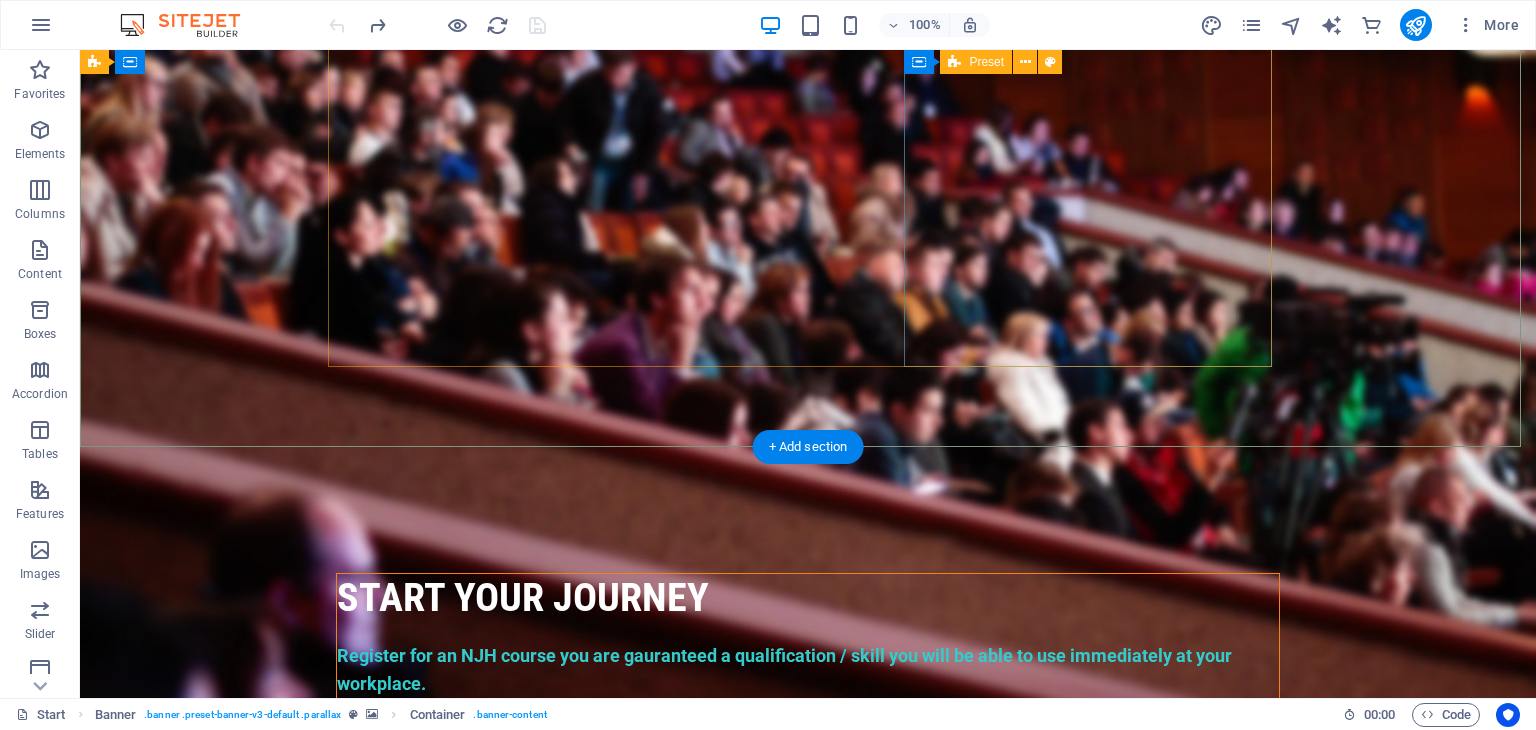 click on "APPLY Now   I have read and understand the privacy policy. click to UPLOAD PROOF OF PAYMENT OF r500 APPLICATION FEE Unreadable? Load new APPLY" at bounding box center (808, 1267) 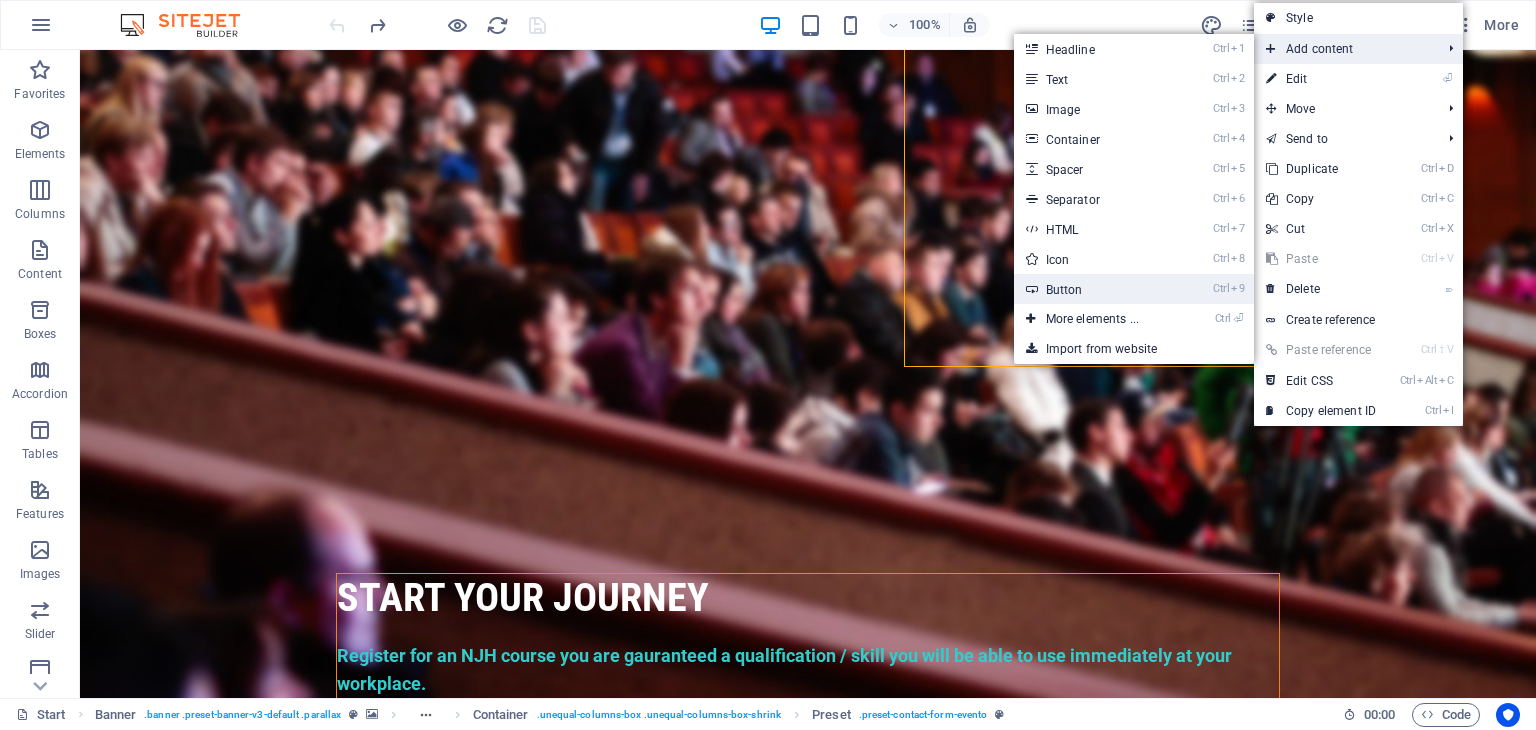 click on "Ctrl 9  Button" at bounding box center (1096, 289) 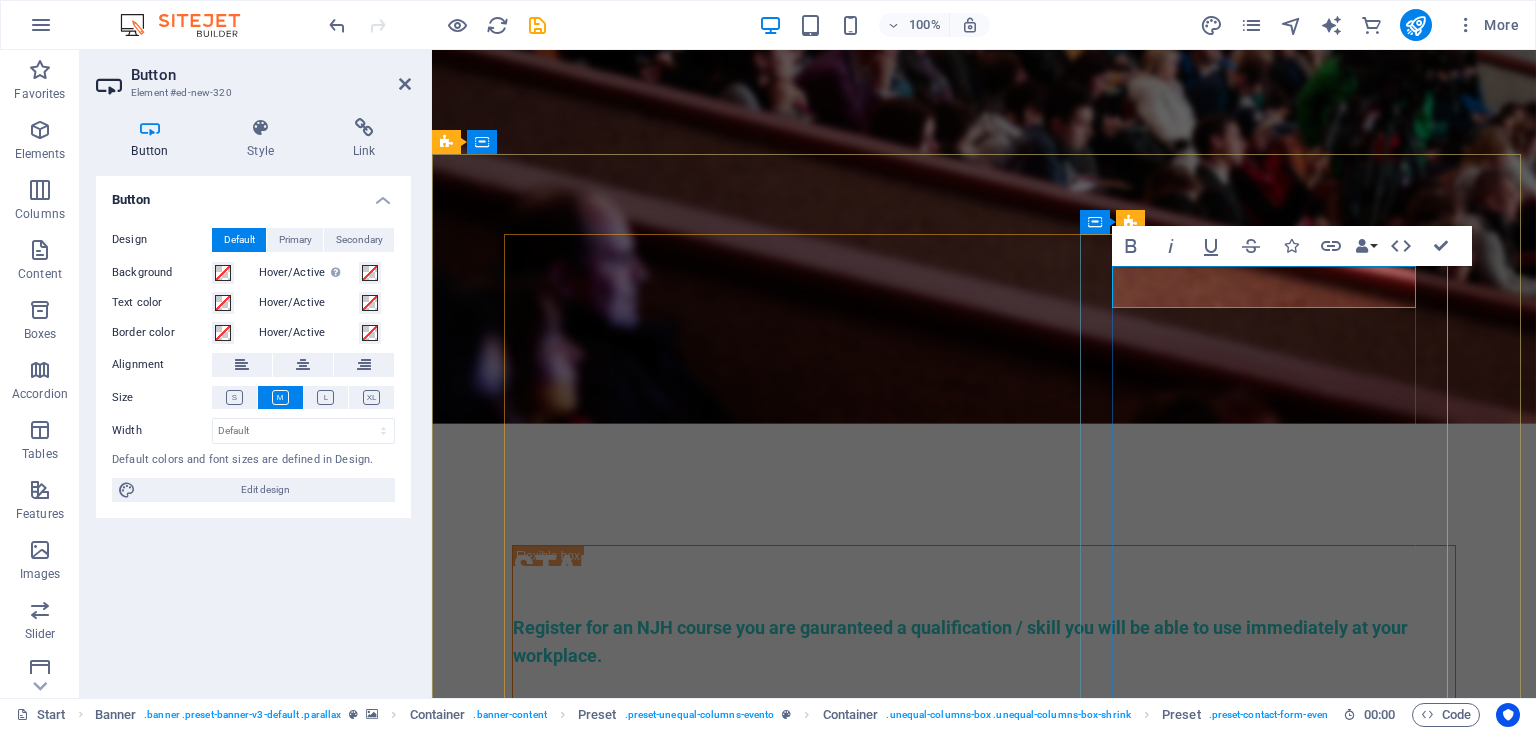scroll, scrollTop: 0, scrollLeft: 0, axis: both 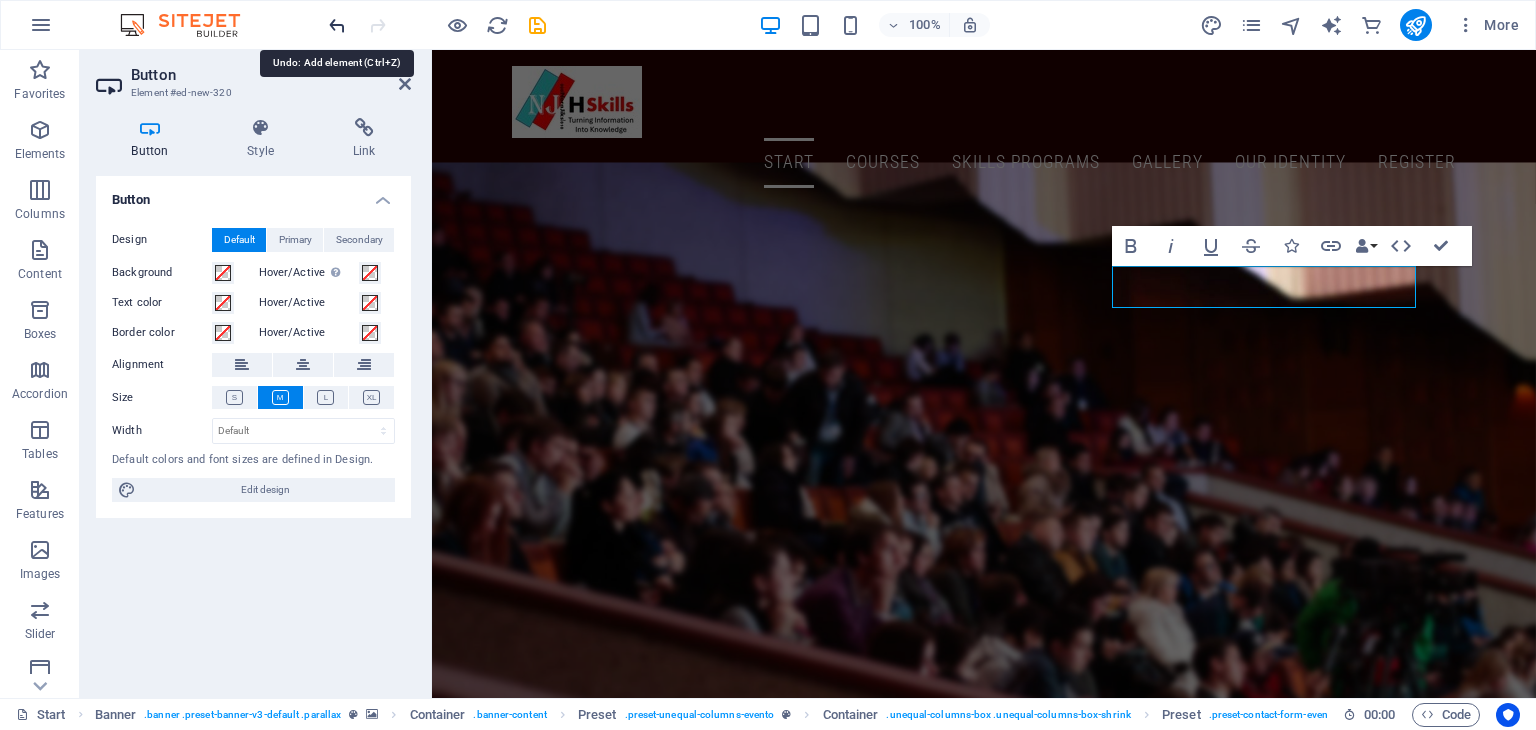 click at bounding box center [337, 25] 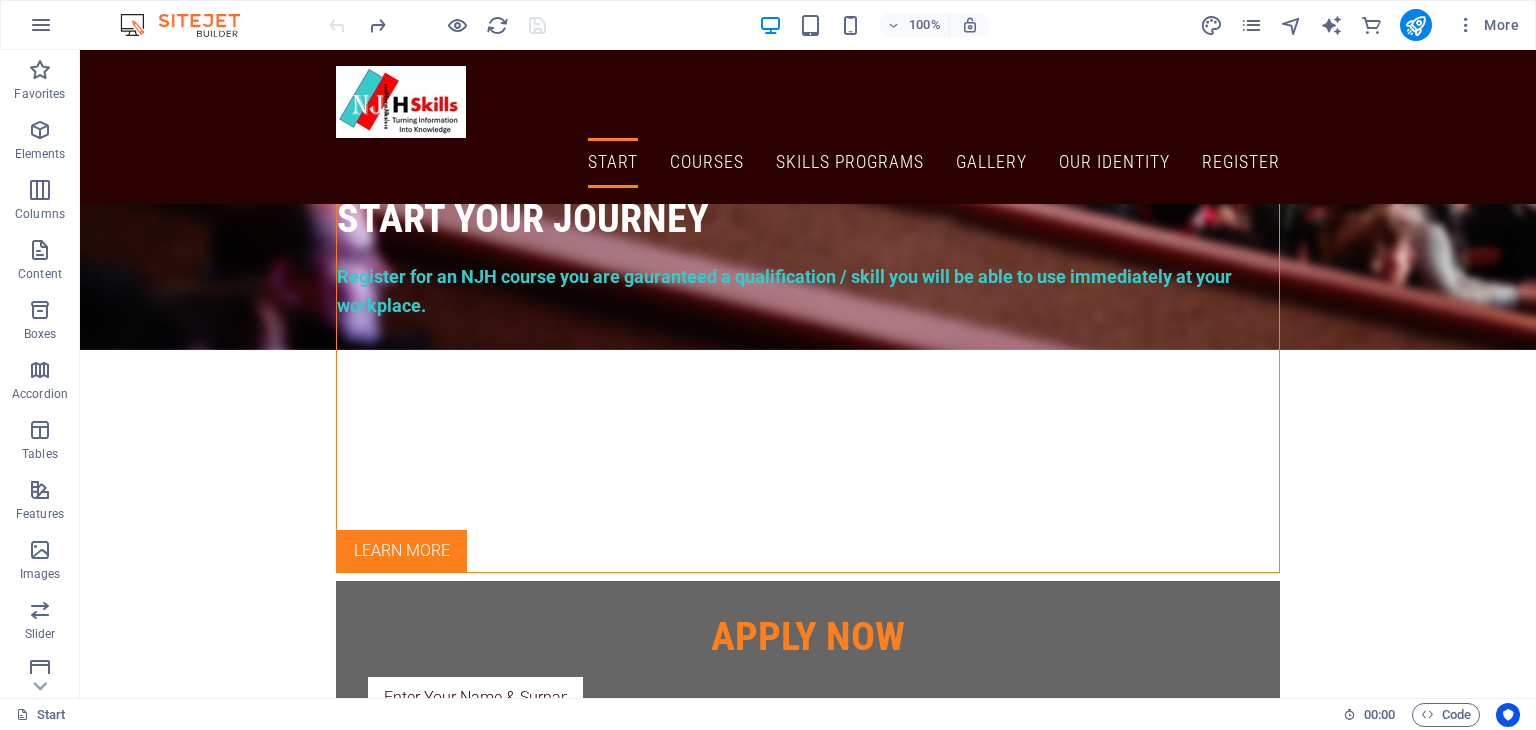 scroll, scrollTop: 694, scrollLeft: 0, axis: vertical 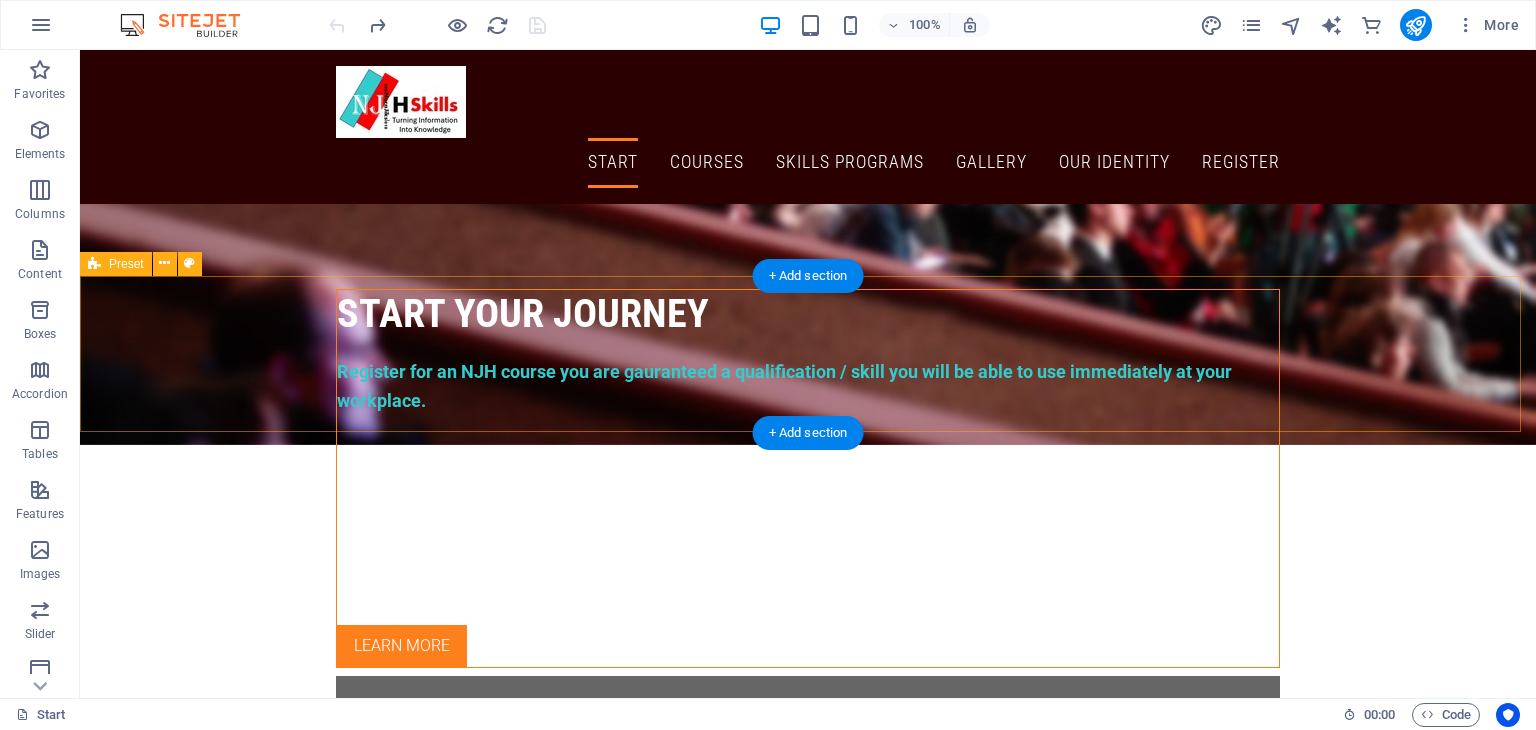 click on "Open Enrollment Programs 2026
2026 Registration Opens Sept 30 , 08 - 00 am Free Webinar (Coming Soon) Coming Assessments: Course: MFC Date: Volunteer Program Register now" at bounding box center (808, 1642) 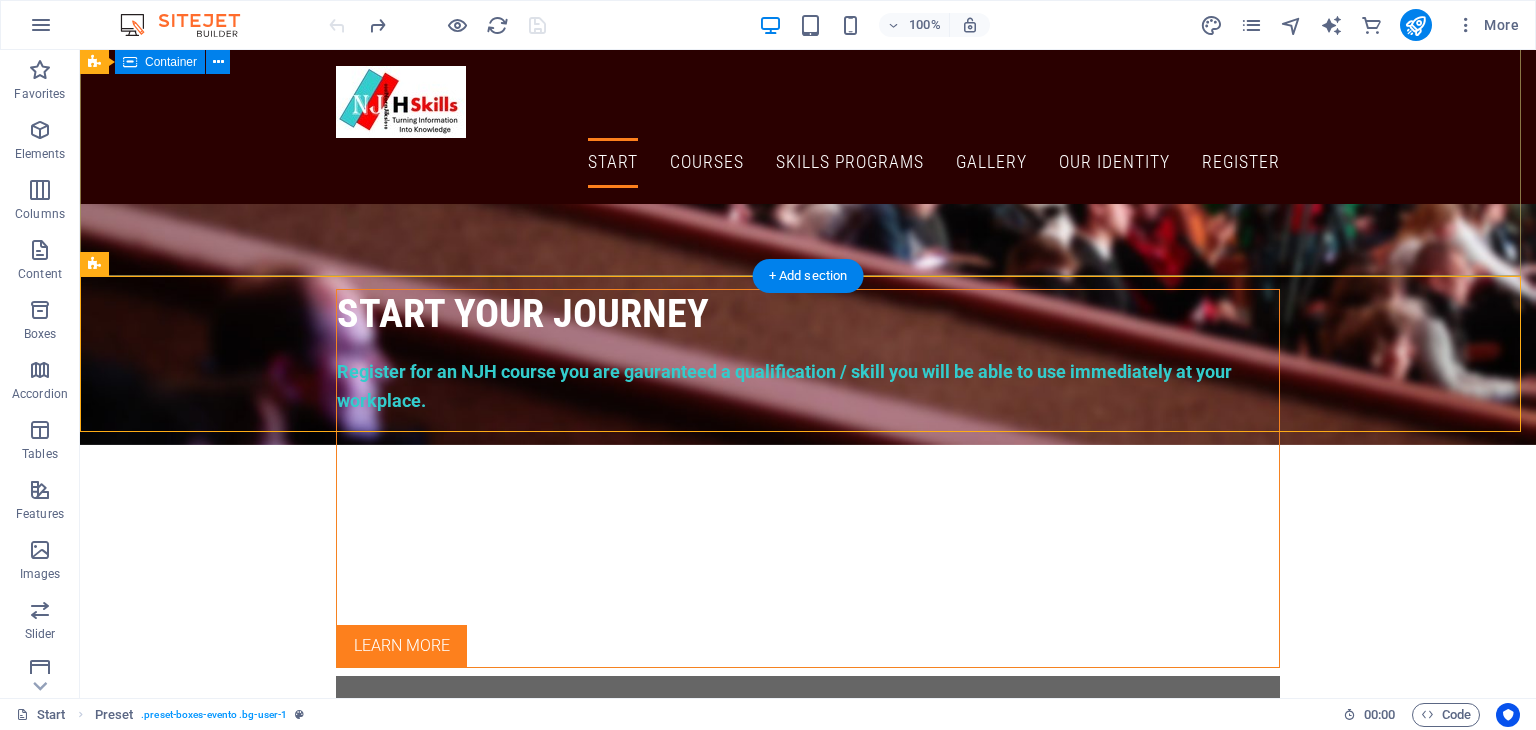 click on "start your journey Register for an NJH course you are gauranteed a qualification / skill you will be able to use immediately at your workplace. The Process 1. Prior to submitting an application form, identify the course, program or modules you would like to apply to be enrolled in. 2. Next complete the application form, pay application fee, submit proof of payment of application fee (Banking Details are: Bank=FNB, Company= NoraJiks Pty Ltd, Account No=62632880797, Account Type= Cheque) 3. Next is await response confirming acceptance which may take up to 3 days during peak periods. 4. If accepted, follow the onboarding procedures Learn more APPLY Now   I have read and understand the privacy policy. click to UPLOAD PROOF OF PAYMENT OF r500 APPLICATION FEE Unreadable? Load new APPLY" at bounding box center (808, 791) 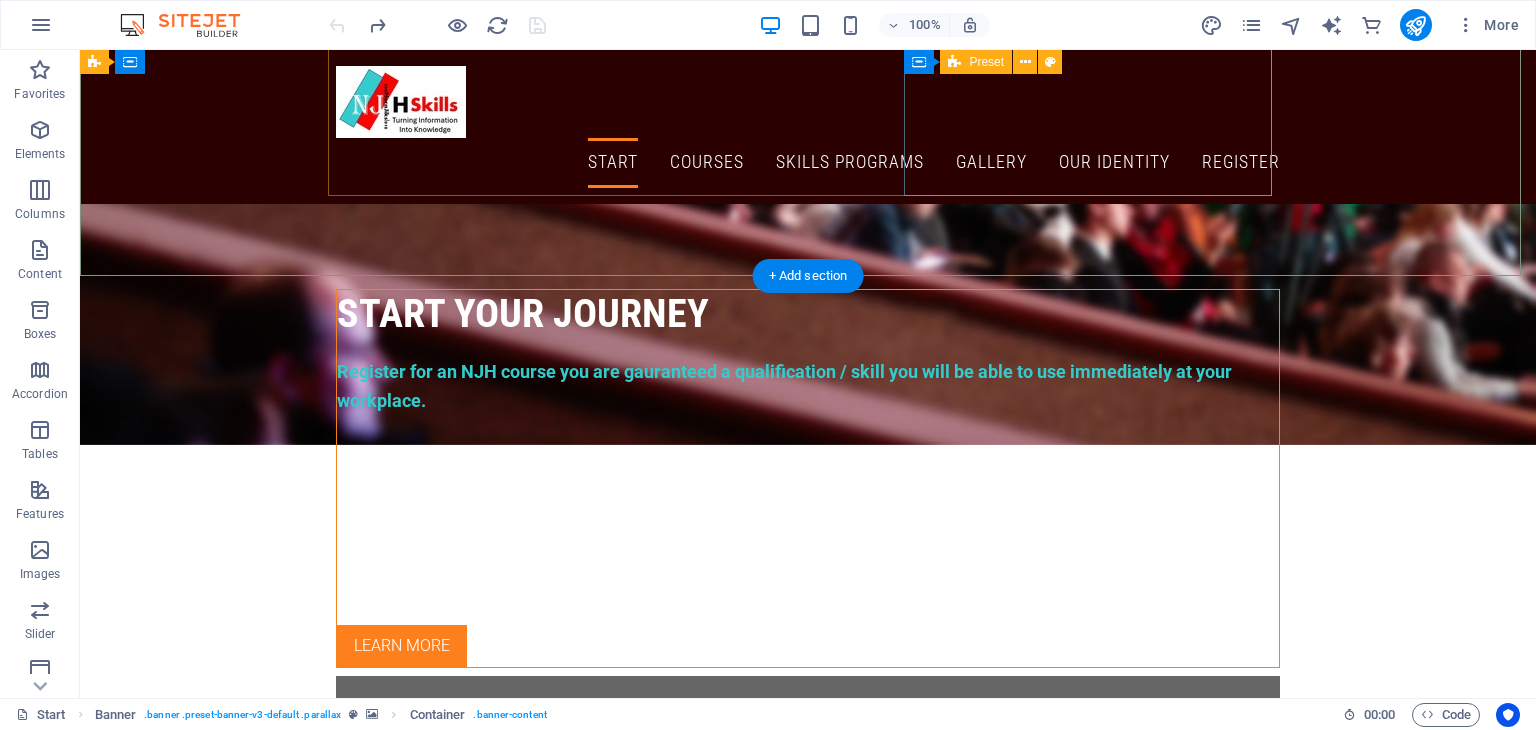 click on "APPLY Now   I have read and understand the privacy policy. click to UPLOAD PROOF OF PAYMENT OF r500 APPLICATION FEE Unreadable? Load new APPLY" at bounding box center [808, 984] 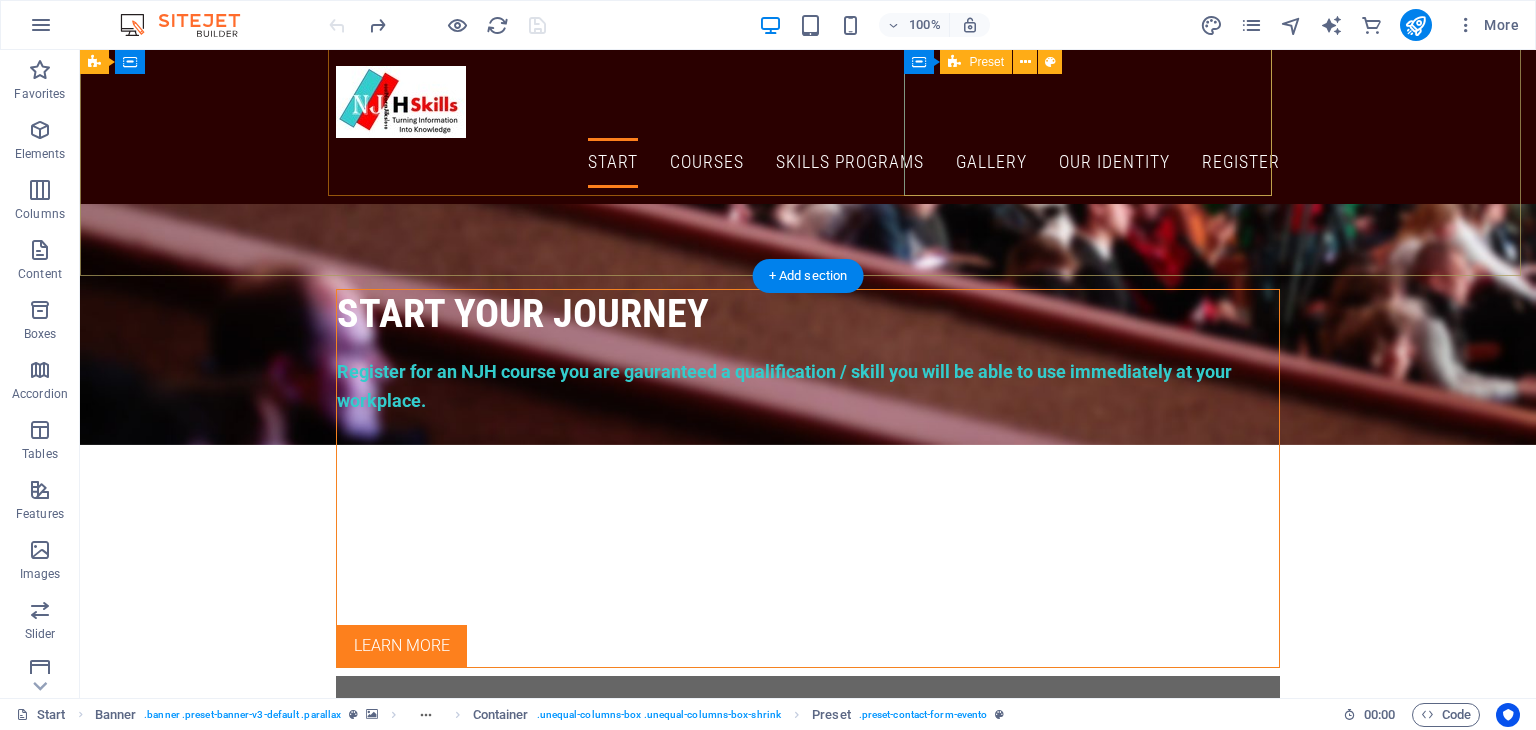 click on "APPLY Now   I have read and understand the privacy policy. click to UPLOAD PROOF OF PAYMENT OF r500 APPLICATION FEE Unreadable? Load new APPLY" at bounding box center (808, 984) 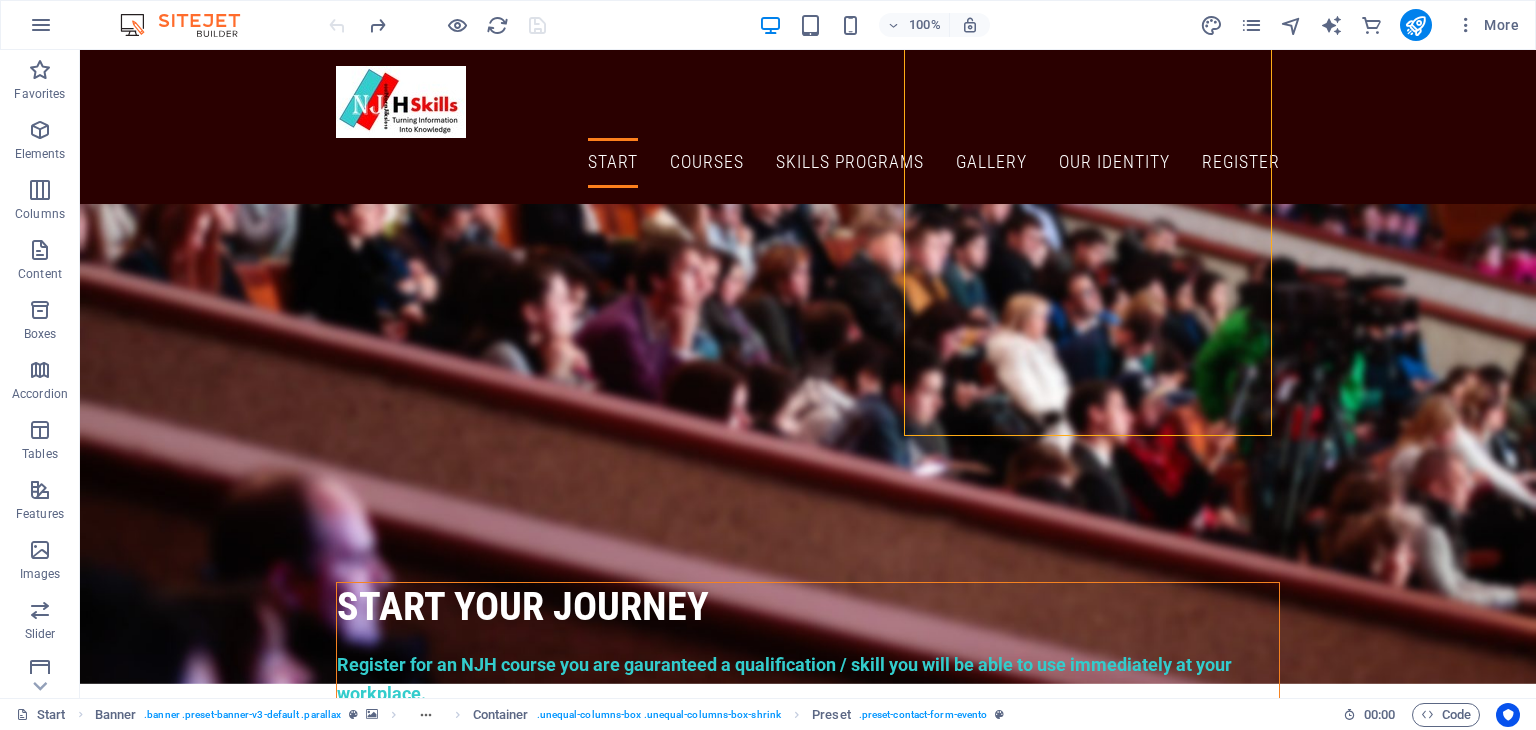 scroll, scrollTop: 454, scrollLeft: 0, axis: vertical 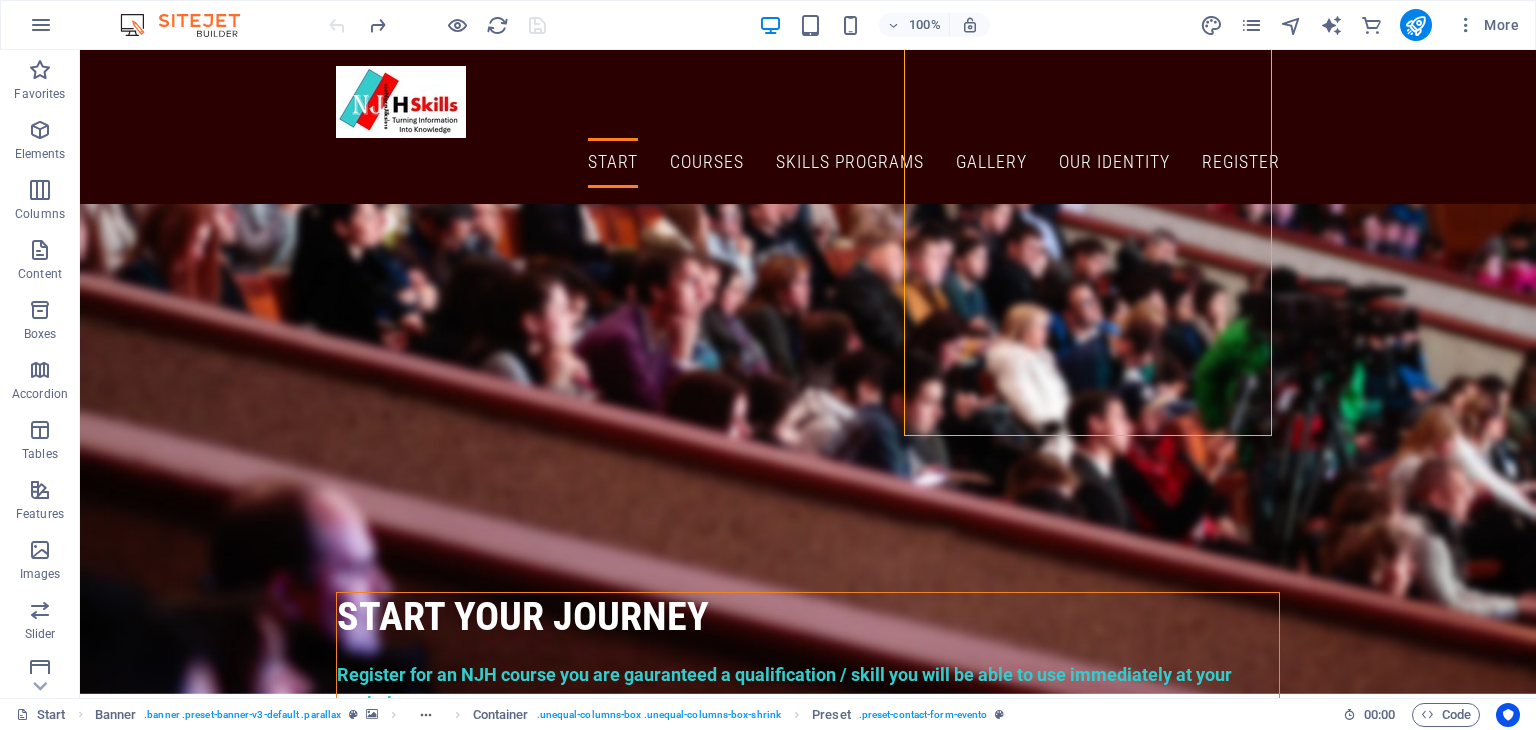 click on "APPLY Now   I have read and understand the privacy policy. click to UPLOAD PROOF OF PAYMENT OF r500 APPLICATION FEE Unreadable? Load new APPLY" at bounding box center [808, 1287] 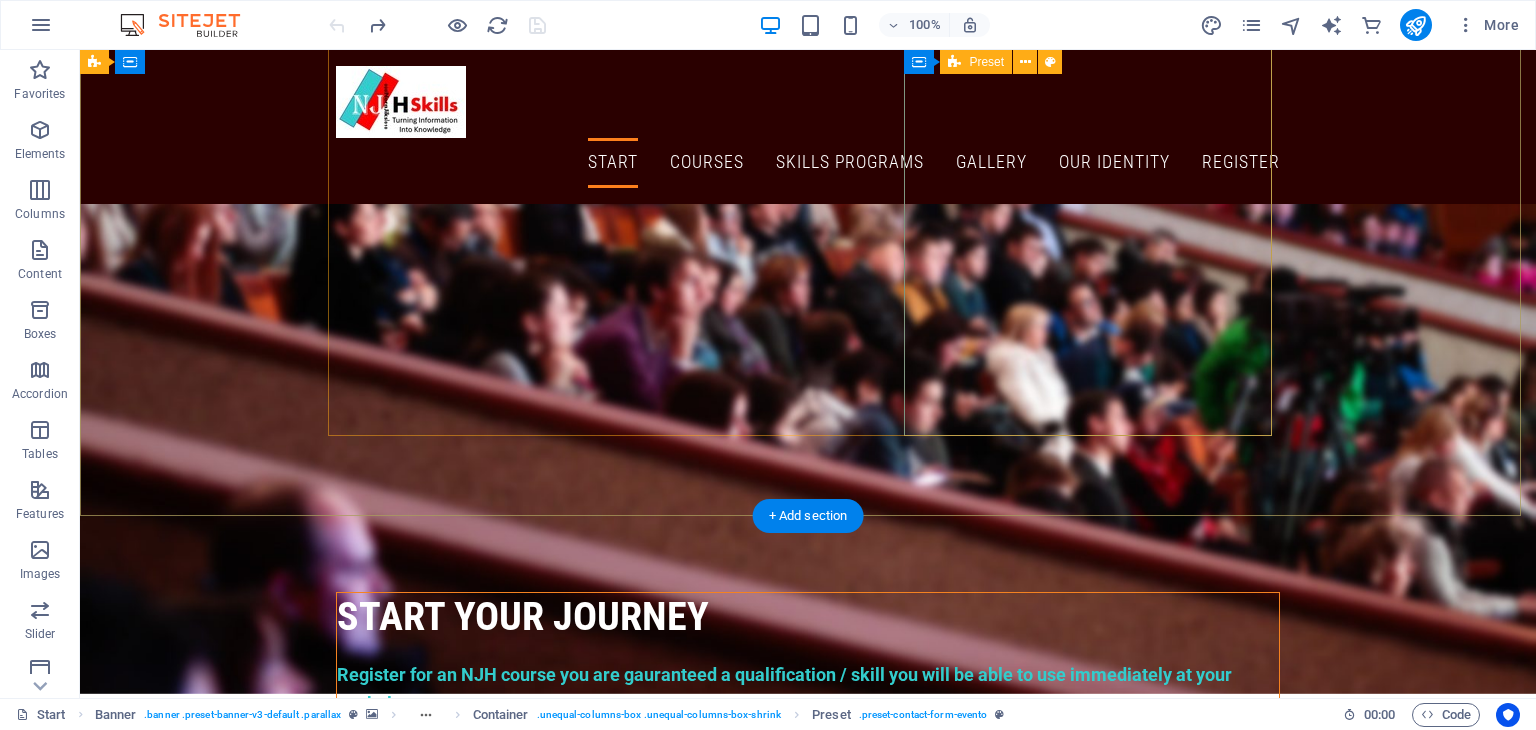 click on "APPLY Now   I have read and understand the privacy policy. click to UPLOAD PROOF OF PAYMENT OF r500 APPLICATION FEE Unreadable? Load new APPLY" at bounding box center (808, 1287) 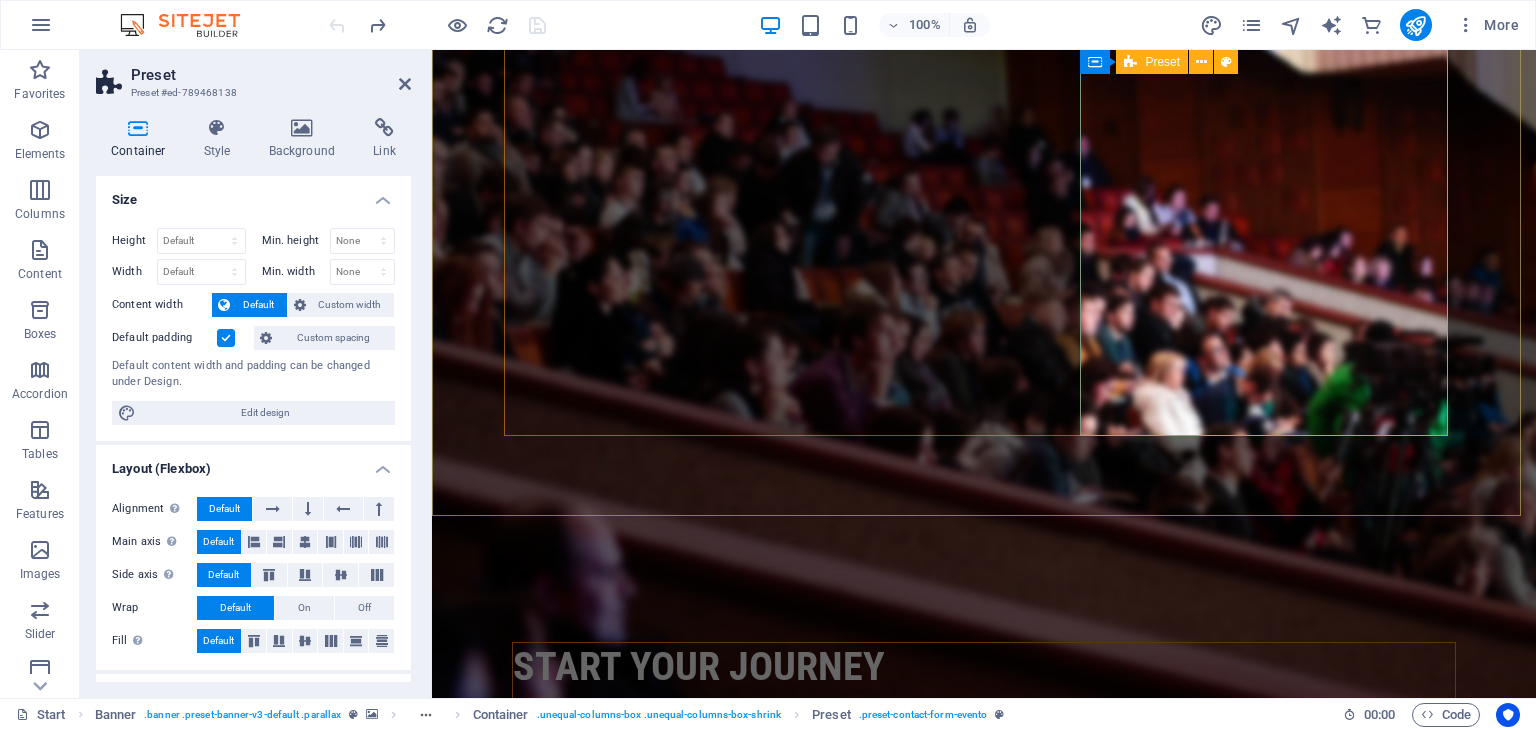 click on "APPLY Now   I have read and understand the privacy policy. click to UPLOAD PROOF OF PAYMENT OF r500 APPLICATION FEE Unreadable? Load new APPLY" at bounding box center (984, 1336) 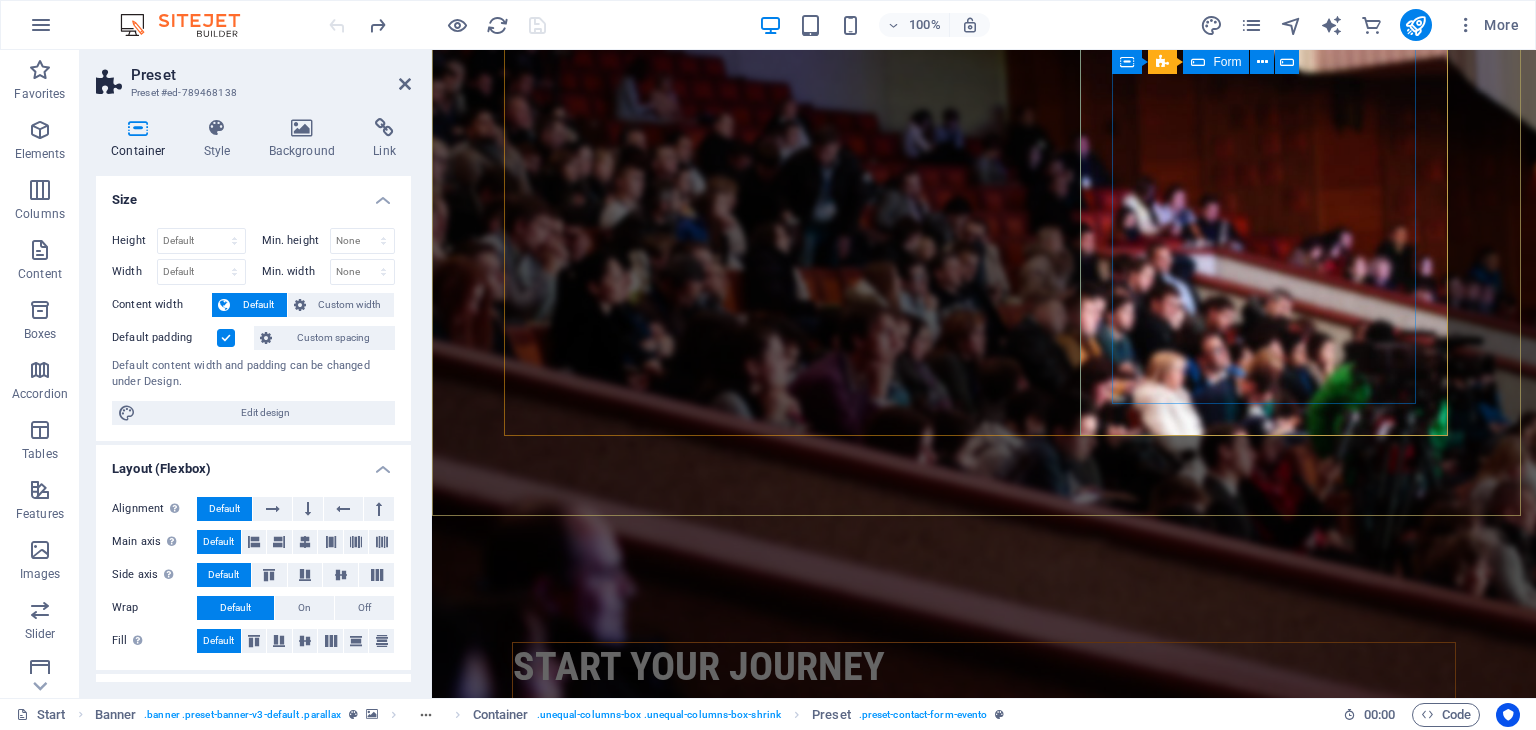 click on "APPLY Now   I have read and understand the privacy policy. click to UPLOAD PROOF OF PAYMENT OF r500 APPLICATION FEE Unreadable? Load new APPLY" at bounding box center [984, 1336] 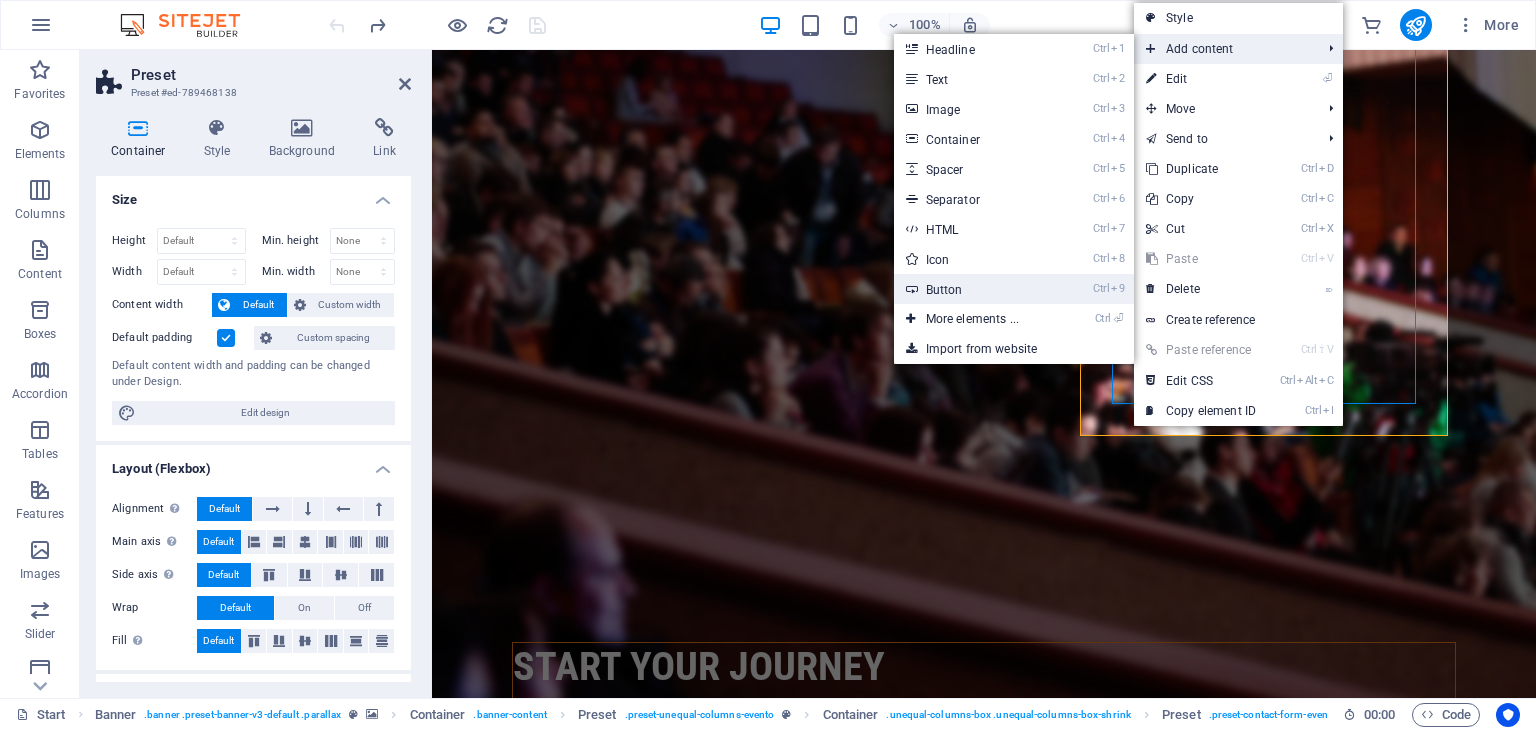 click on "Ctrl 9  Button" at bounding box center (976, 289) 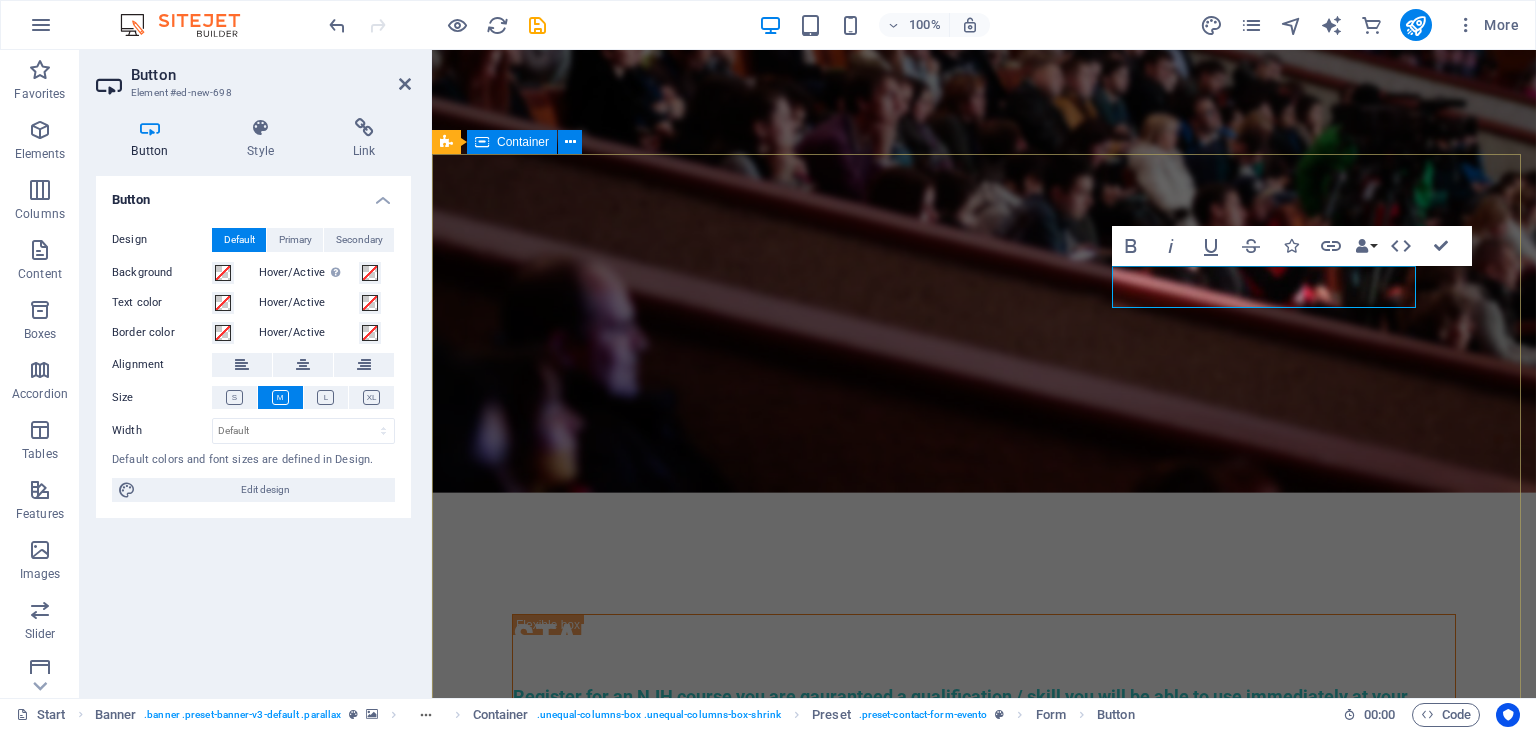 scroll, scrollTop: 0, scrollLeft: 0, axis: both 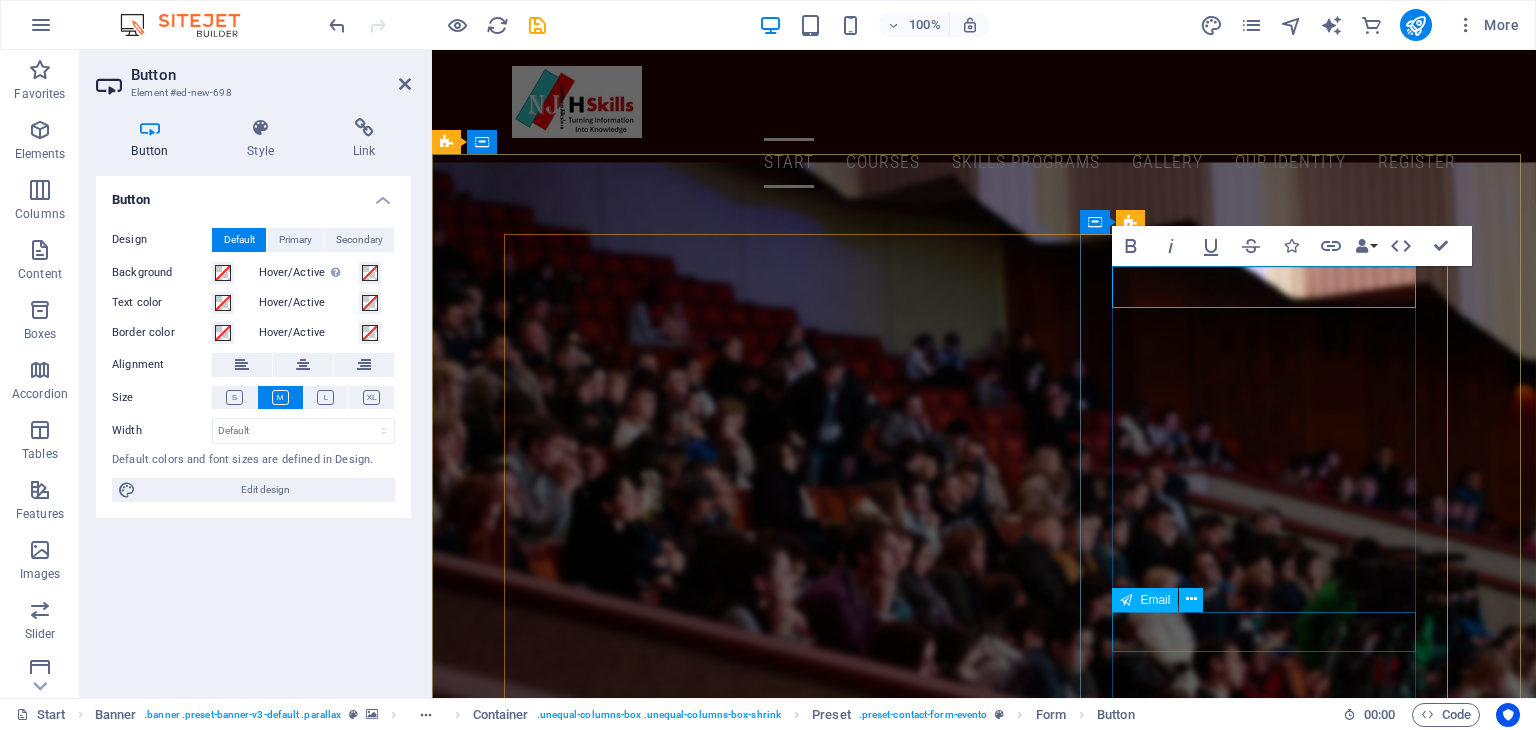 drag, startPoint x: 1392, startPoint y: 307, endPoint x: 1397, endPoint y: 655, distance: 348.03592 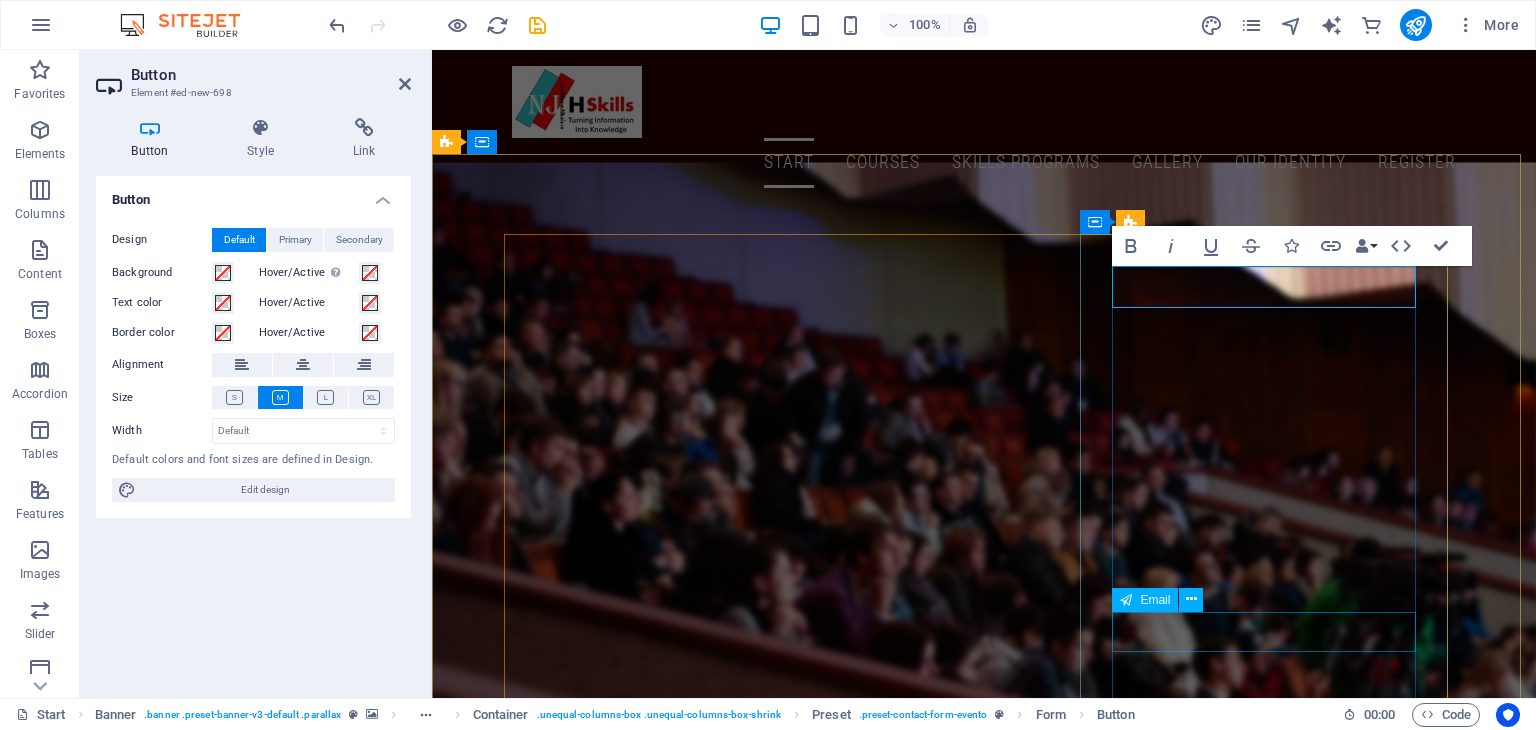 click on "APPLY Now   I have read and understand the privacy policy. click to UPLOAD PROOF OF PAYMENT OF r500 APPLICATION FEE Unreadable? Load new APPLY" at bounding box center (984, 1791) 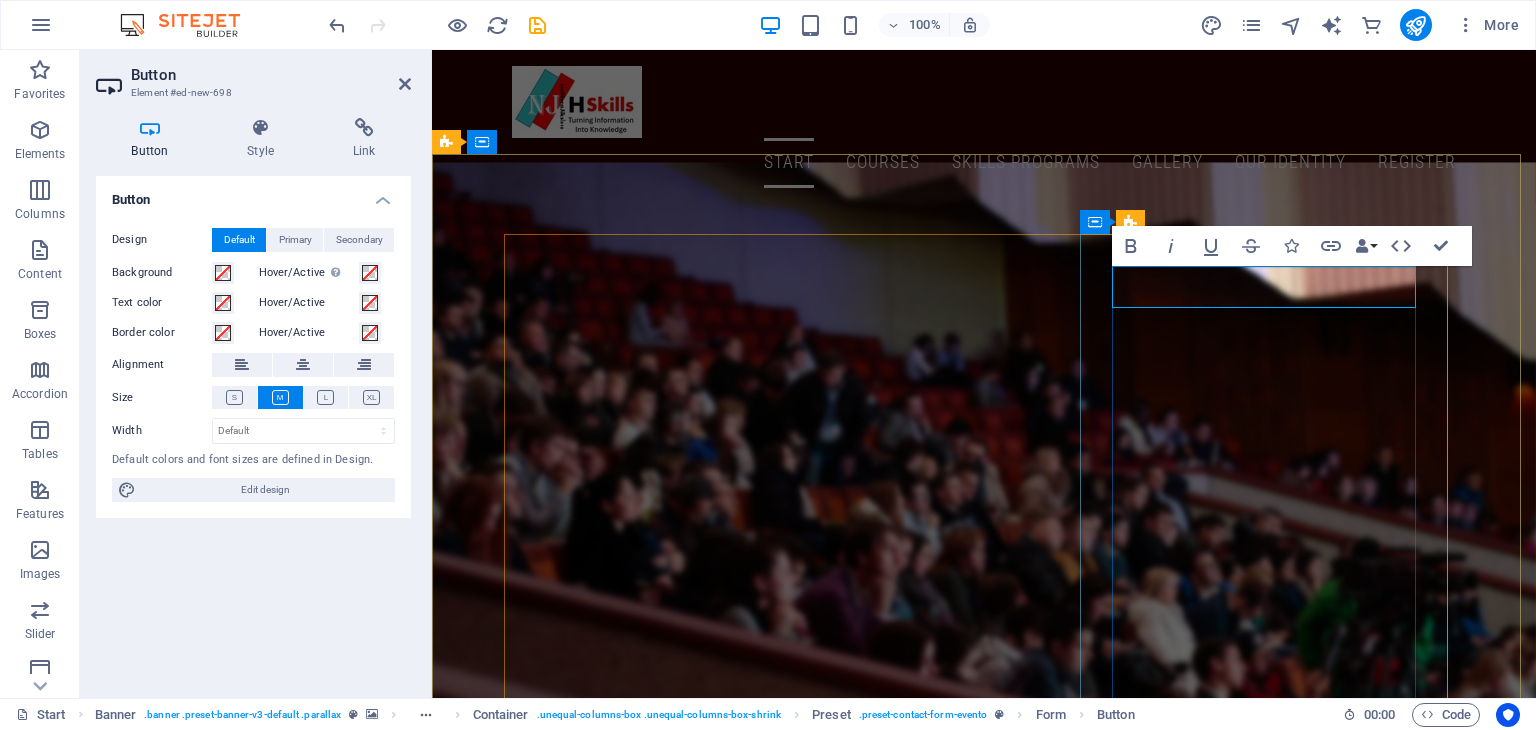click on "APPLY Now   I have read and understand the privacy policy. click to UPLOAD PROOF OF PAYMENT OF r500 APPLICATION FEE Unreadable? Load new APPLY" at bounding box center [984, 1791] 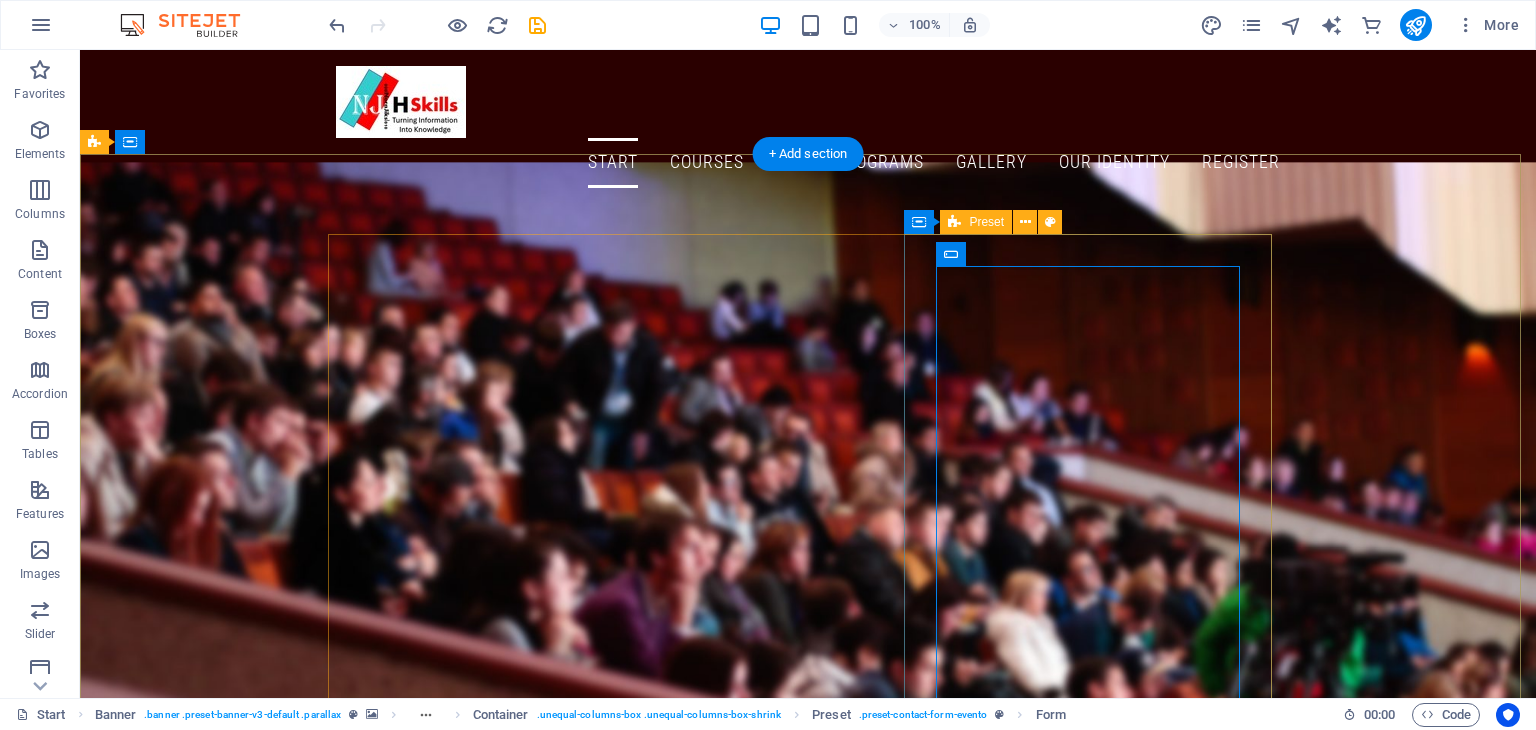 click on "Button label" at bounding box center [808, 1507] 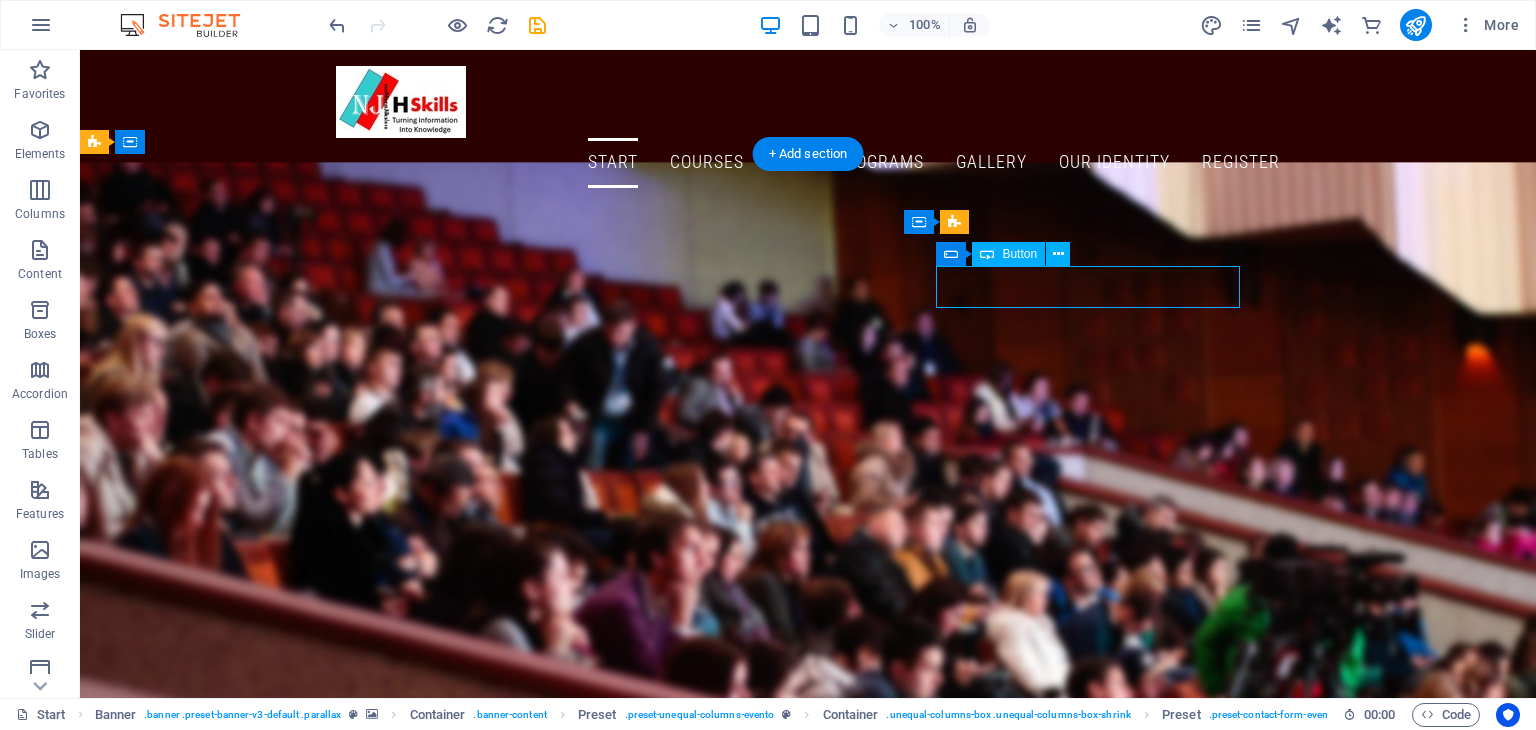 drag, startPoint x: 1096, startPoint y: 306, endPoint x: 1401, endPoint y: 274, distance: 306.6741 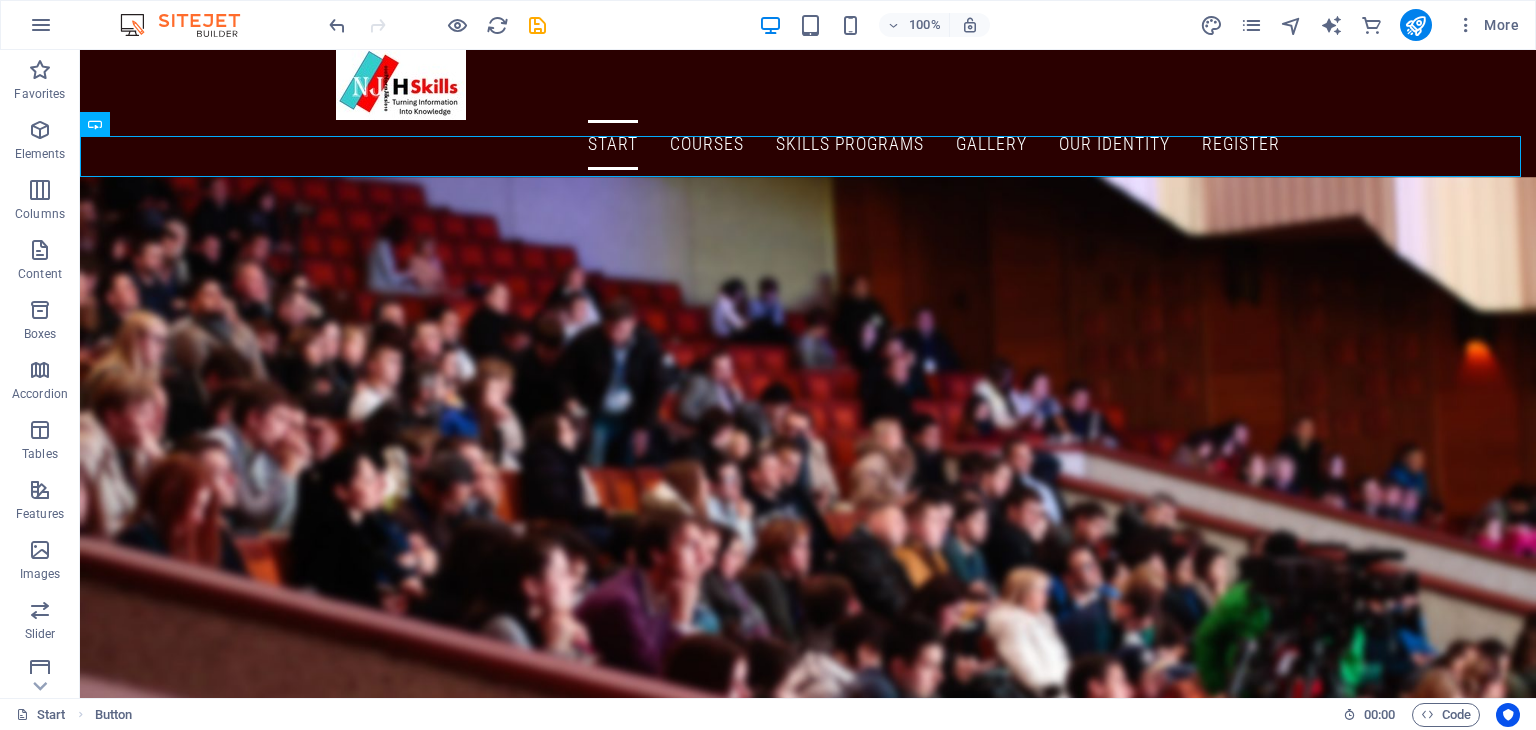 scroll, scrollTop: 8, scrollLeft: 0, axis: vertical 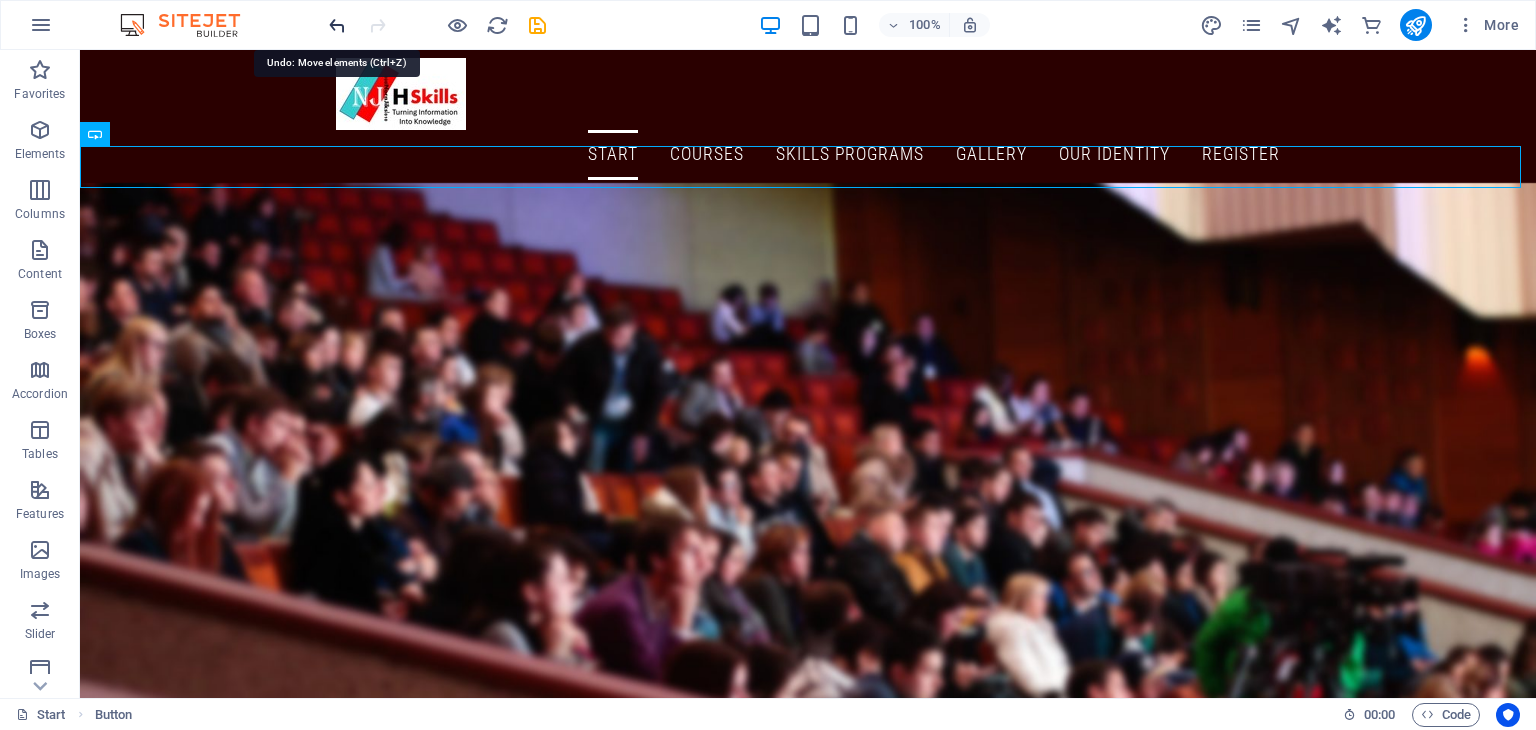 click at bounding box center [337, 25] 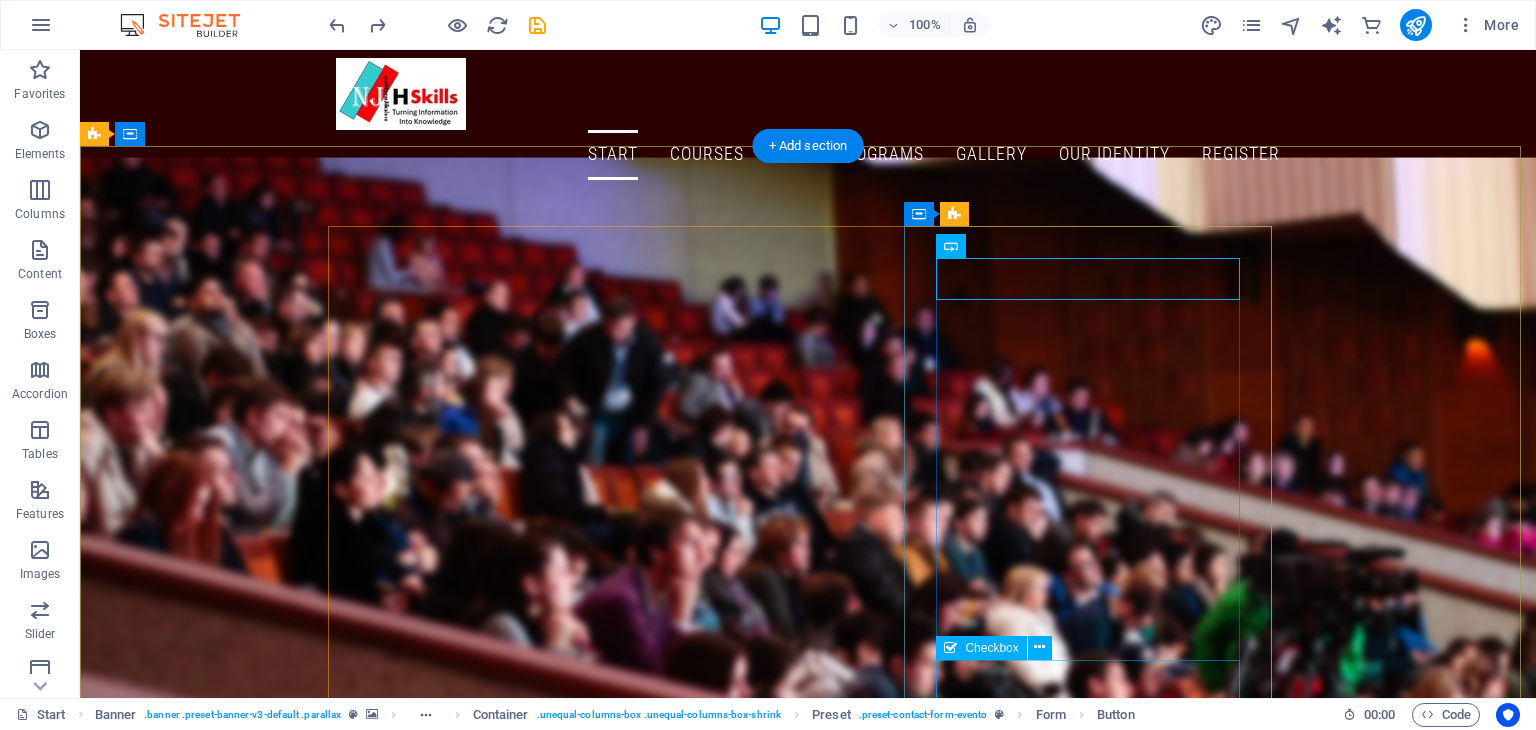drag, startPoint x: 1052, startPoint y: 307, endPoint x: 1004, endPoint y: 669, distance: 365.16846 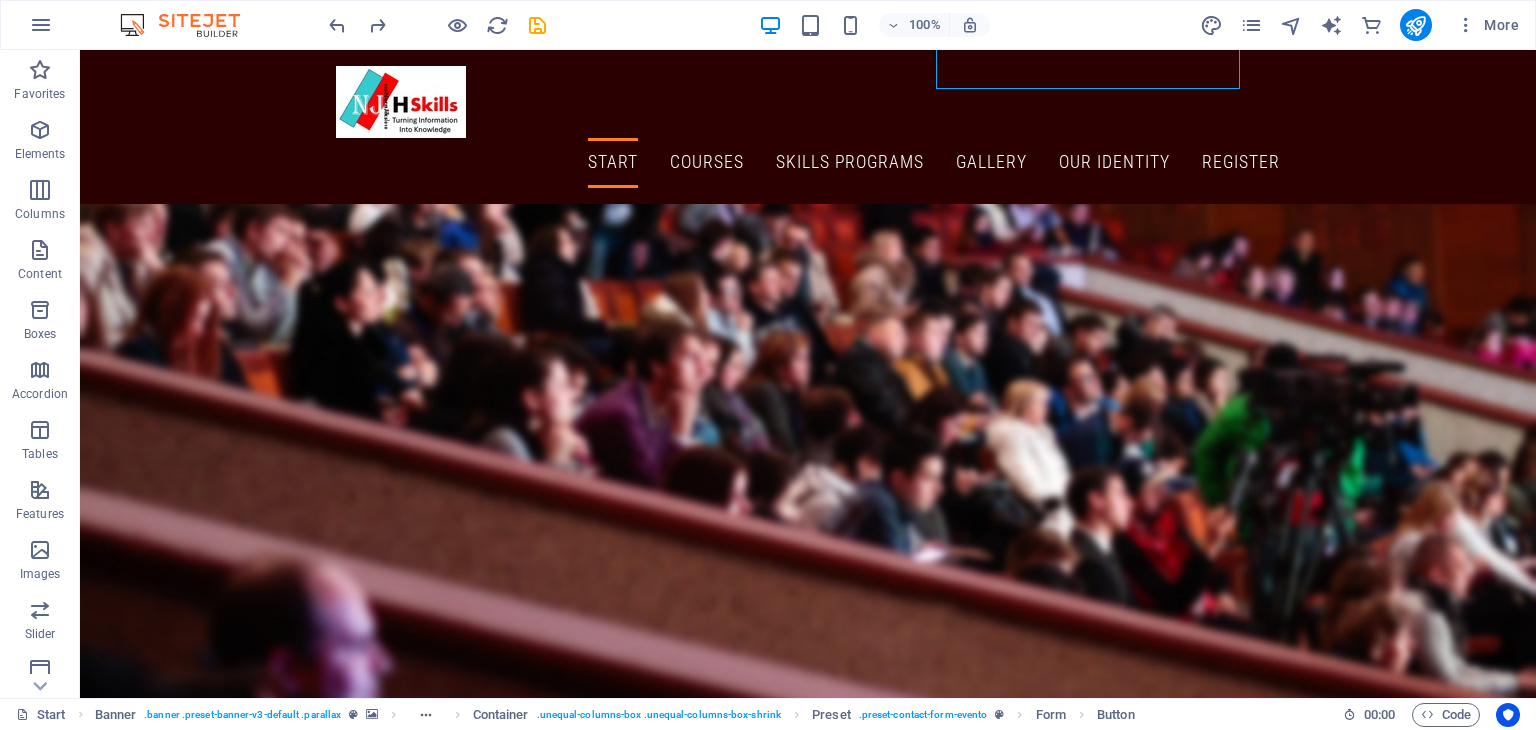 scroll, scrollTop: 218, scrollLeft: 0, axis: vertical 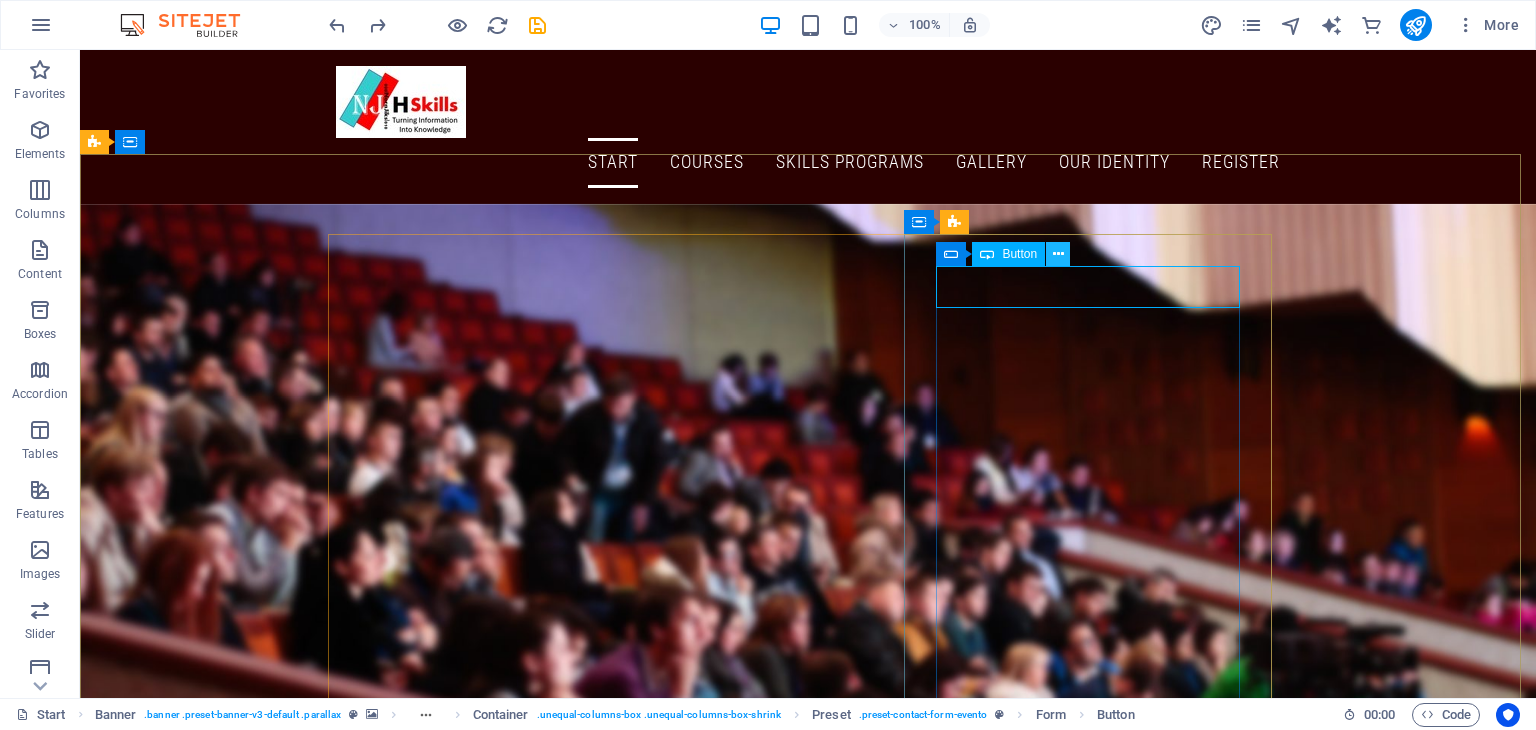 drag, startPoint x: 1059, startPoint y: 263, endPoint x: 956, endPoint y: 215, distance: 113.63538 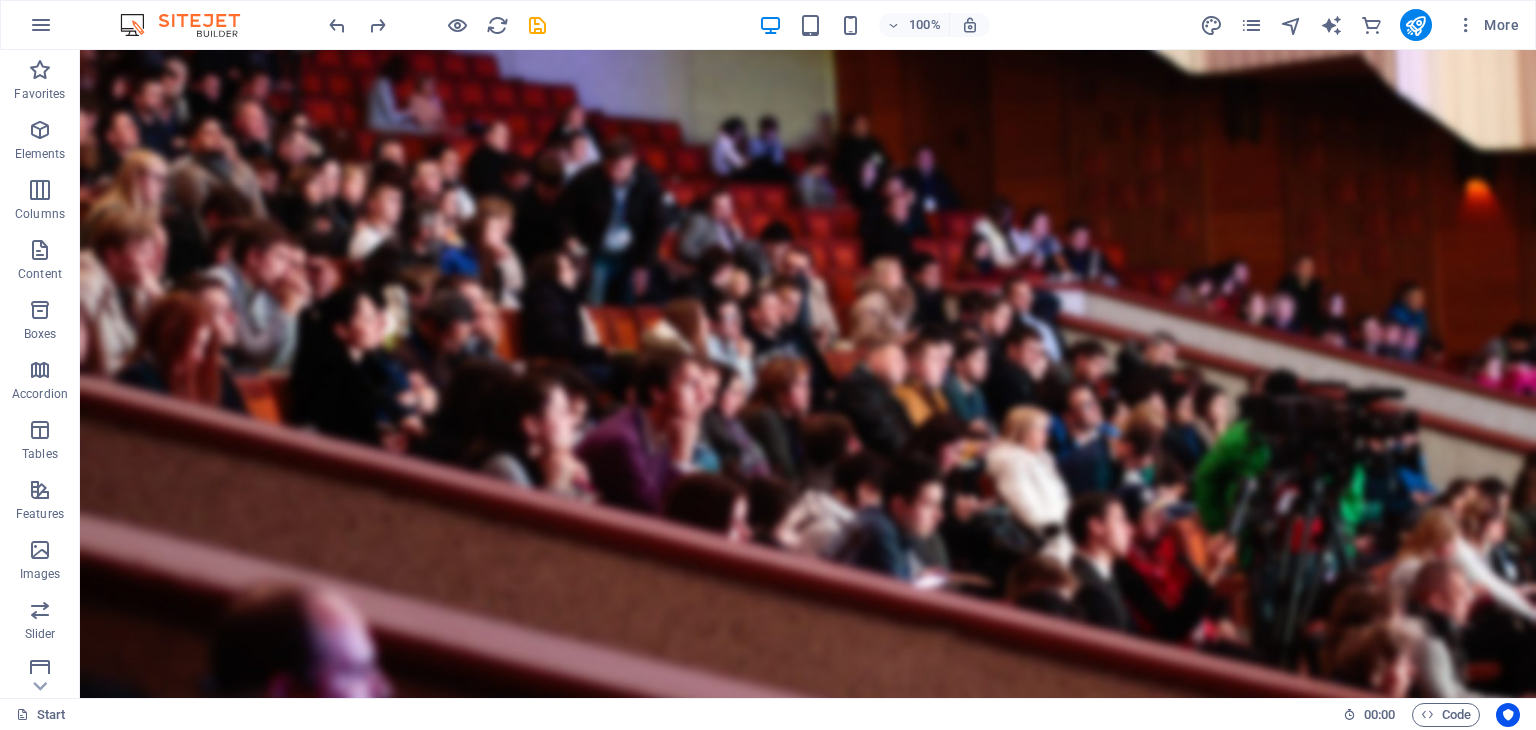 scroll, scrollTop: 370, scrollLeft: 0, axis: vertical 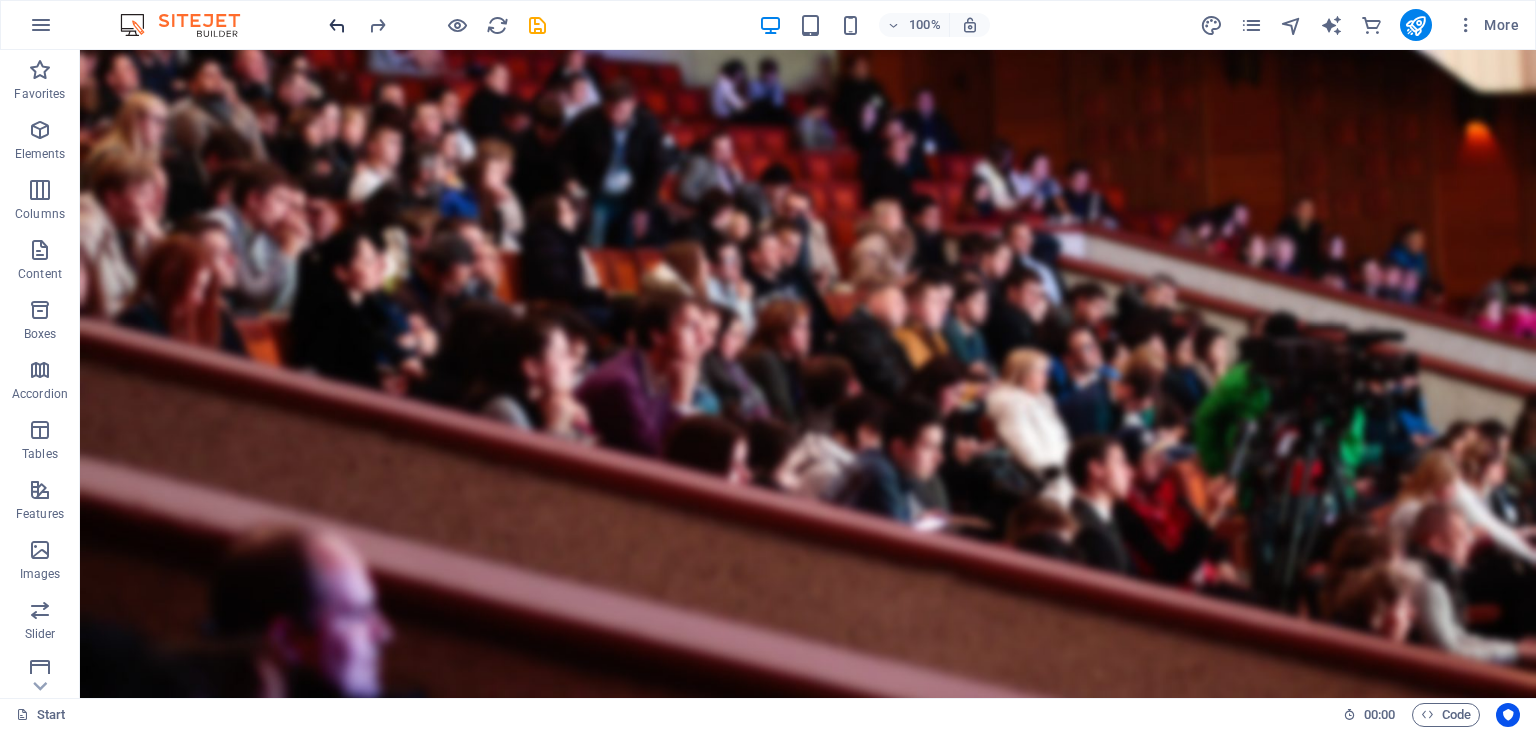 click at bounding box center (337, 25) 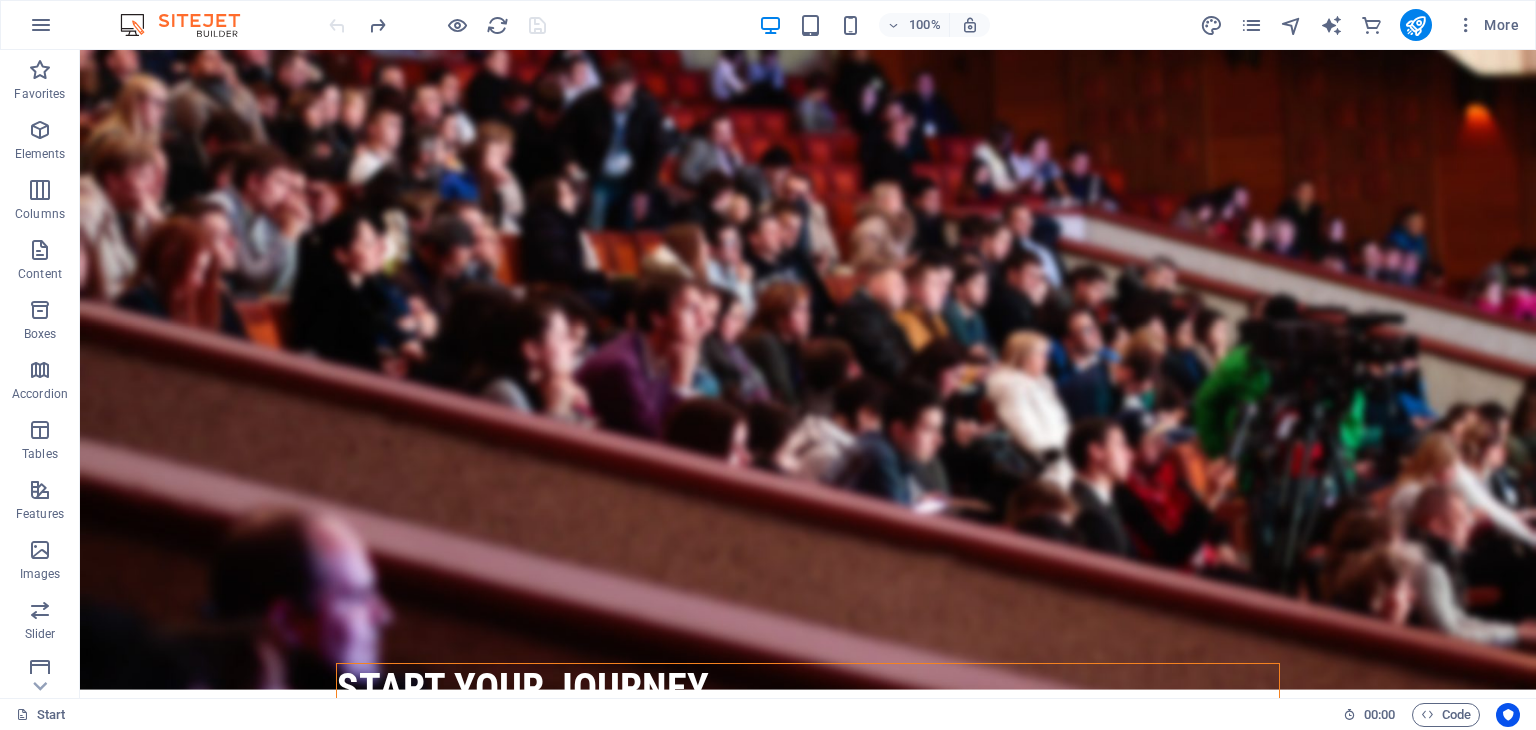 scroll, scrollTop: 0, scrollLeft: 0, axis: both 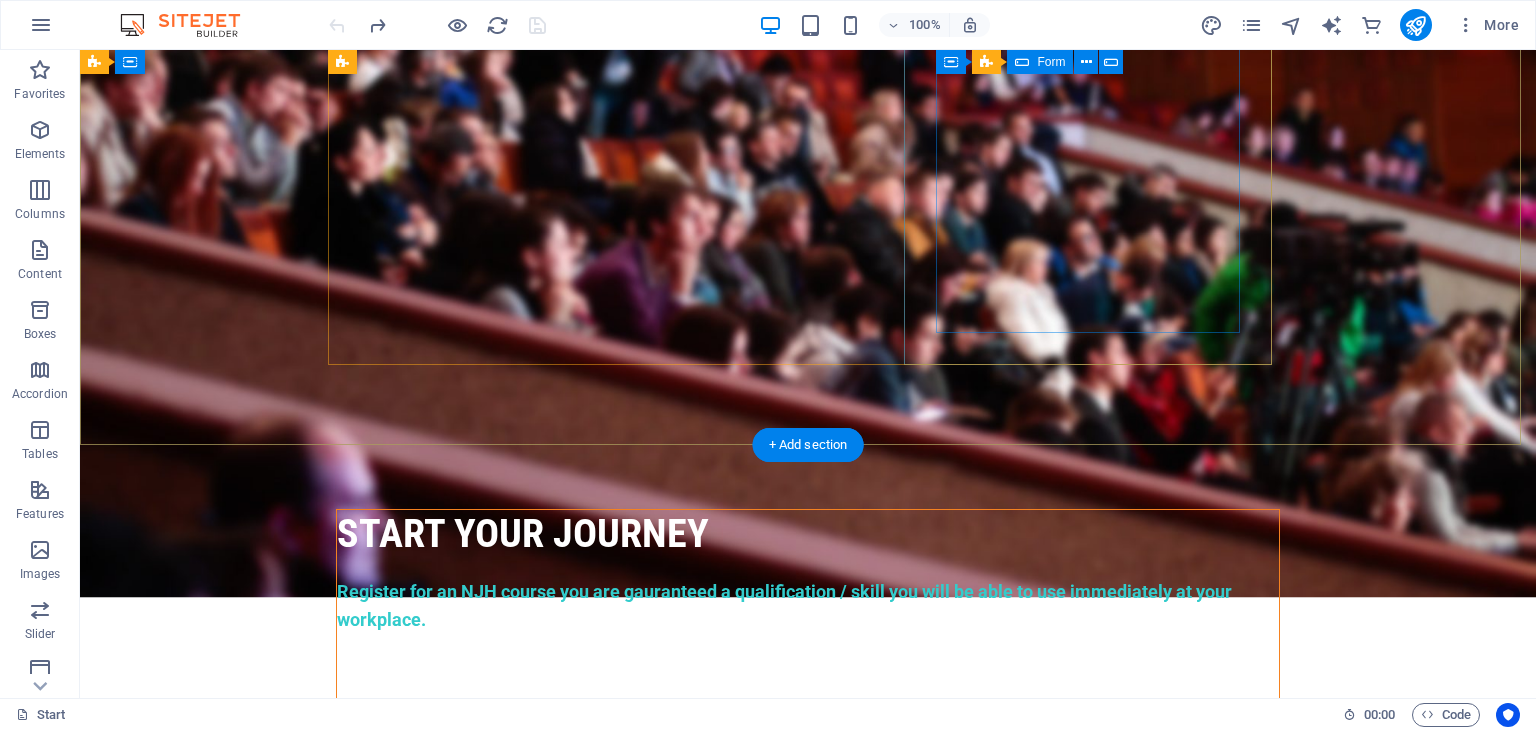 click on "APPLY Now   I have read and understand the privacy policy. click to UPLOAD PROOF OF PAYMENT OF r500 APPLICATION FEE Unreadable? Load new APPLY" at bounding box center [808, 1203] 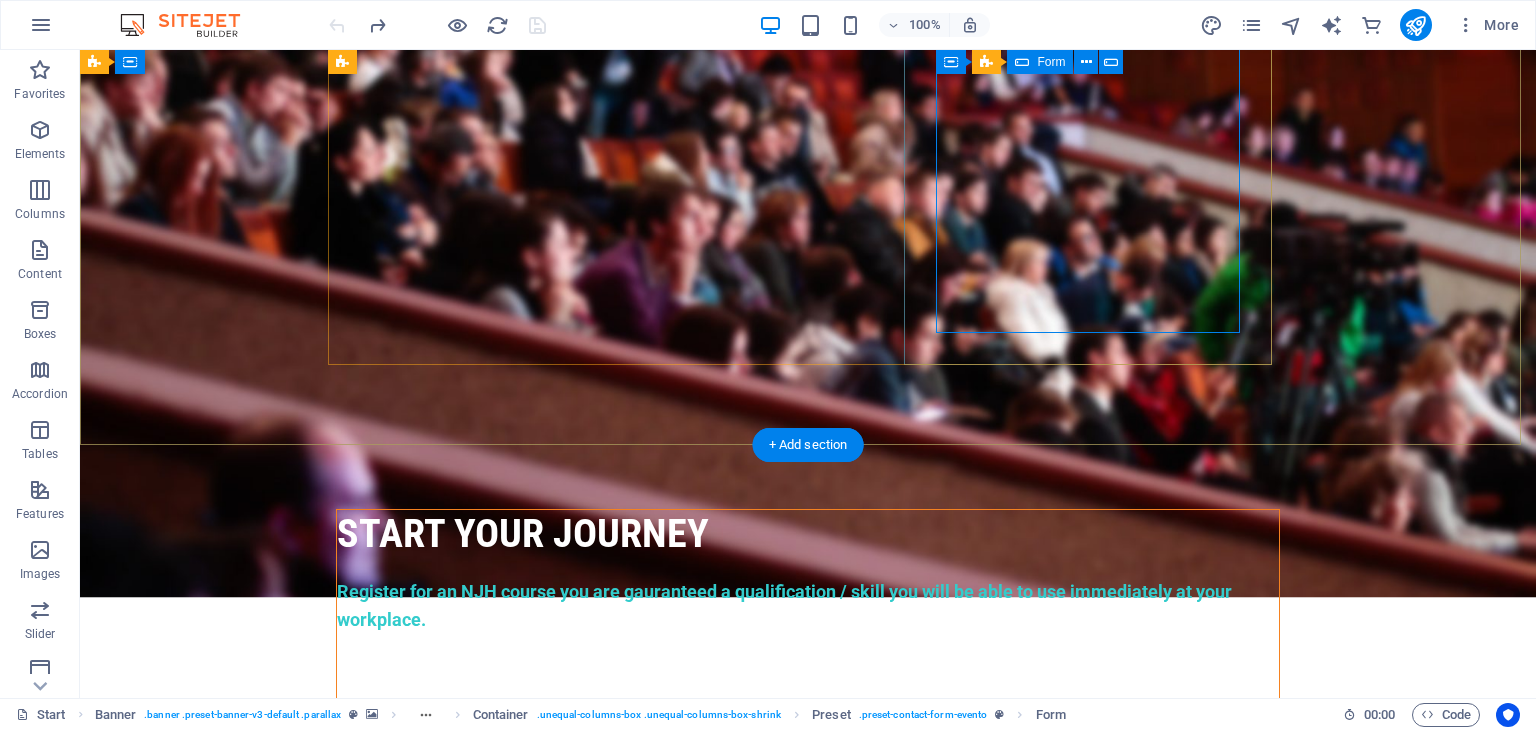 click on "APPLY Now   I have read and understand the privacy policy. click to UPLOAD PROOF OF PAYMENT OF r500 APPLICATION FEE Unreadable? Load new APPLY" at bounding box center (808, 1203) 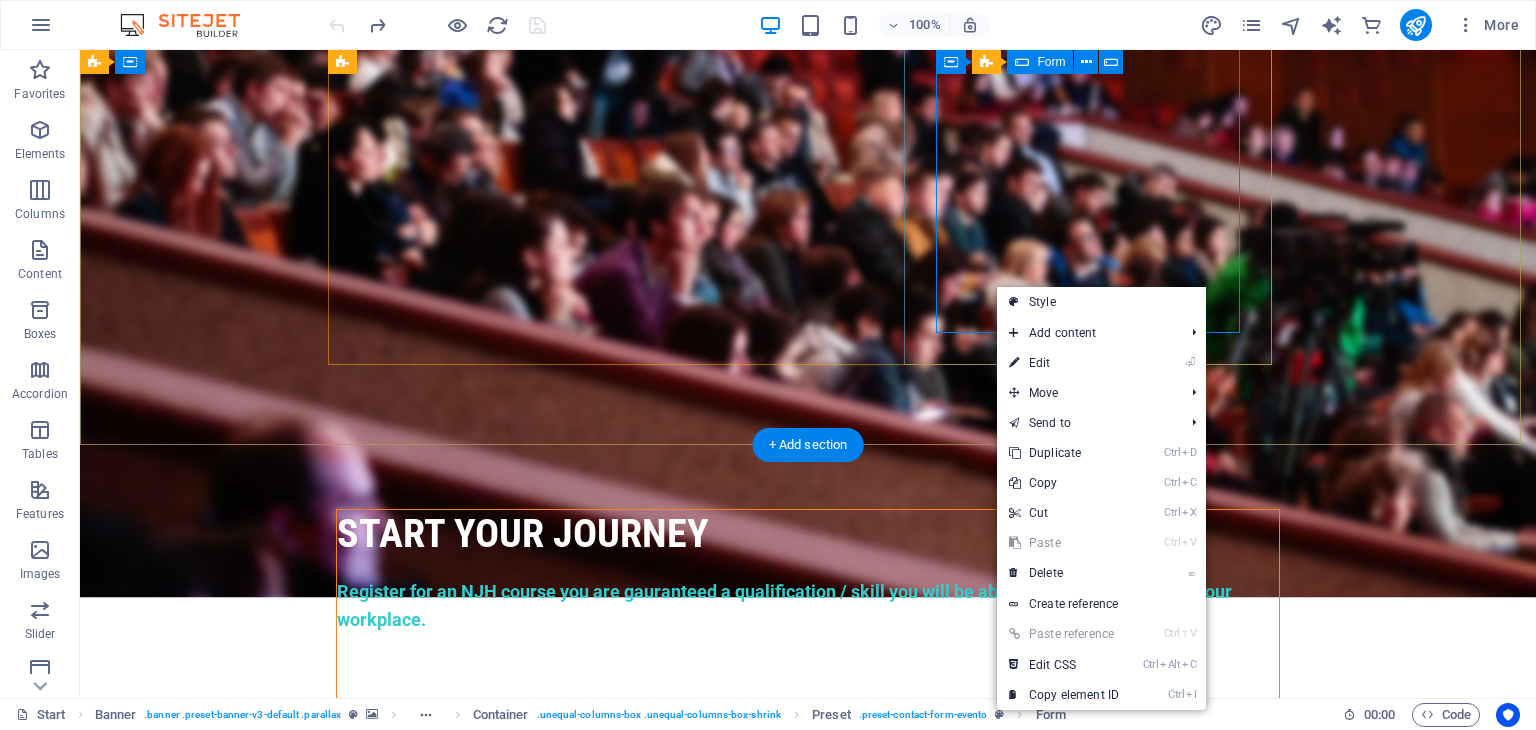 click on "APPLY Now   I have read and understand the privacy policy. click to UPLOAD PROOF OF PAYMENT OF r500 APPLICATION FEE Unreadable? Load new APPLY" at bounding box center [808, 1203] 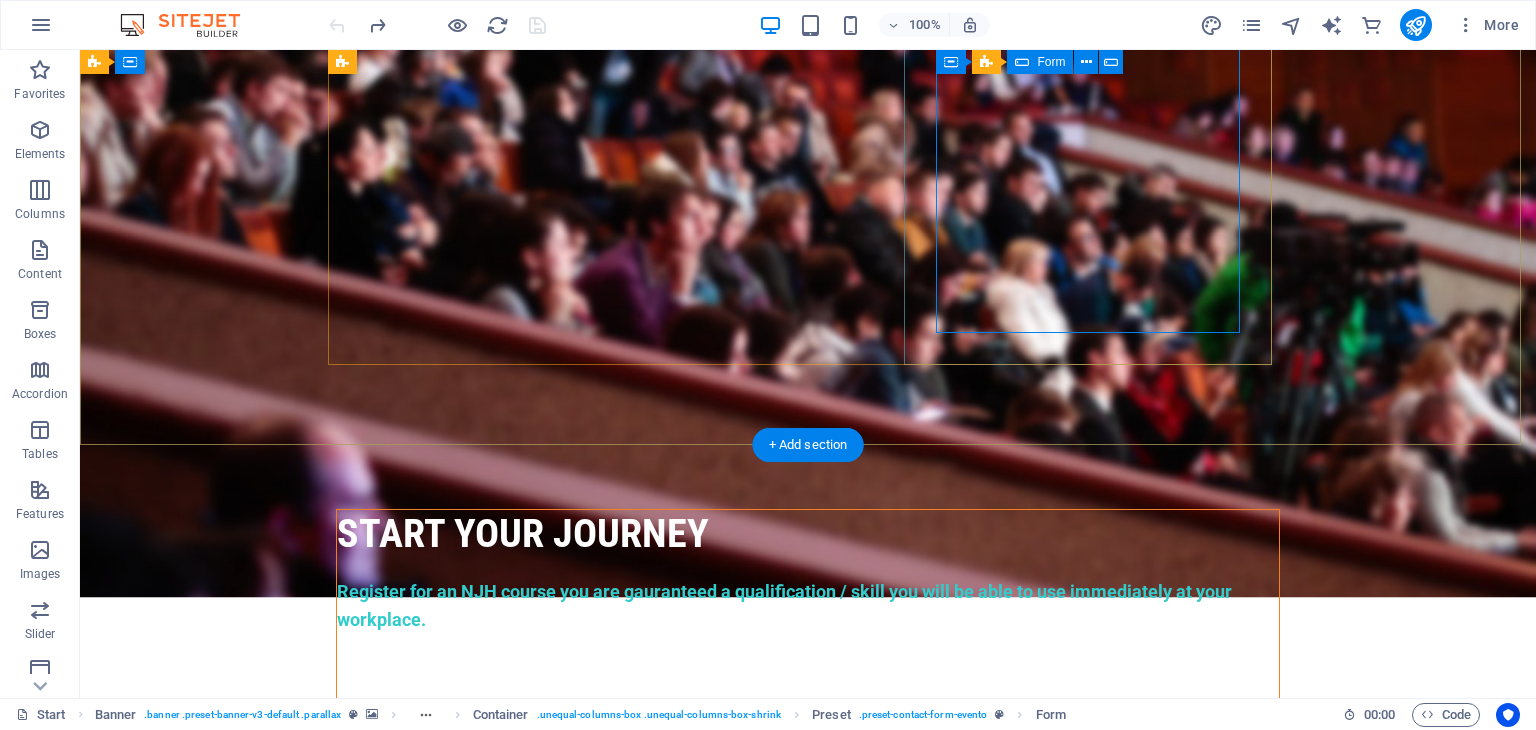 click on "APPLY Now   I have read and understand the privacy policy. click to UPLOAD PROOF OF PAYMENT OF r500 APPLICATION FEE Unreadable? Load new APPLY" at bounding box center (808, 1203) 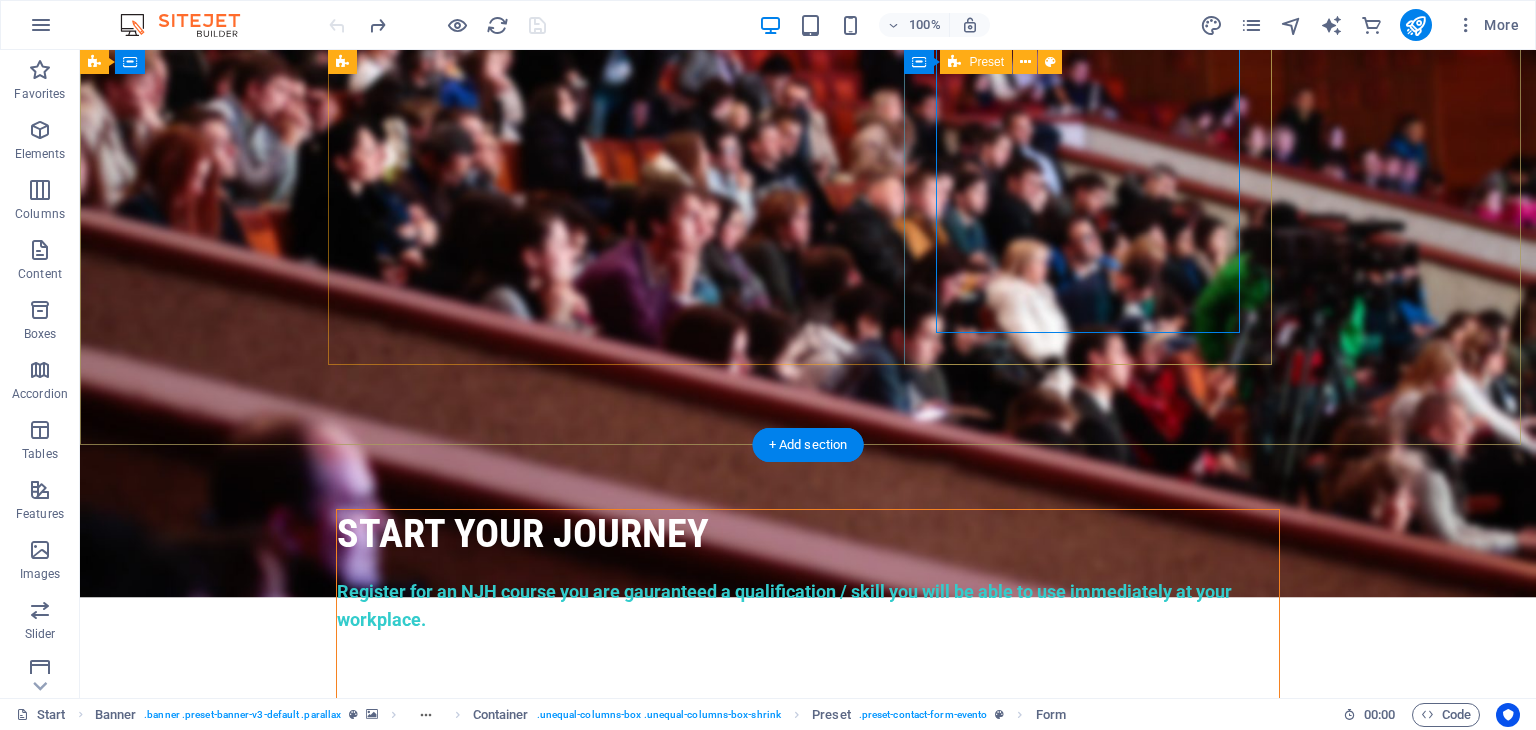click on "APPLY Now   I have read and understand the privacy policy. click to UPLOAD PROOF OF PAYMENT OF r500 APPLICATION FEE Unreadable? Load new APPLY" at bounding box center [808, 1203] 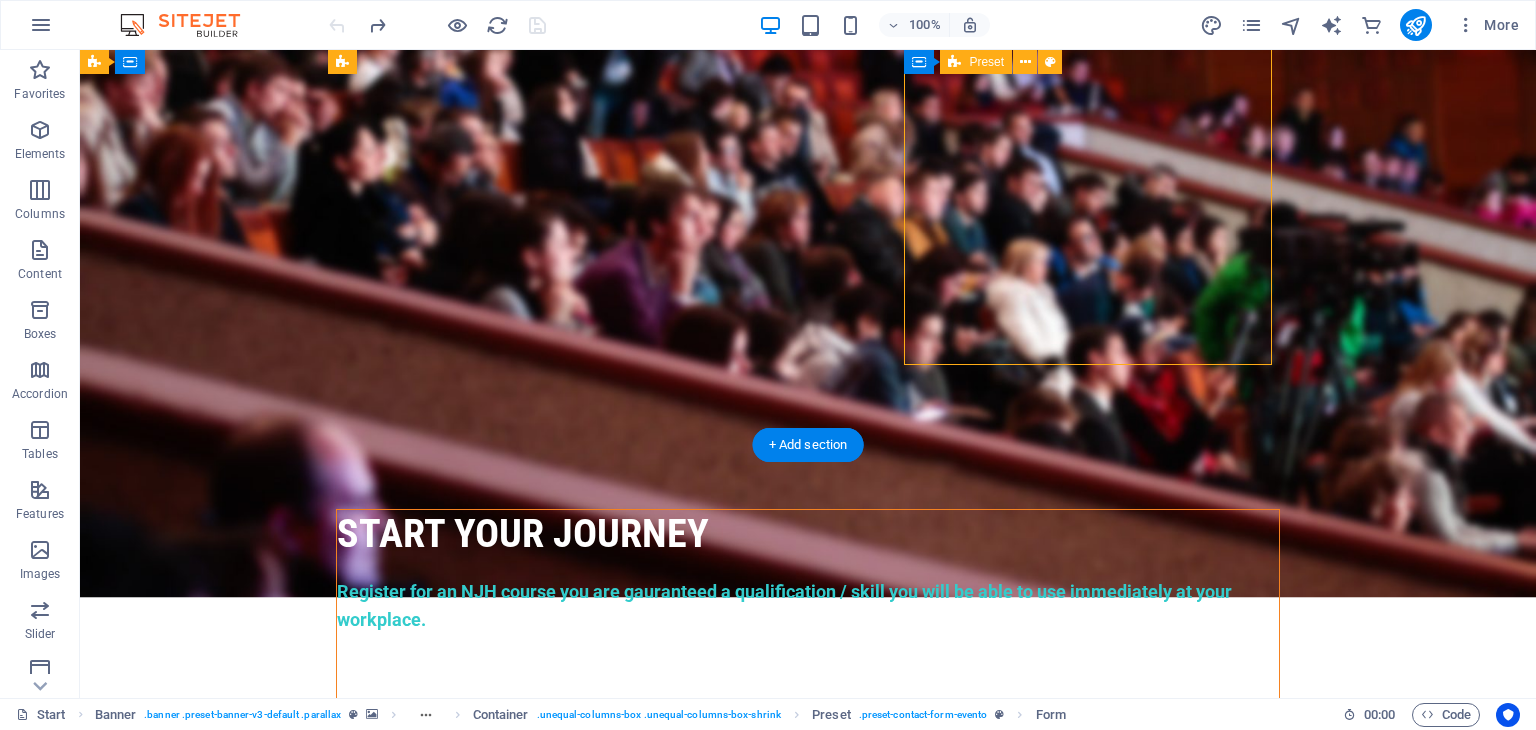 click on "APPLY Now   I have read and understand the privacy policy. click to UPLOAD PROOF OF PAYMENT OF r500 APPLICATION FEE Unreadable? Load new APPLY" at bounding box center (808, 1203) 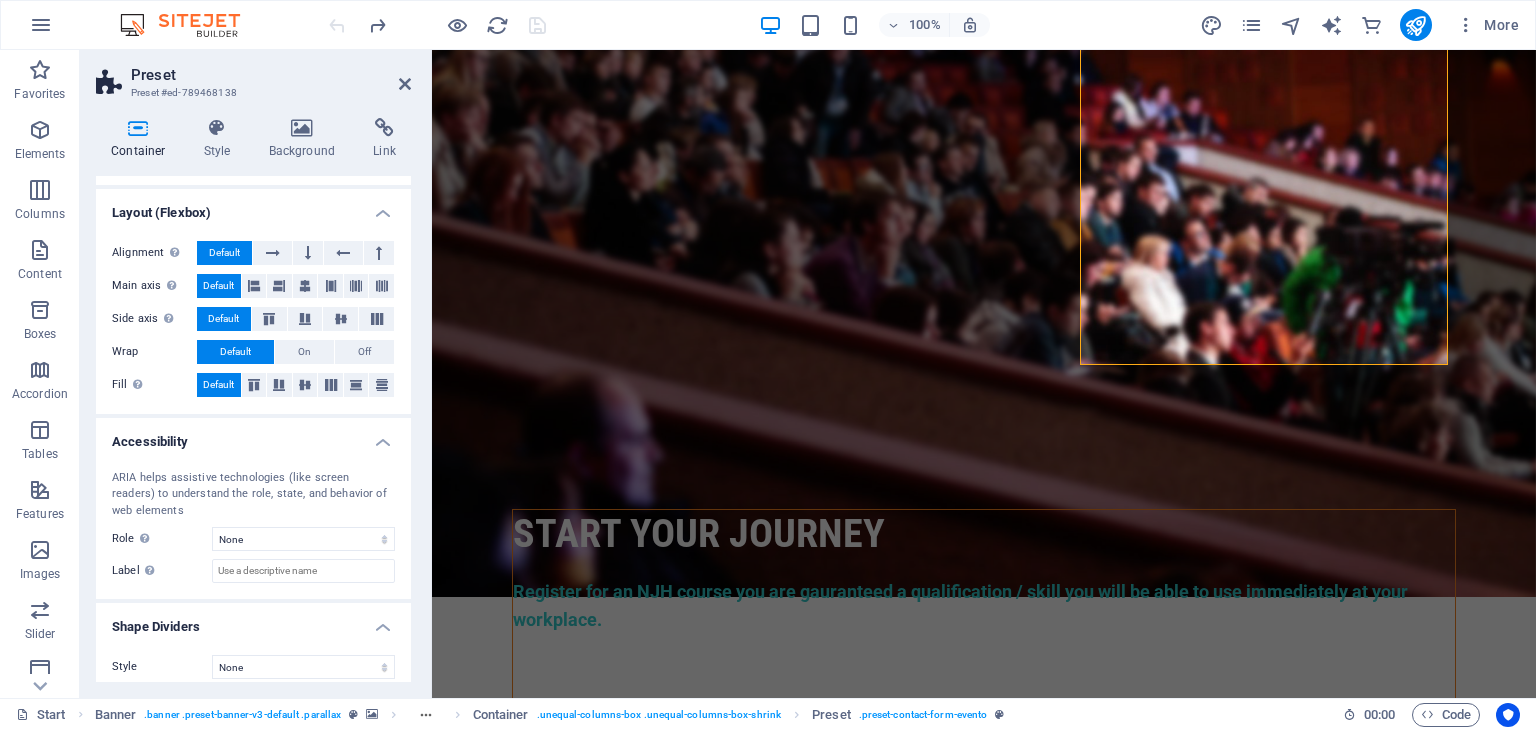scroll, scrollTop: 268, scrollLeft: 0, axis: vertical 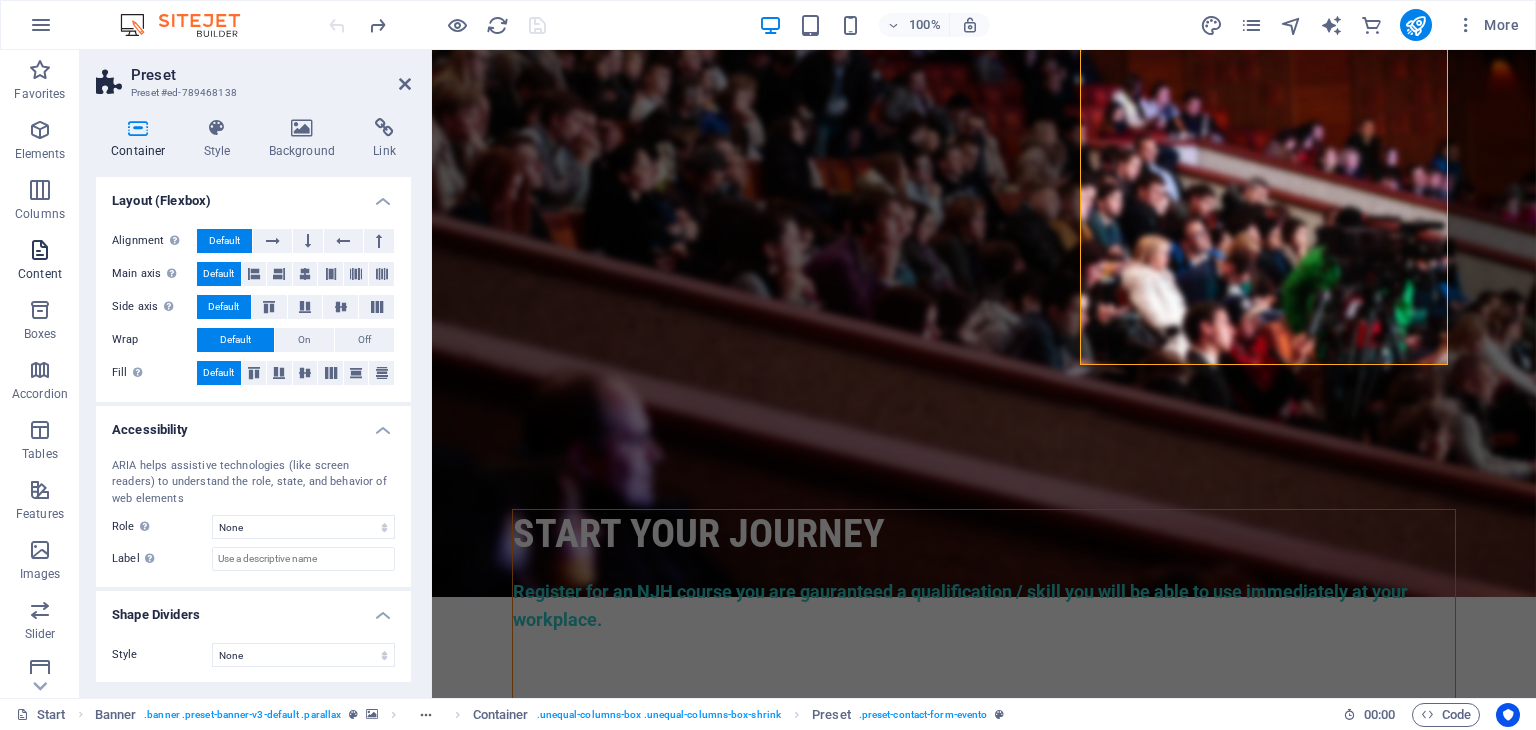 click on "Content" at bounding box center [40, 274] 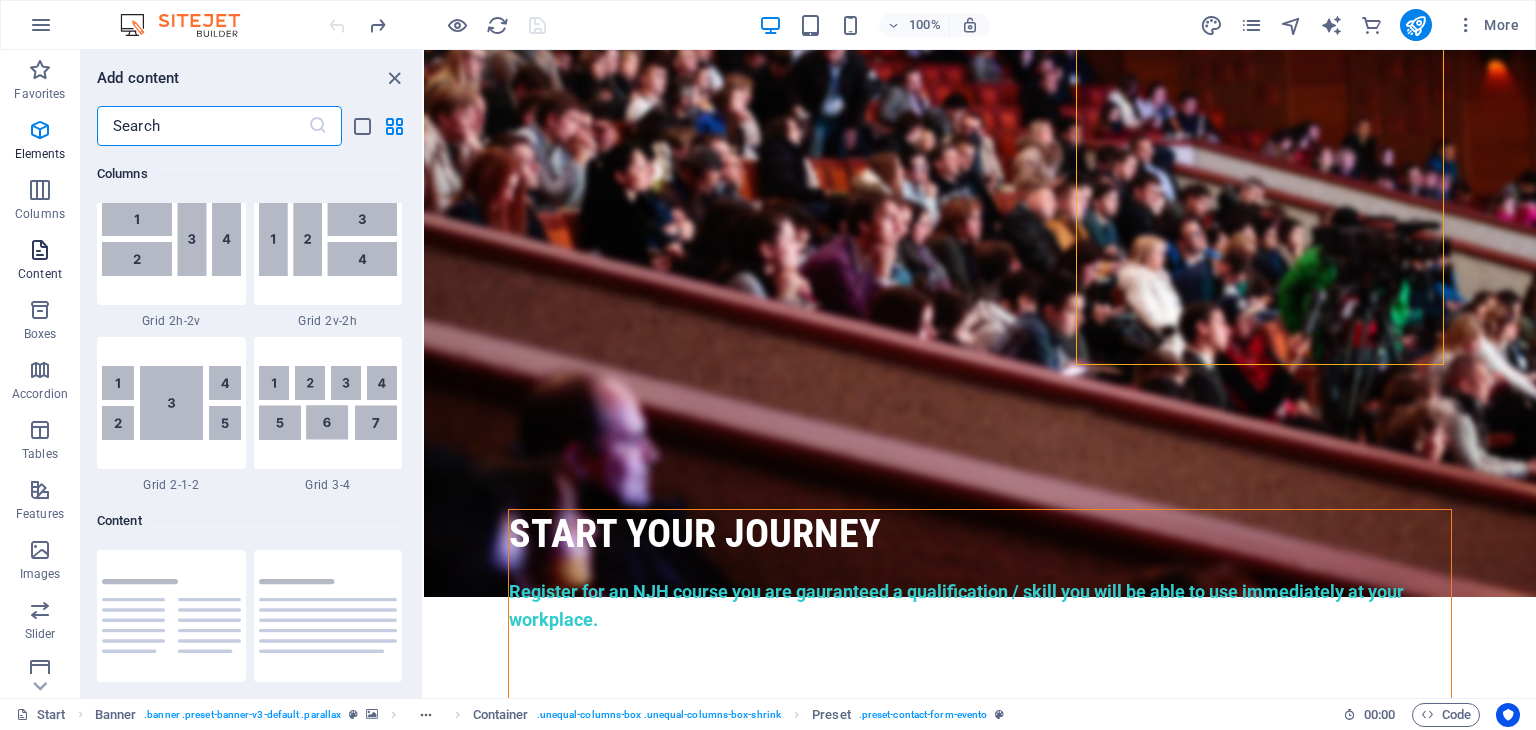 scroll, scrollTop: 3499, scrollLeft: 0, axis: vertical 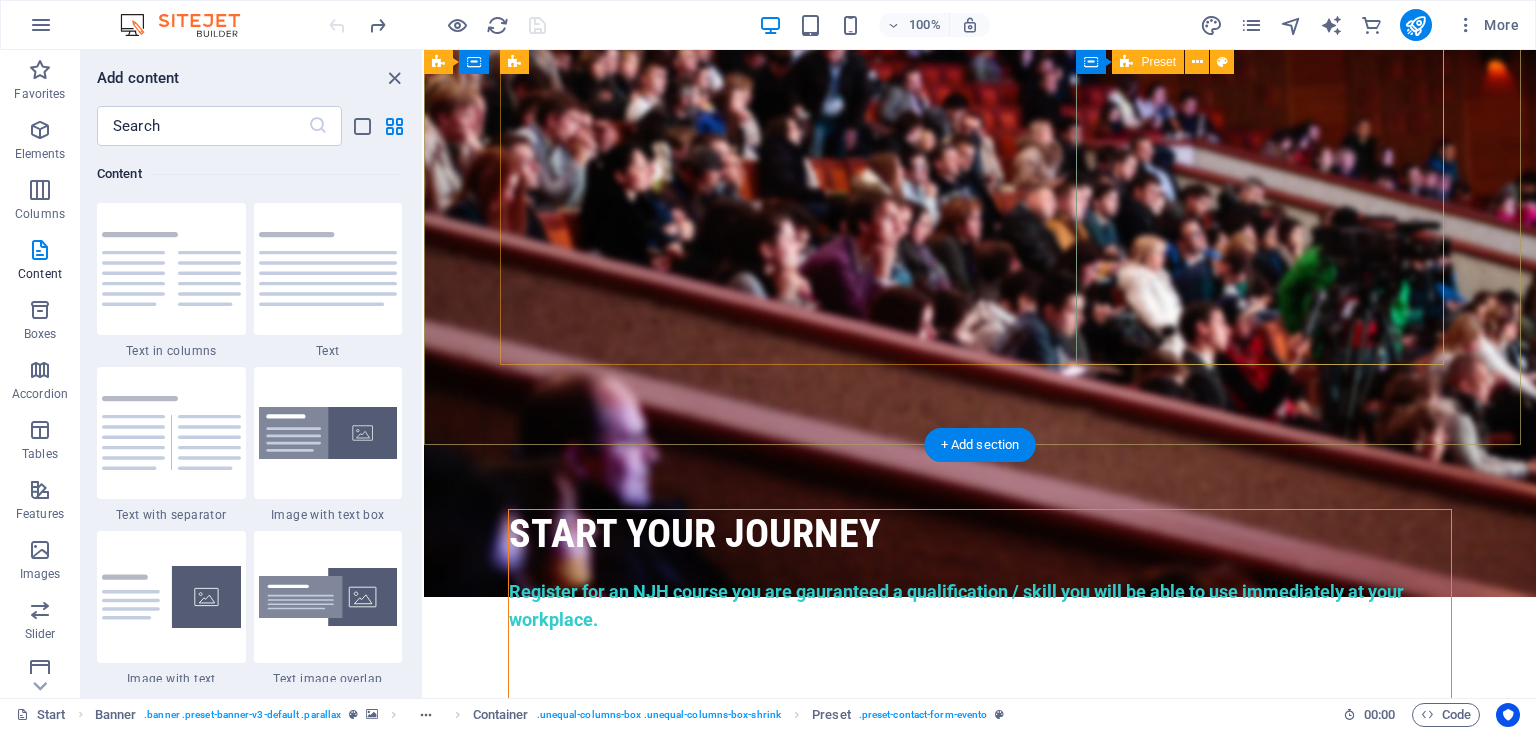 click on "APPLY Now   I have read and understand the privacy policy. click to UPLOAD PROOF OF PAYMENT OF r500 APPLICATION FEE Unreadable? Load new APPLY" at bounding box center [980, 1203] 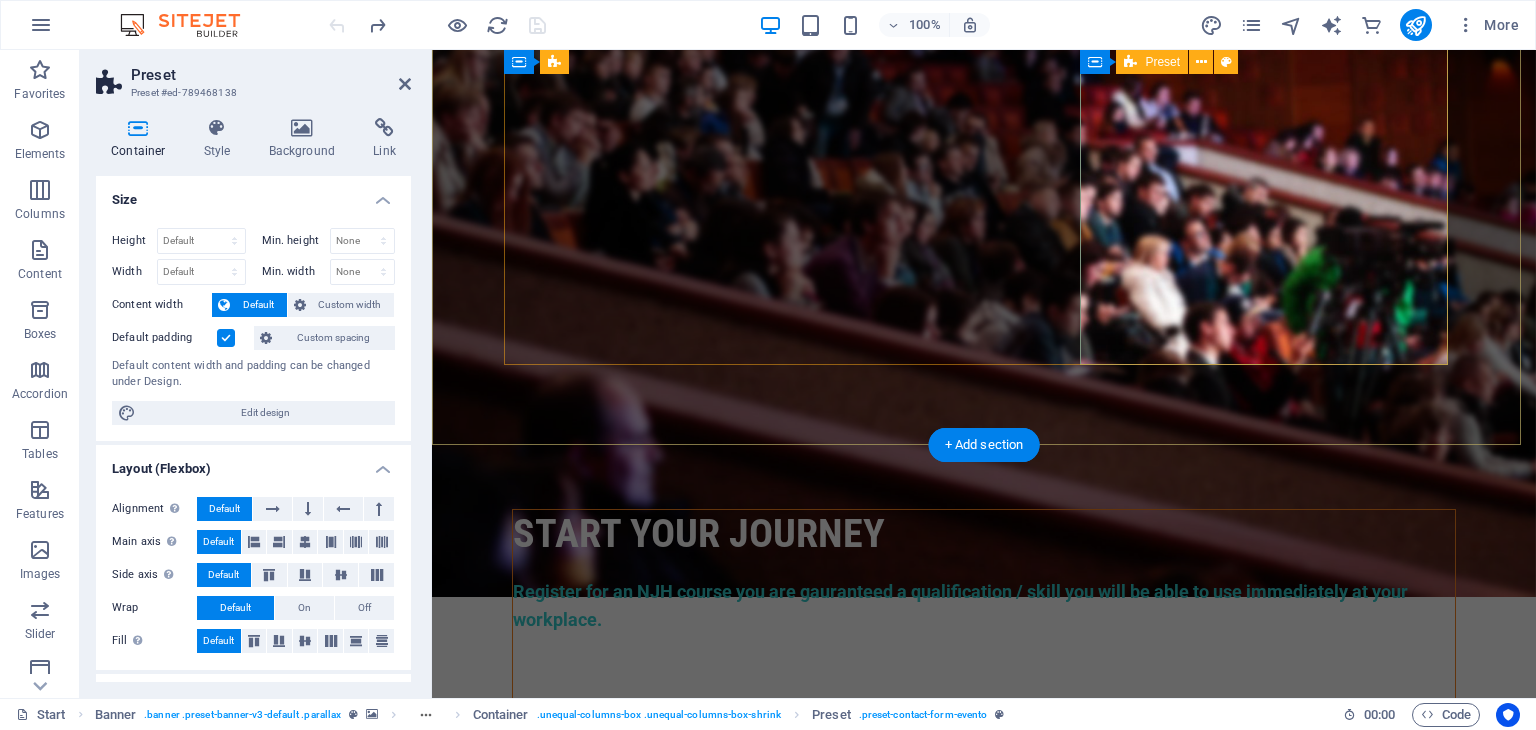 click on "APPLY Now   I have read and understand the privacy policy. click to UPLOAD PROOF OF PAYMENT OF r500 APPLICATION FEE Unreadable? Load new APPLY" at bounding box center [984, 1203] 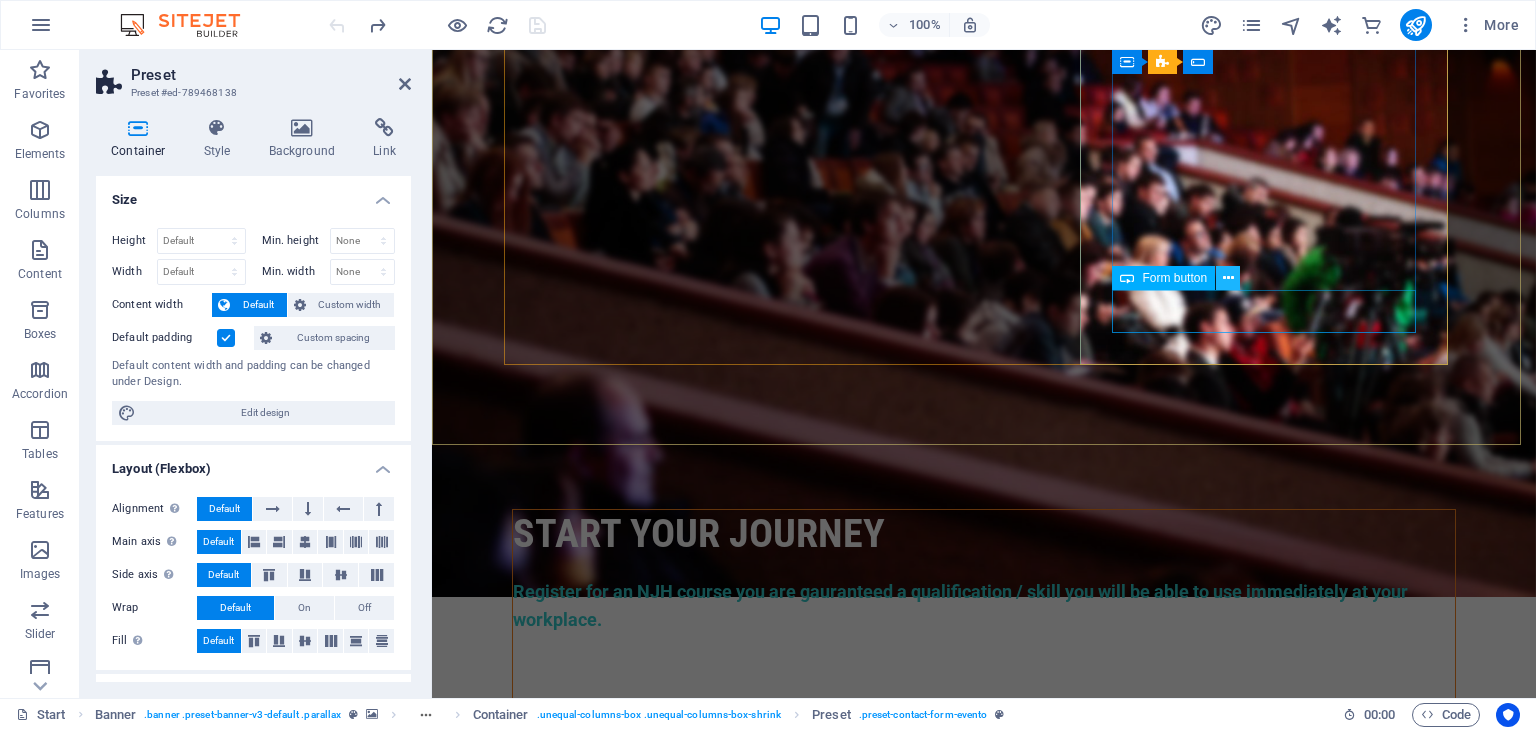 click at bounding box center [1228, 278] 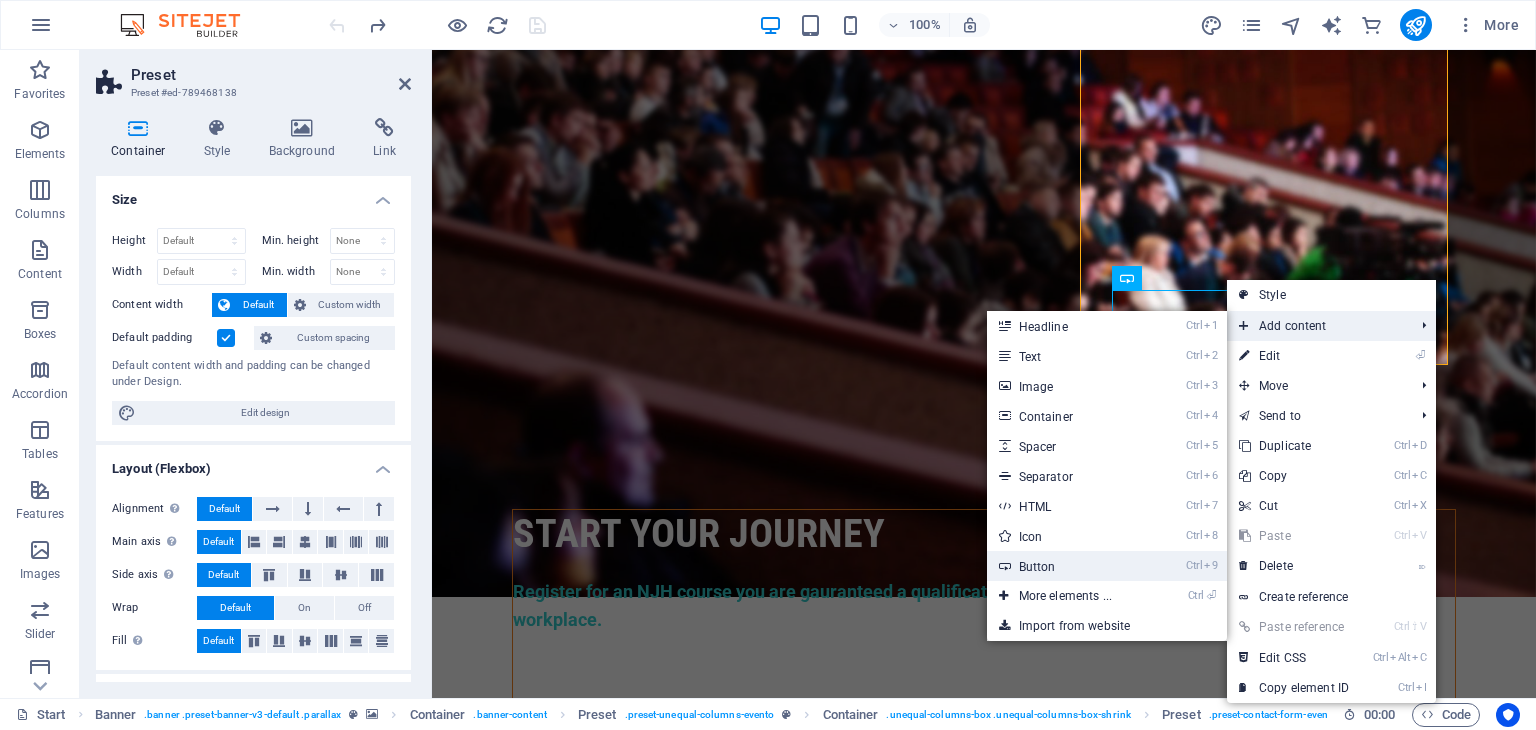 click on "Ctrl 9  Button" at bounding box center (1069, 566) 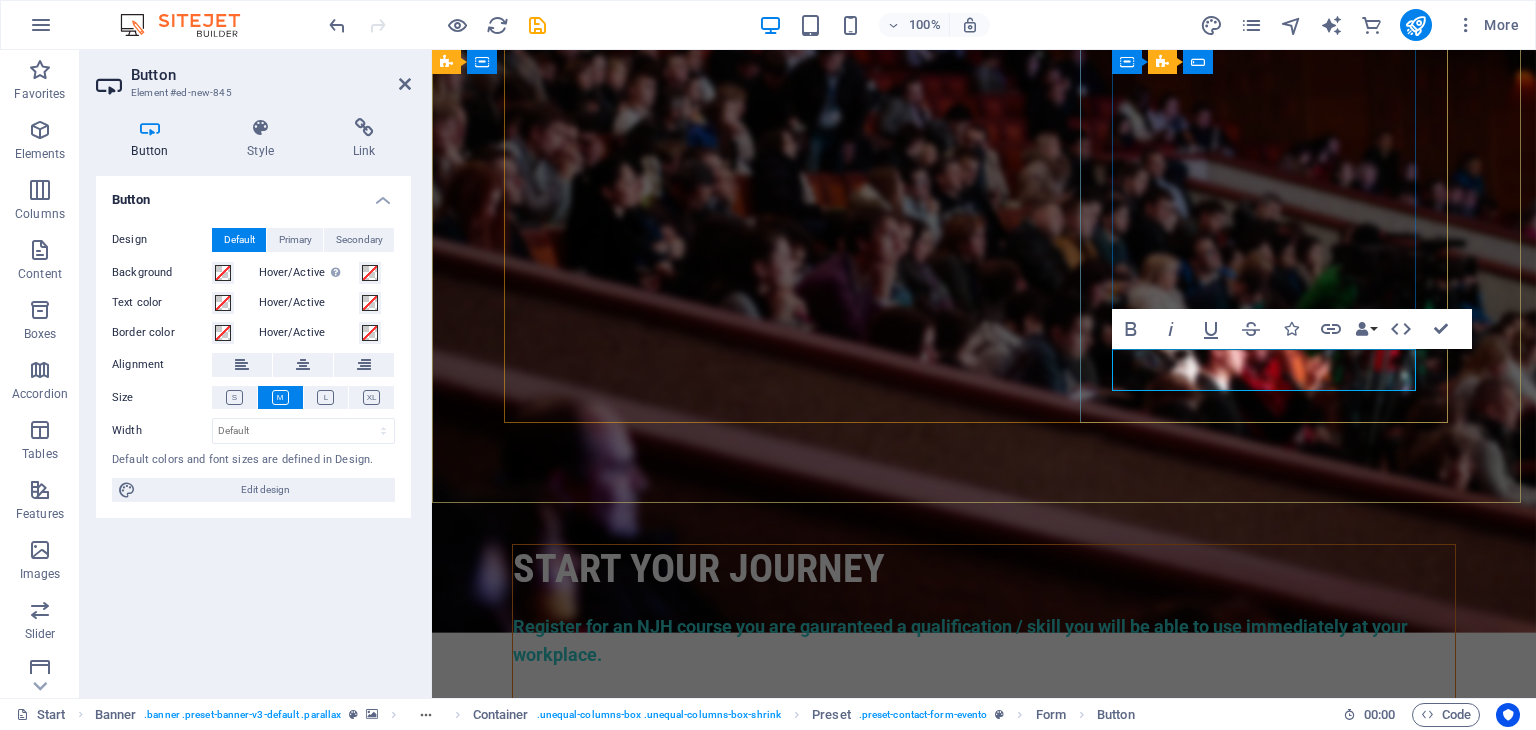 type 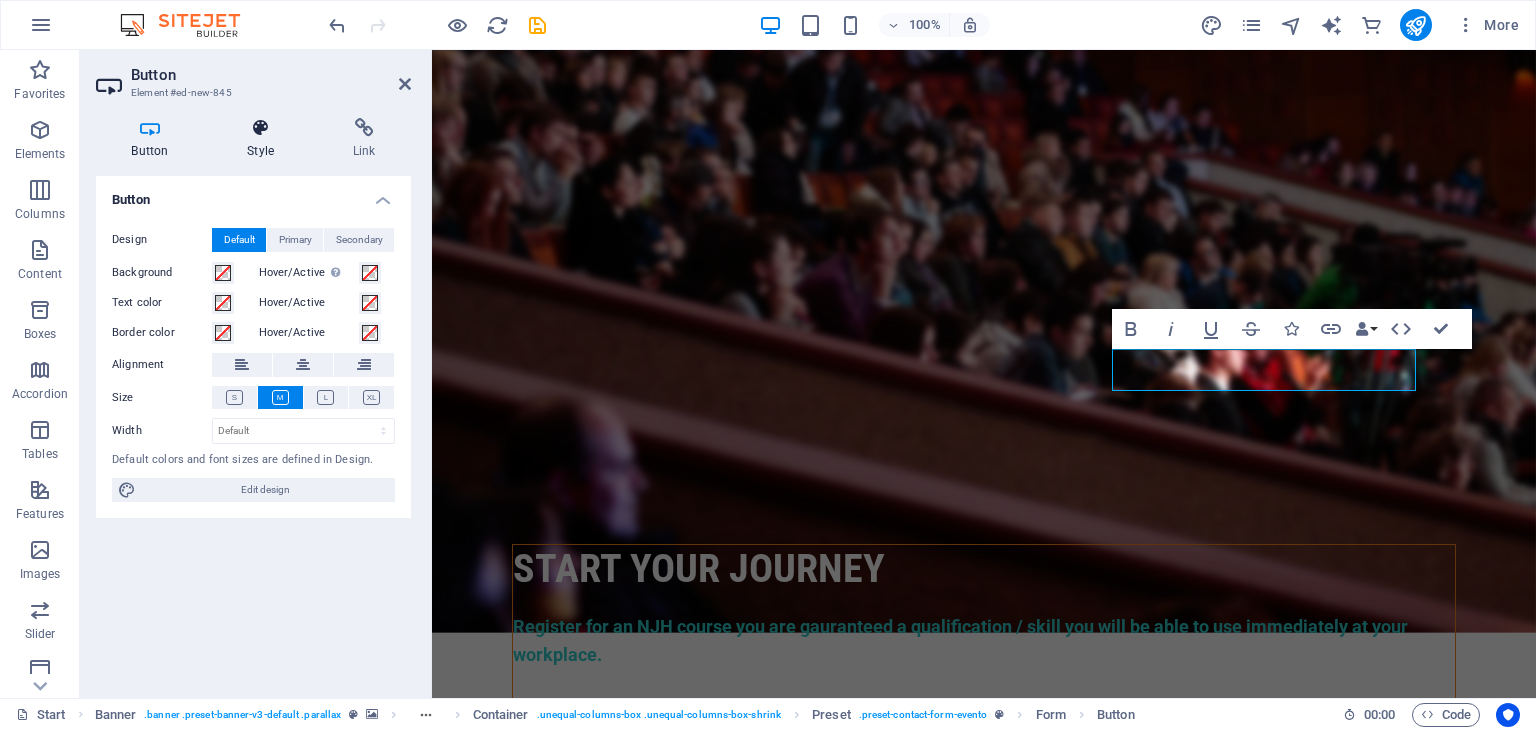 click at bounding box center [261, 128] 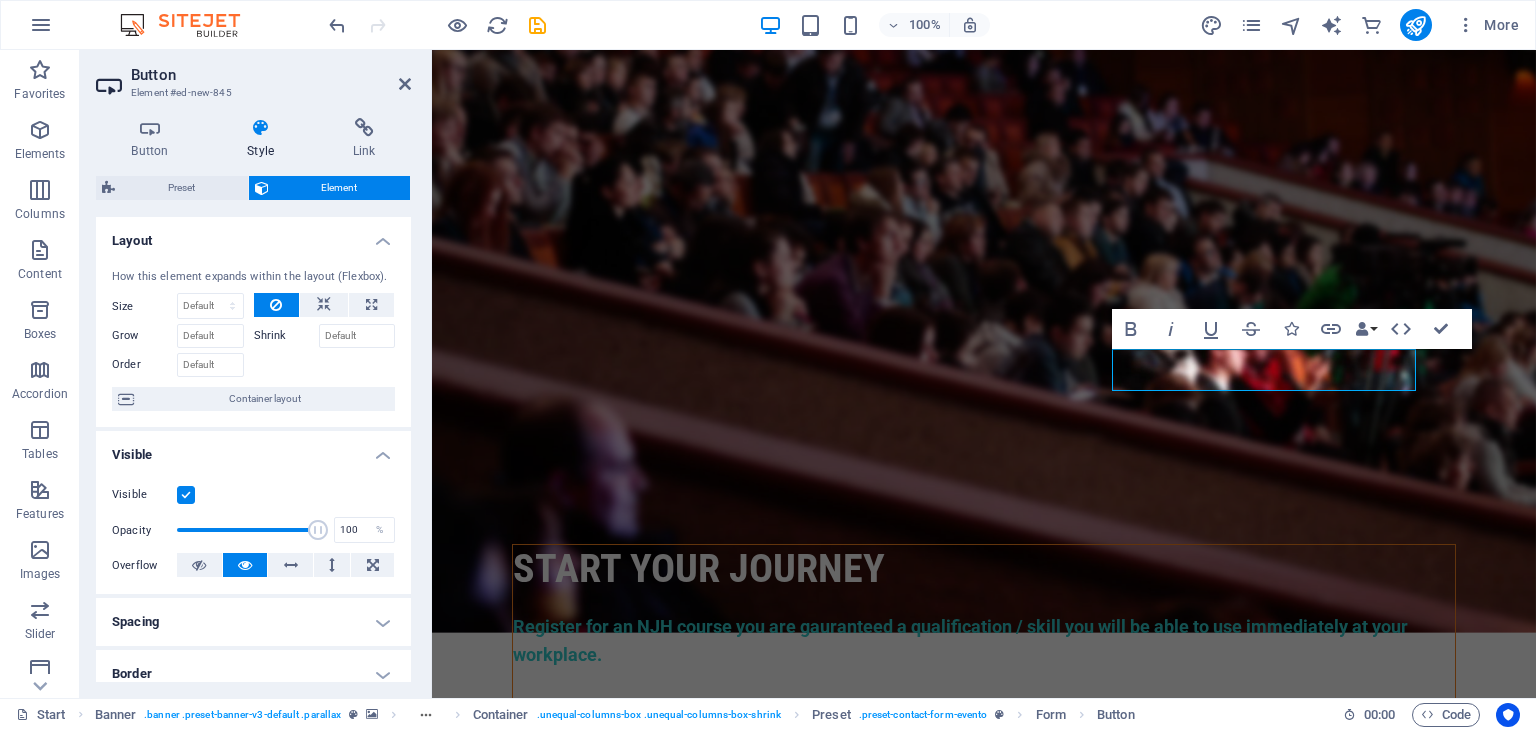 drag, startPoint x: 411, startPoint y: 309, endPoint x: 406, endPoint y: 350, distance: 41.303753 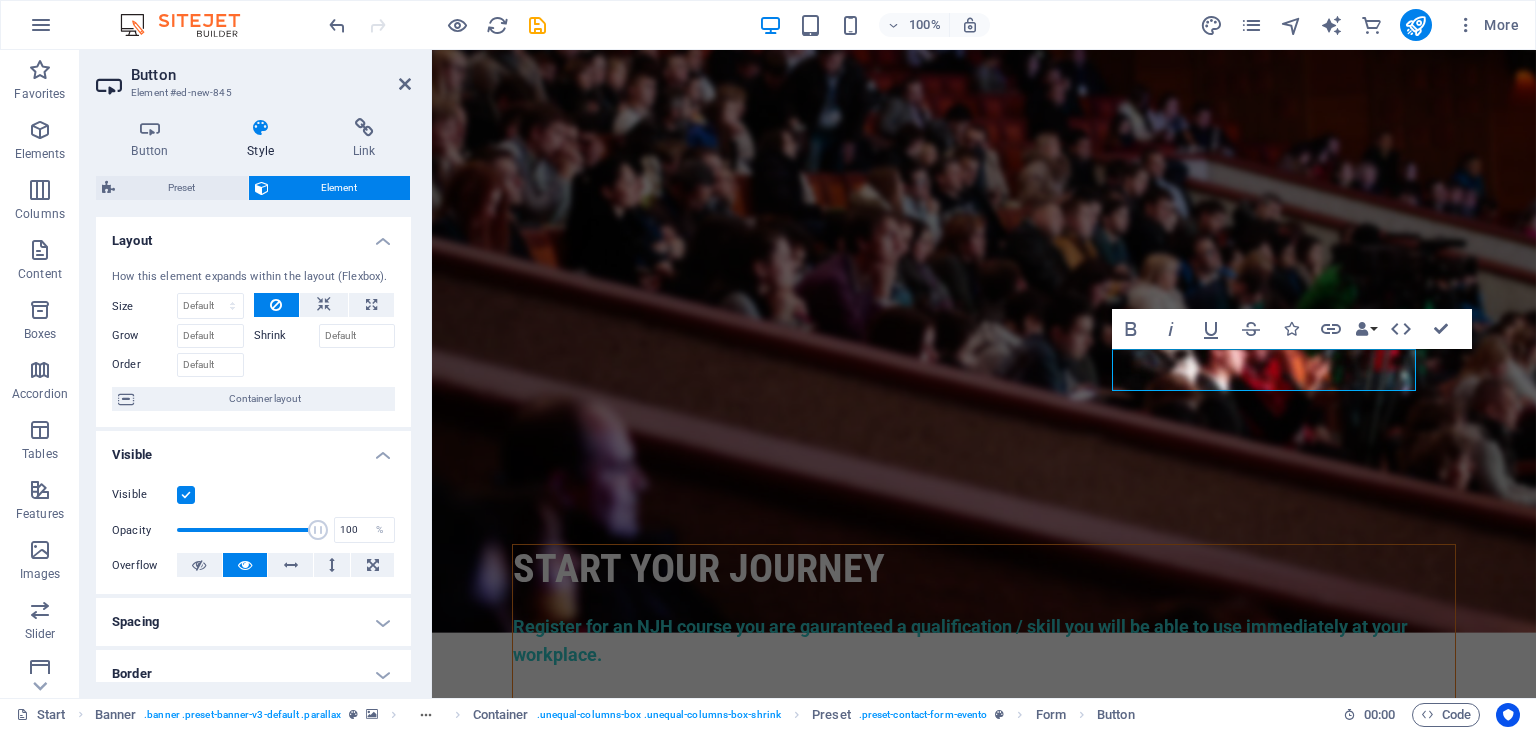 click on "Button Style Link Button Design Default Primary Secondary Background Hover/Active Switch to preview mode to test the active/hover state Text color Hover/Active Border color Hover/Active Alignment Size Width Default px rem % em vh vw Default colors and font sizes are defined in Design. Edit design Preset Element Layout How this element expands within the layout (Flexbox). Size Default auto px % 1/1 1/2 1/3 1/4 1/5 1/6 1/7 1/8 1/9 1/10 Grow Shrink Order Container layout Visible Visible Opacity 100 % Overflow Spacing Margin Default auto px % rem vw vh Custom Custom auto px % rem vw vh auto px % rem vw vh auto px % rem vw vh auto px % rem vw vh Padding Default px rem % vh vw Custom Custom px rem % vh vw px rem % vh vw px rem % vh vw px rem % vh vw Border Style              - Width 1 auto px rem % vh vw Custom Custom 1 auto px rem % vh vw 1 auto px rem % vh vw 1 auto px rem % vh vw 1 auto px rem % vh vw  - Color Round corners Default px rem % vh vw Custom Custom px rem % vh vw px rem % vh vw px rem % vh" at bounding box center (253, 400) 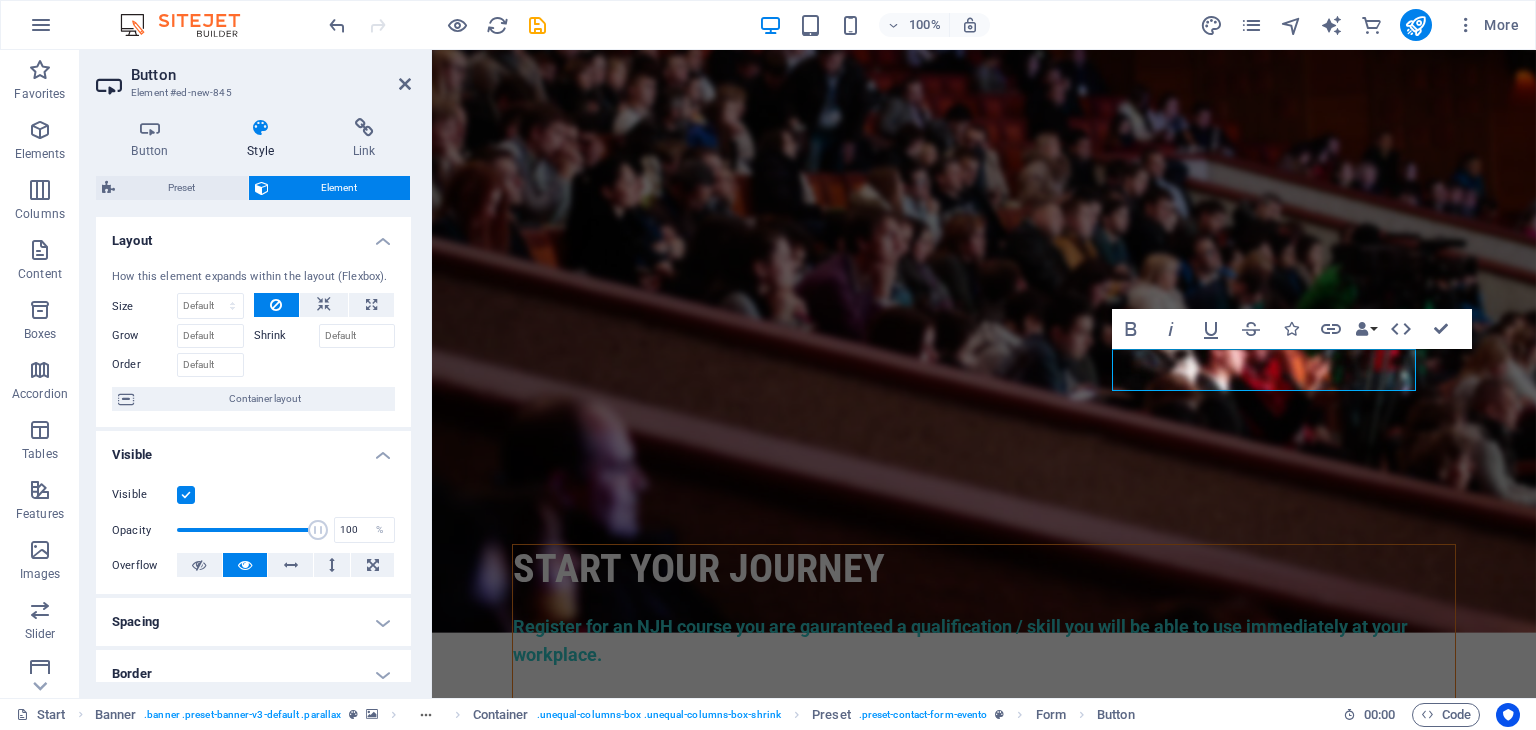 drag, startPoint x: 406, startPoint y: 350, endPoint x: 406, endPoint y: 463, distance: 113 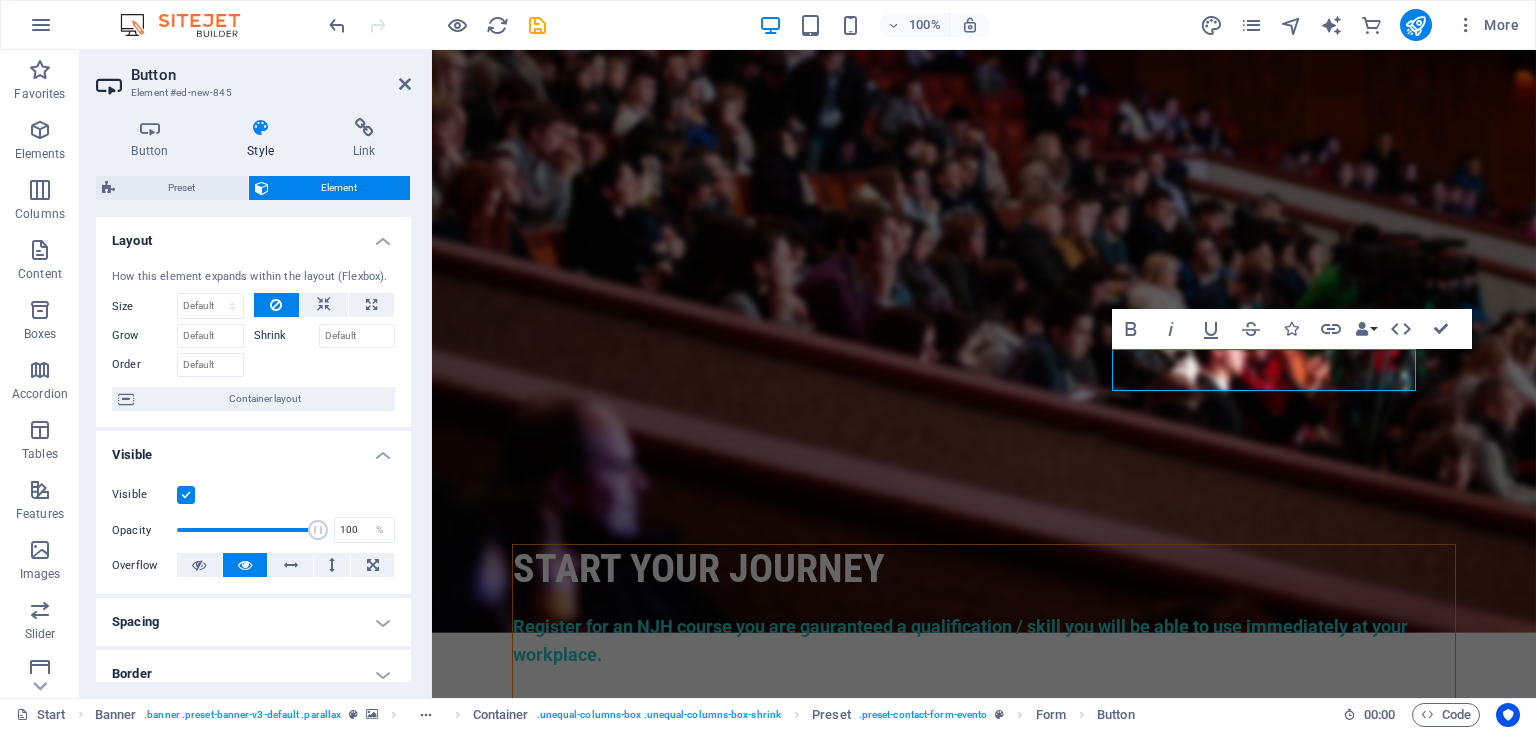 click on "Layout How this element expands within the layout (Flexbox). Size Default auto px % 1/1 1/2 1/3 1/4 1/5 1/6 1/7 1/8 1/9 1/10 Grow Shrink Order Container layout Visible Visible Opacity 100 % Overflow Spacing Margin Default auto px % rem vw vh Custom Custom auto px % rem vw vh auto px % rem vw vh auto px % rem vw vh auto px % rem vw vh Padding Default px rem % vh vw Custom Custom px rem % vh vw px rem % vh vw px rem % vh vw px rem % vh vw Border Style              - Width 1 auto px rem % vh vw Custom Custom 1 auto px rem % vh vw 1 auto px rem % vh vw 1 auto px rem % vh vw 1 auto px rem % vh vw  - Color Round corners Default px rem % vh vw Custom Custom px rem % vh vw px rem % vh vw px rem % vh vw px rem % vh vw Shadow Default None Outside Inside Color X offset 0 px rem vh vw Y offset 0 px rem vh vw Blur 0 px rem % vh vw Spread 0 px rem vh vw Text Shadow Default None Outside Color X offset 0 px rem vh vw Y offset 0 px rem vh vw Blur 0 px rem % vh vw Positioning Default Static Relative Absolute Fixed px" at bounding box center [253, 640] 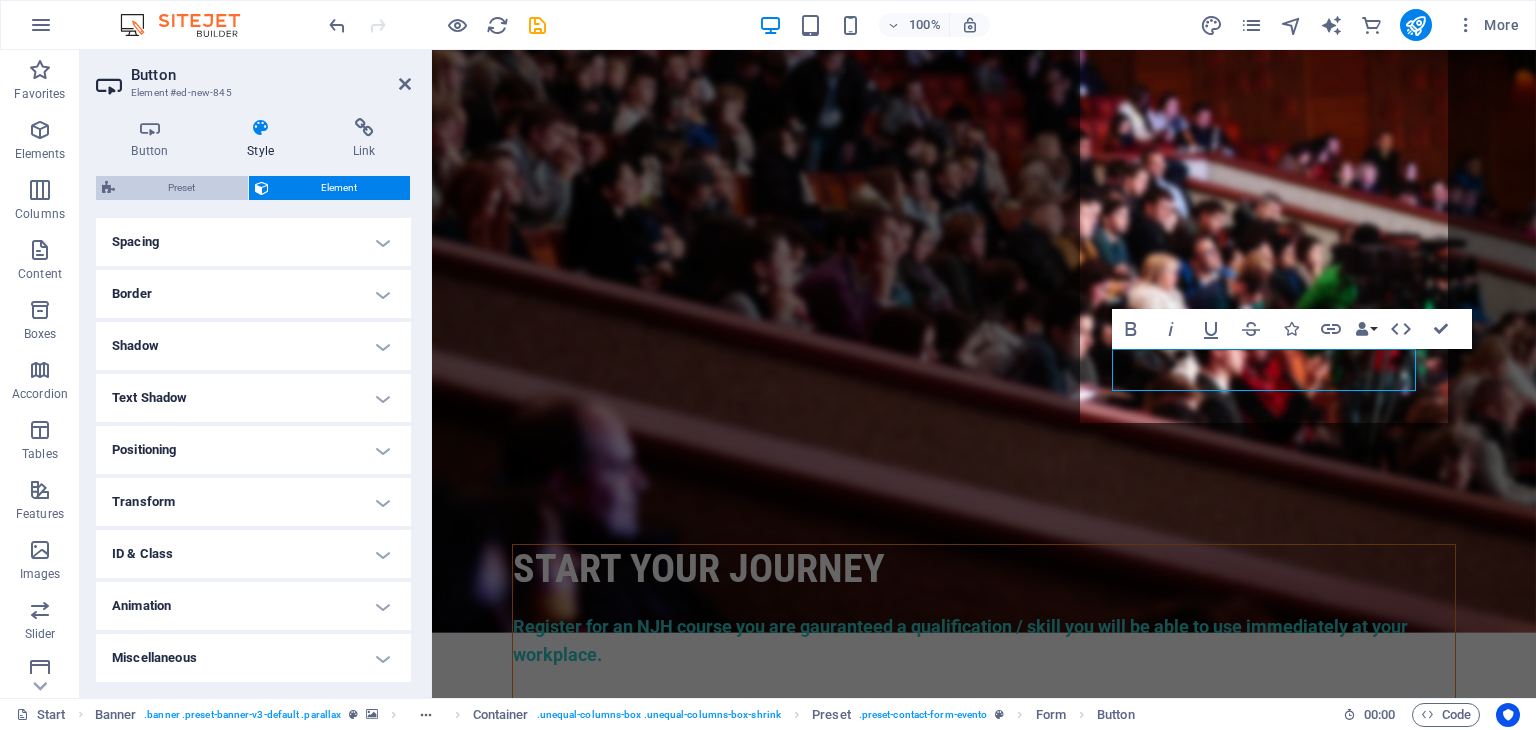 click on "Preset" at bounding box center (181, 188) 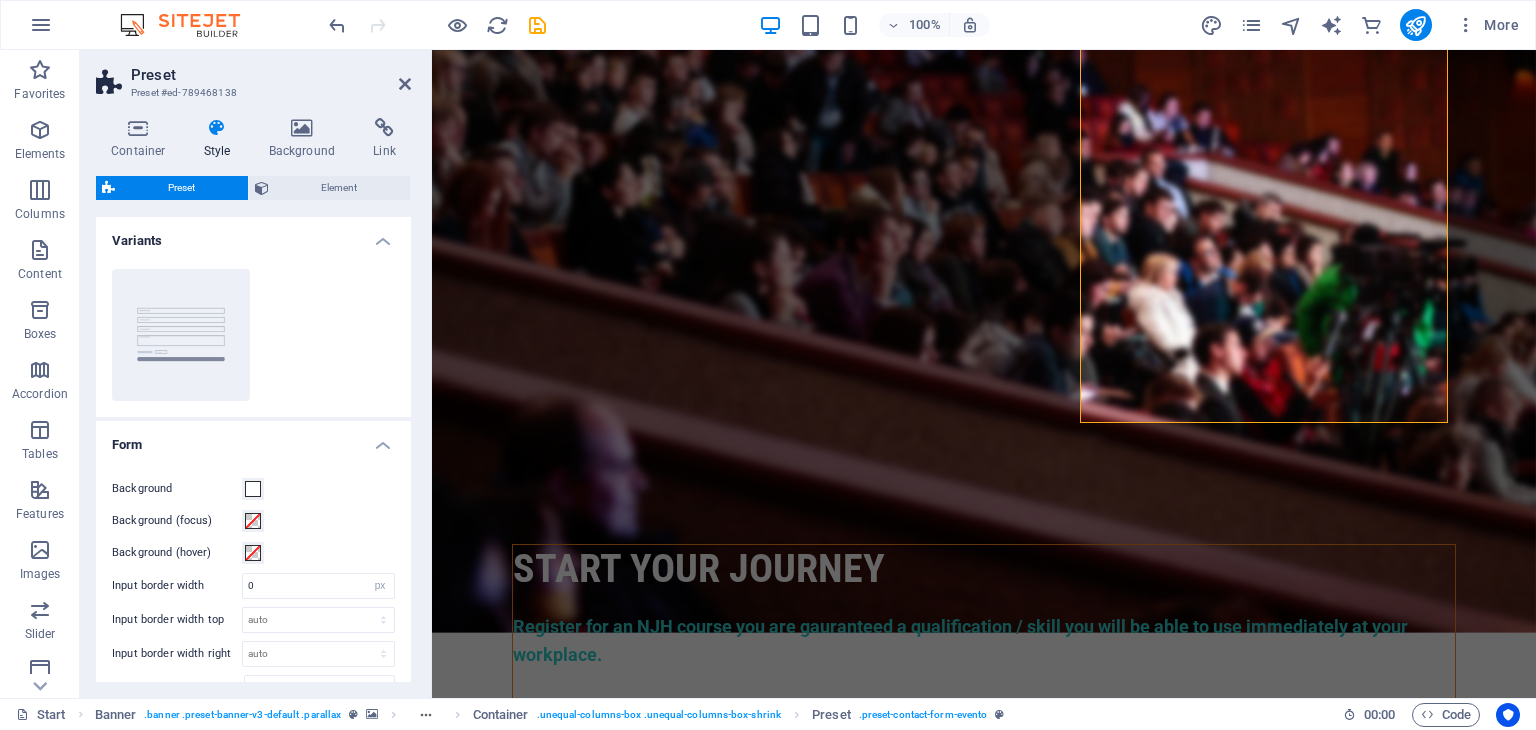 scroll, scrollTop: 406, scrollLeft: 0, axis: vertical 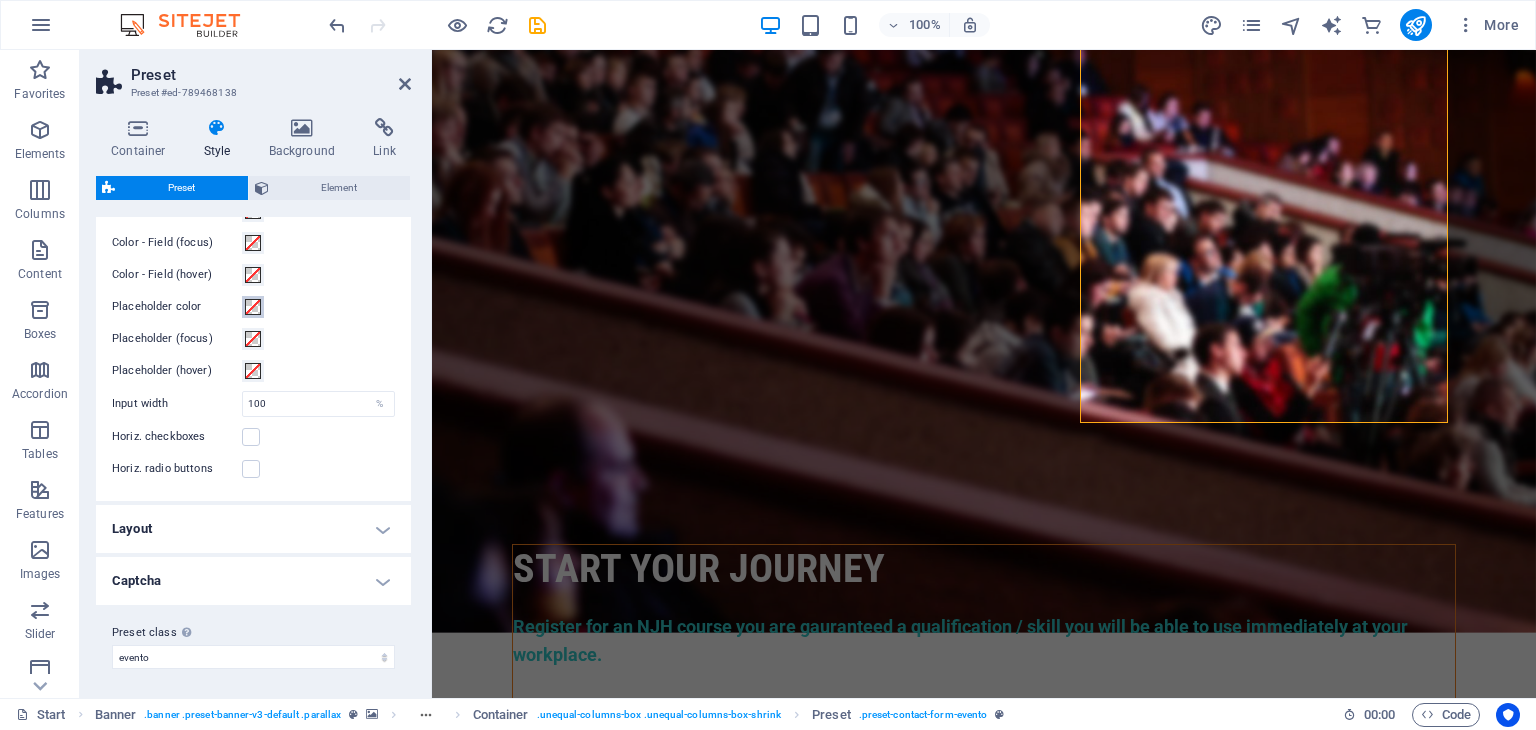 click at bounding box center [253, 307] 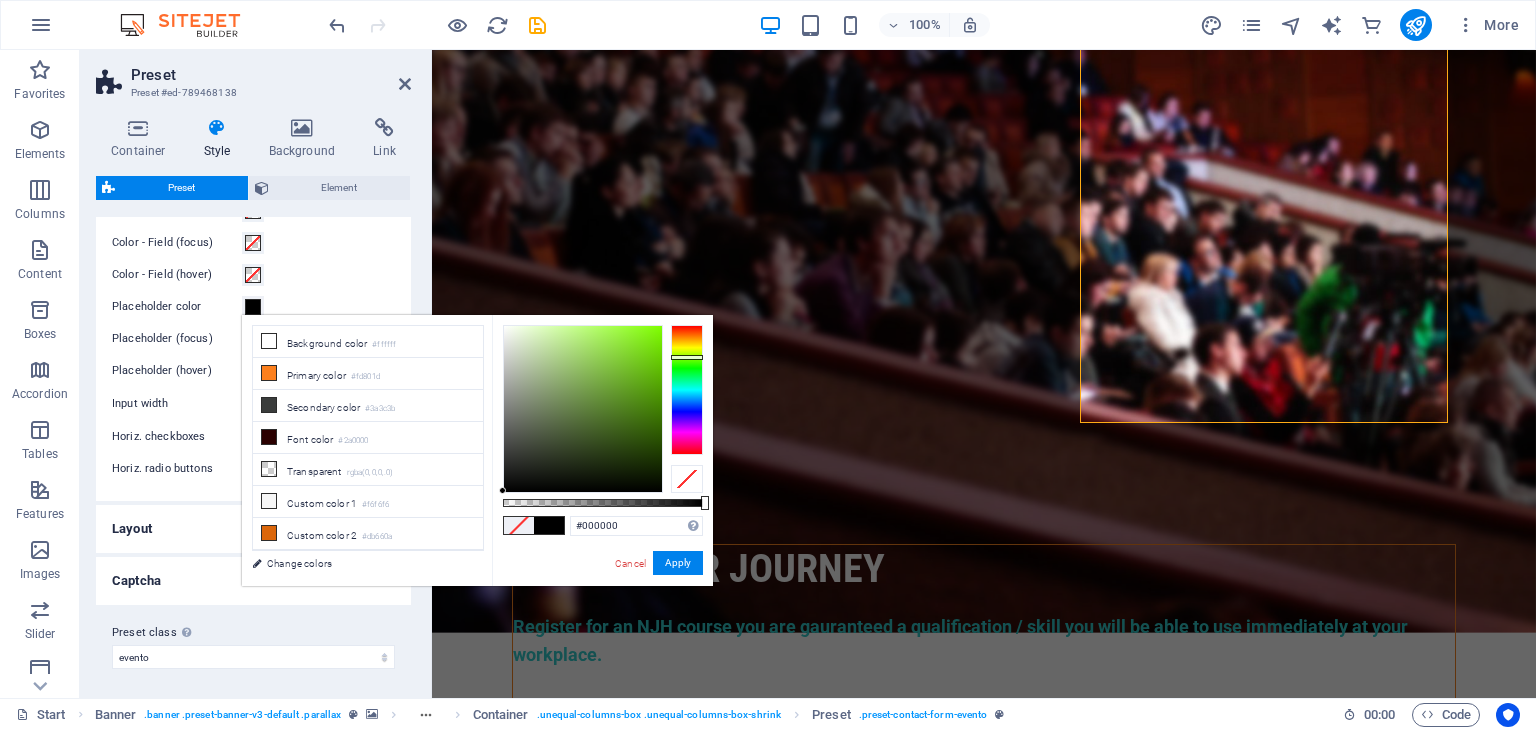 click at bounding box center (687, 390) 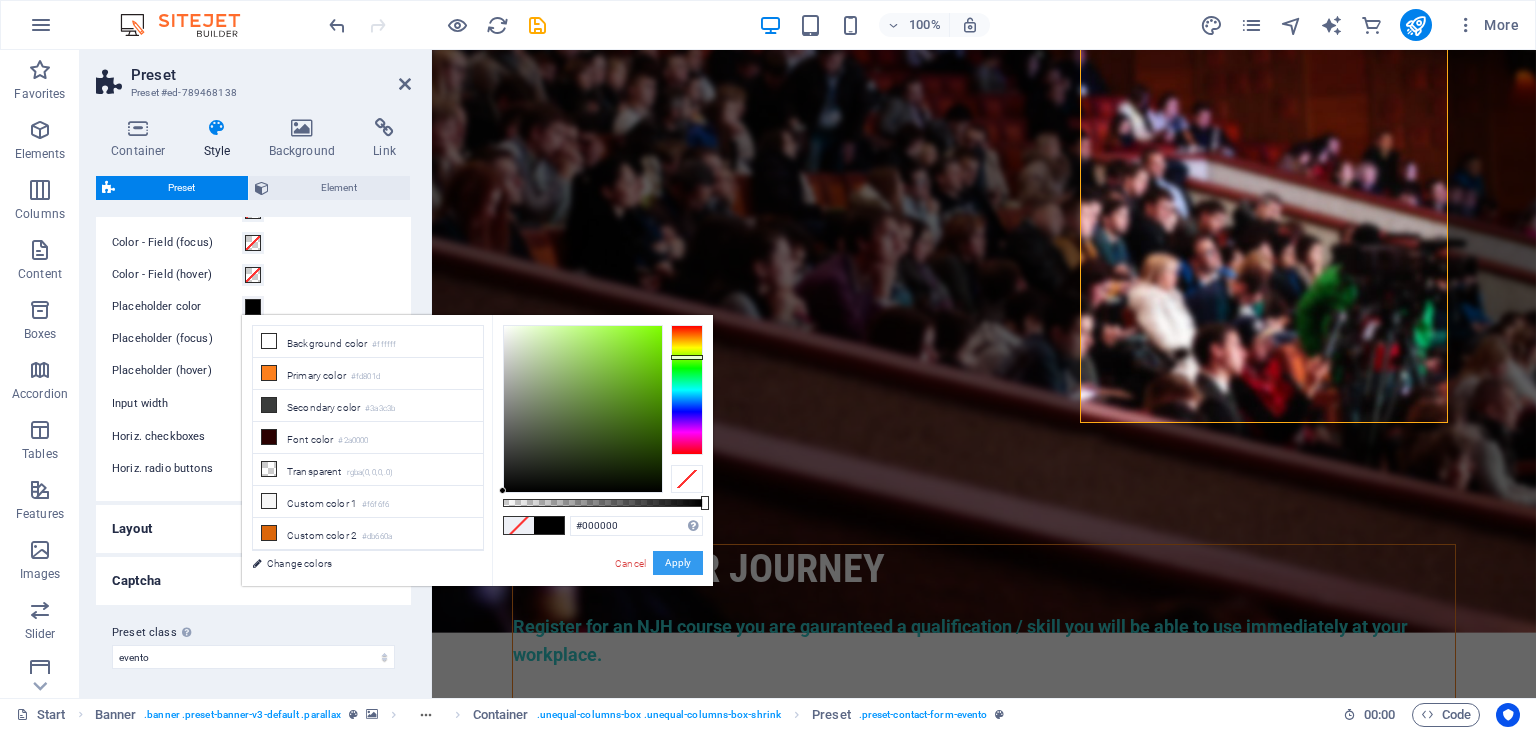 click on "Apply" at bounding box center [678, 563] 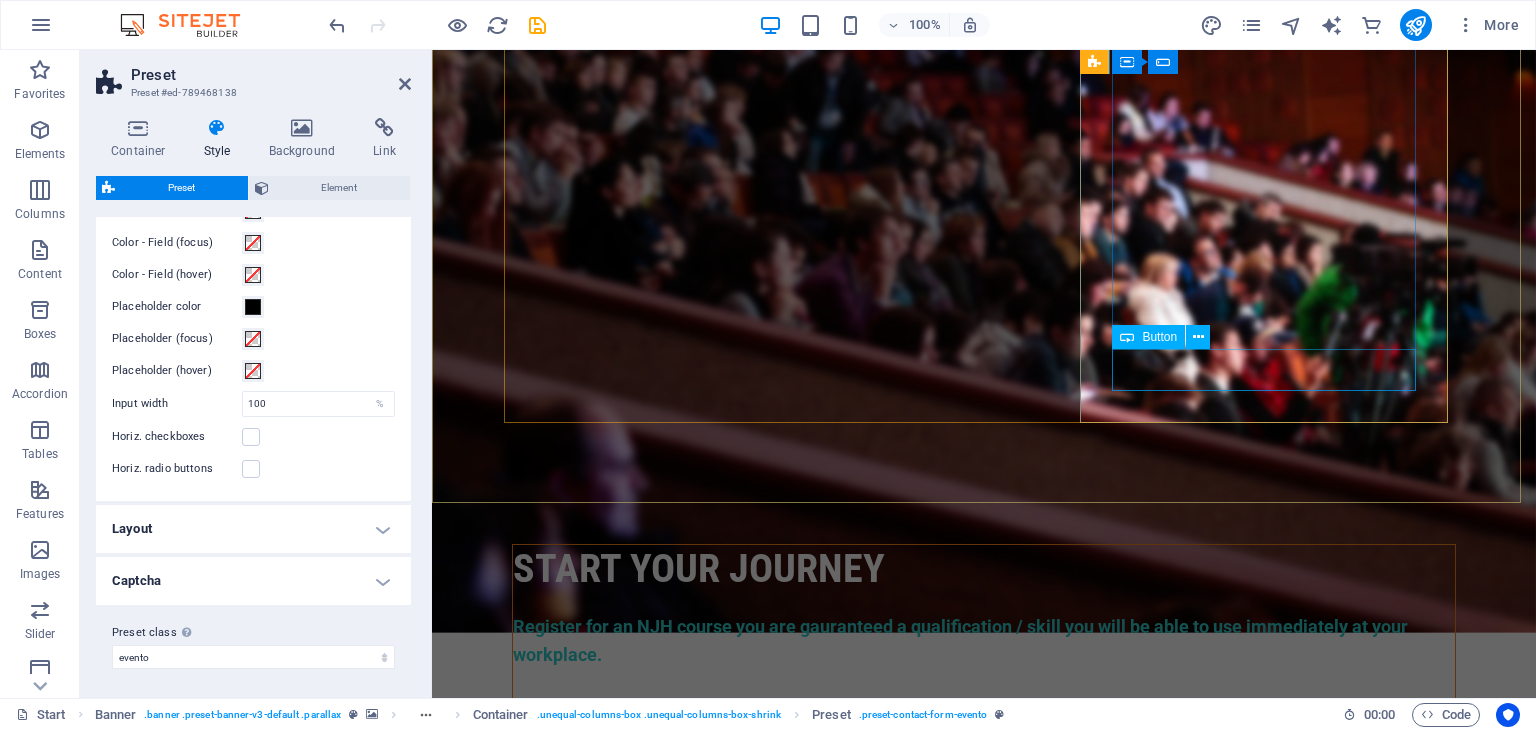 click on "Pay Here" at bounding box center (984, 1552) 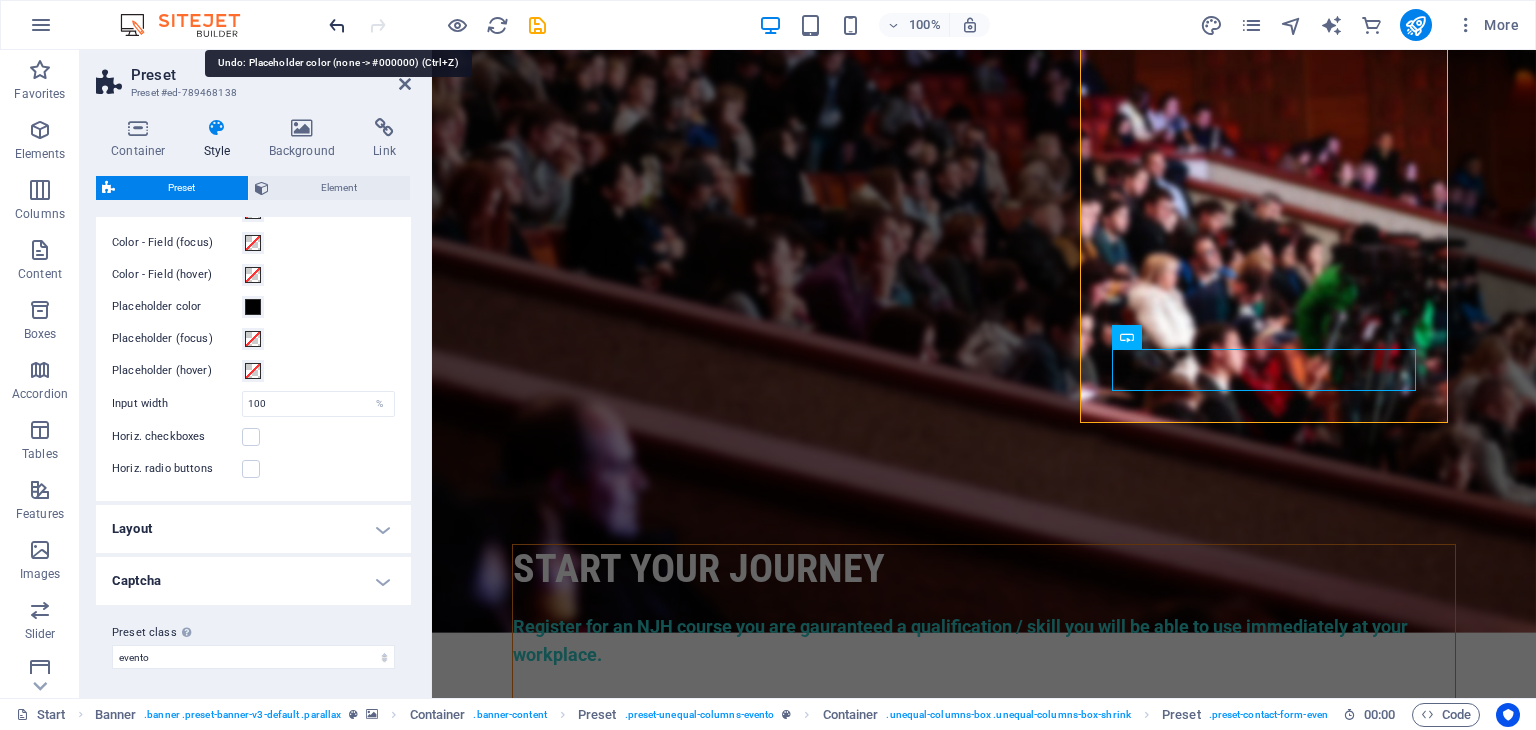 click at bounding box center [337, 25] 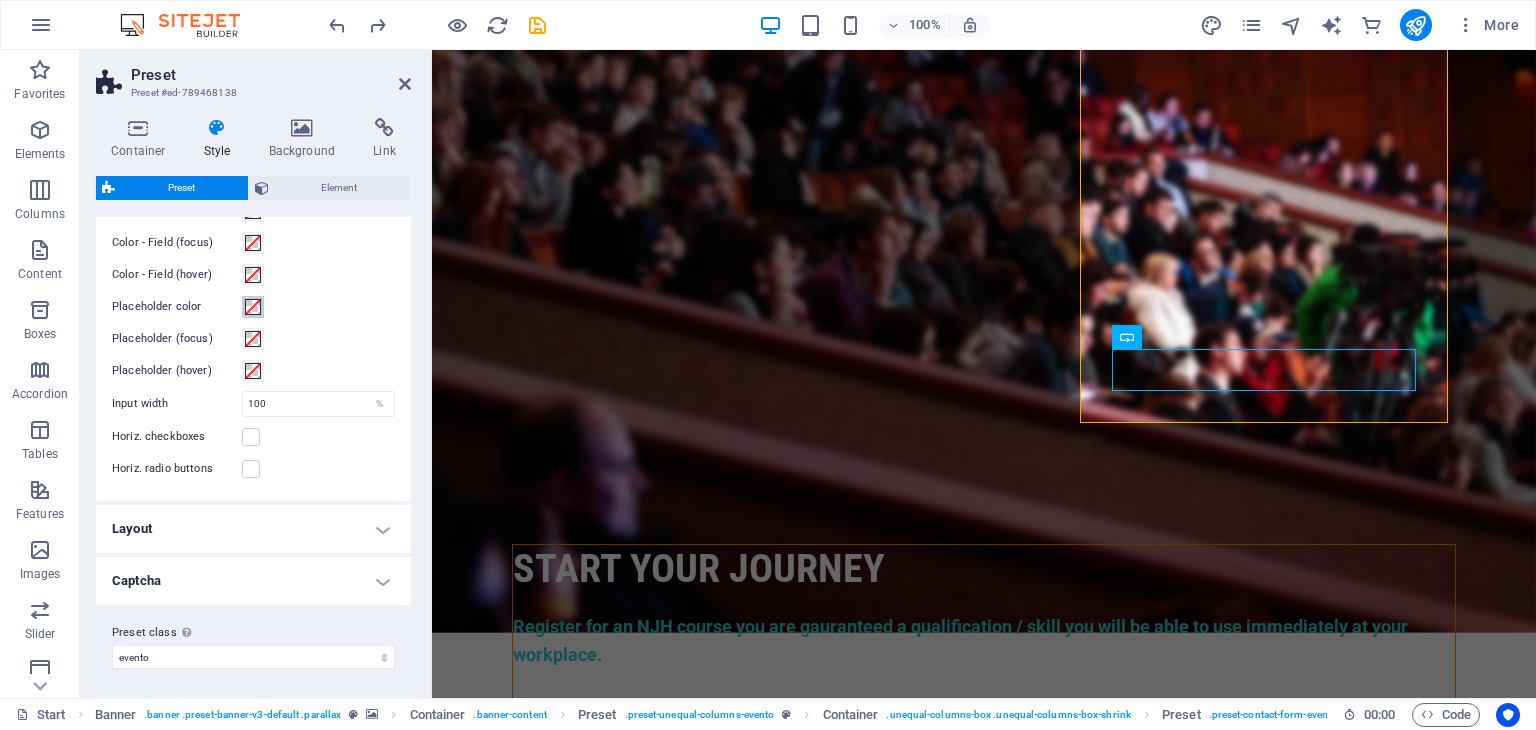 click at bounding box center [253, 307] 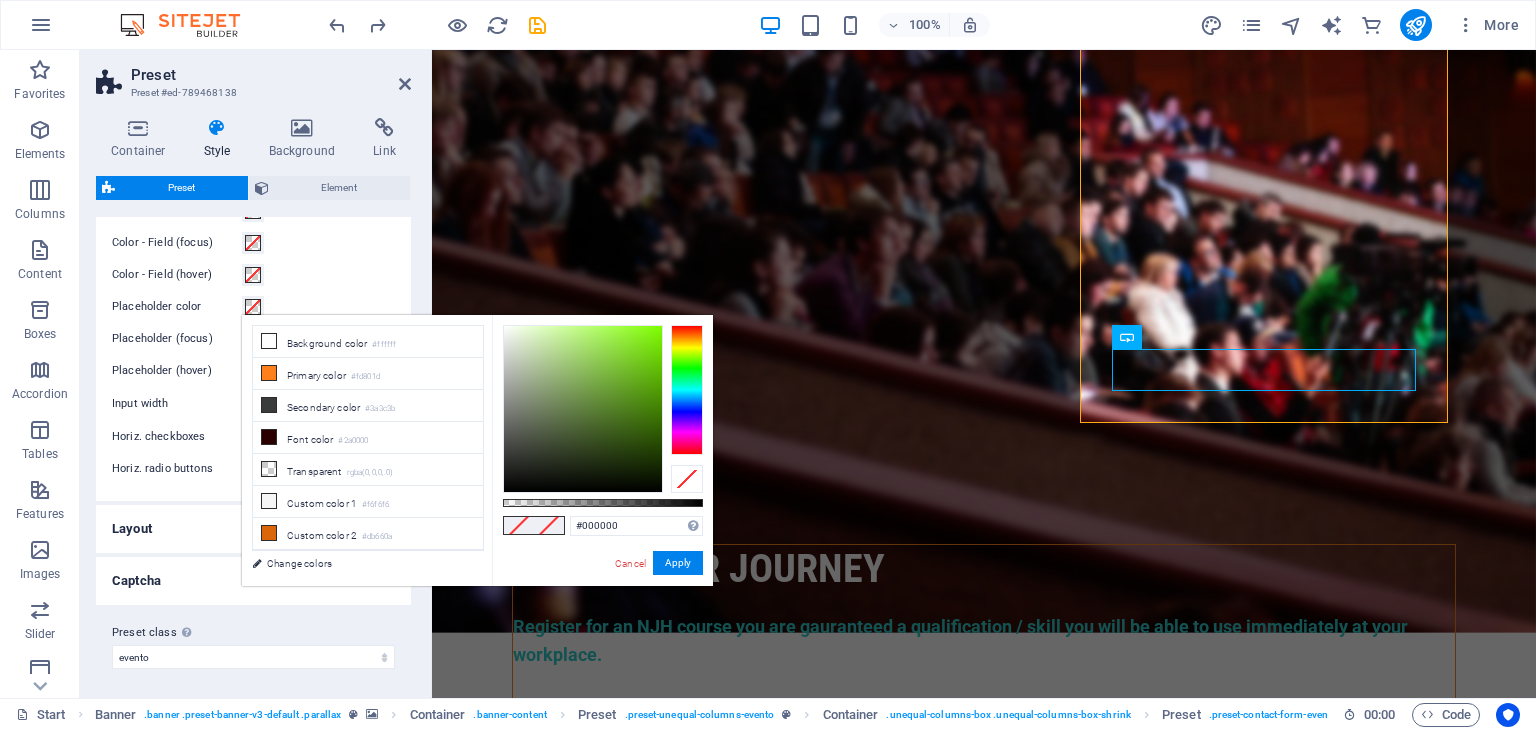 click at bounding box center [687, 390] 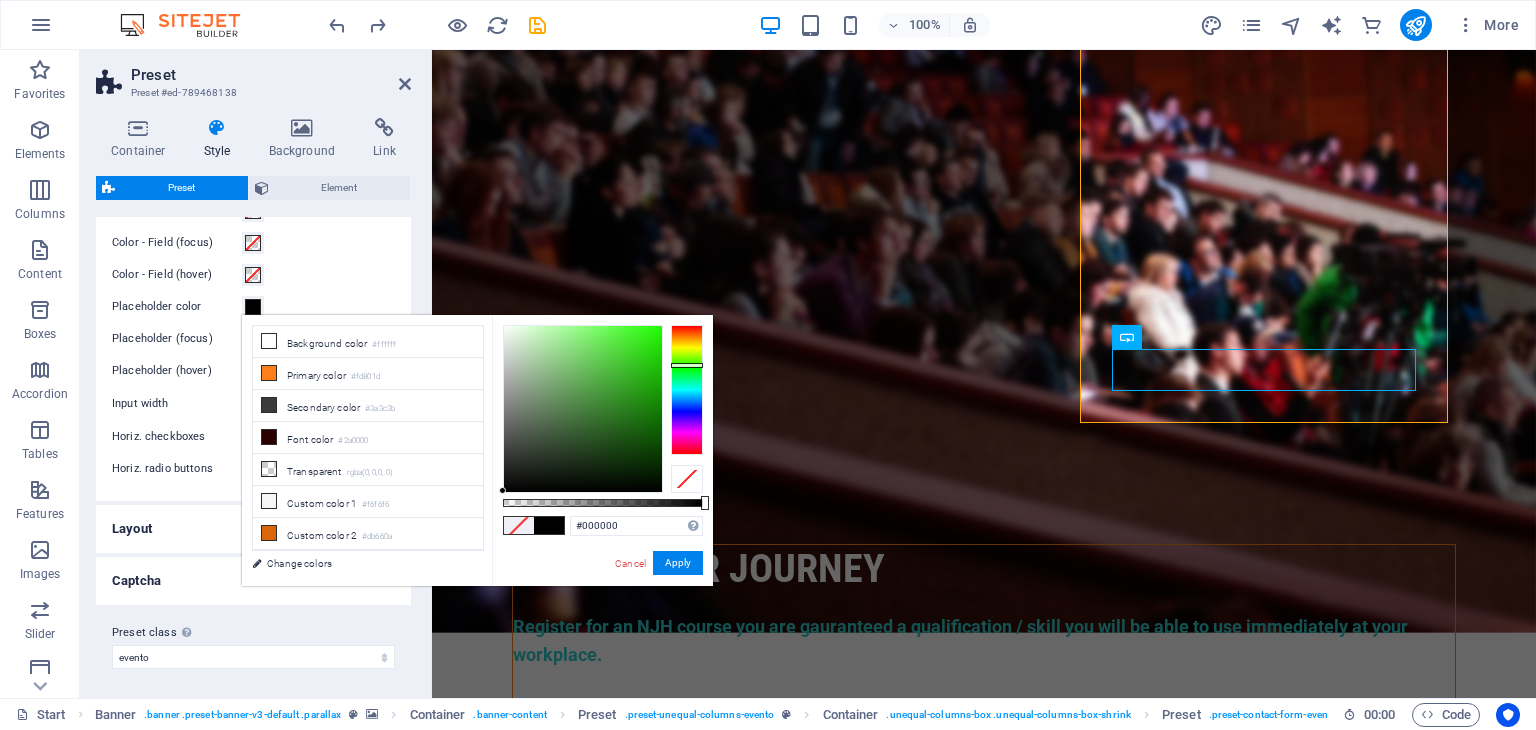 click at bounding box center (687, 390) 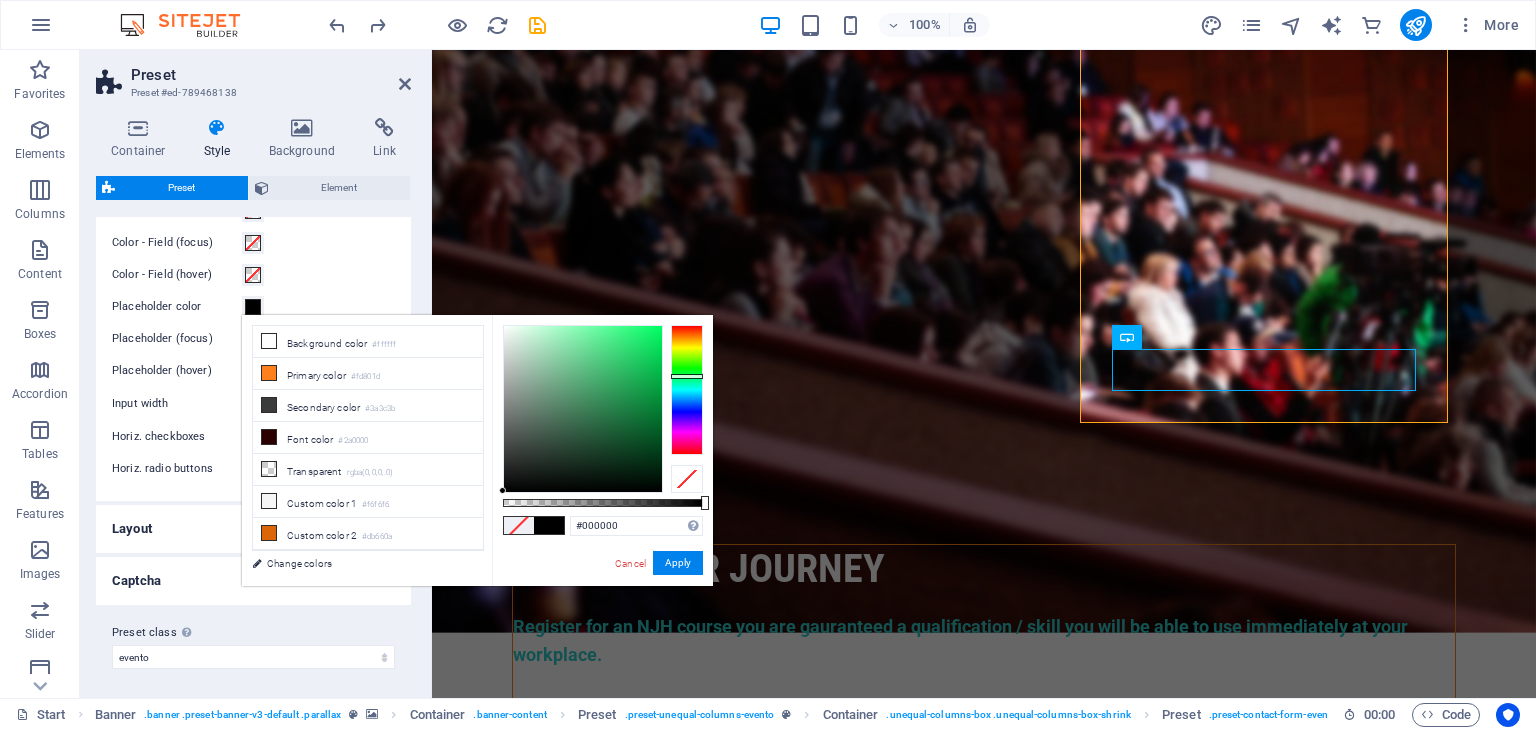 click at bounding box center (687, 390) 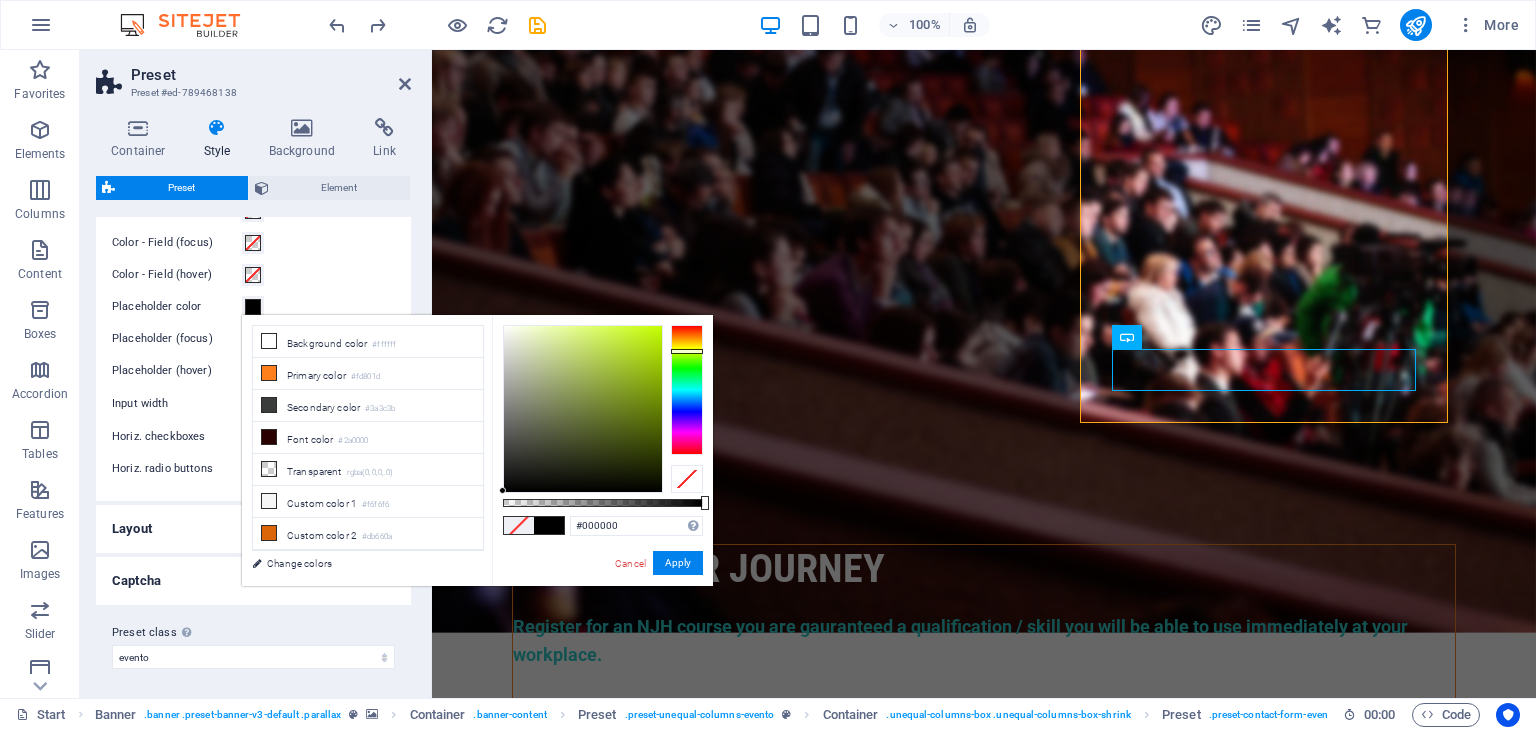 drag, startPoint x: 689, startPoint y: 376, endPoint x: 687, endPoint y: 351, distance: 25.079872 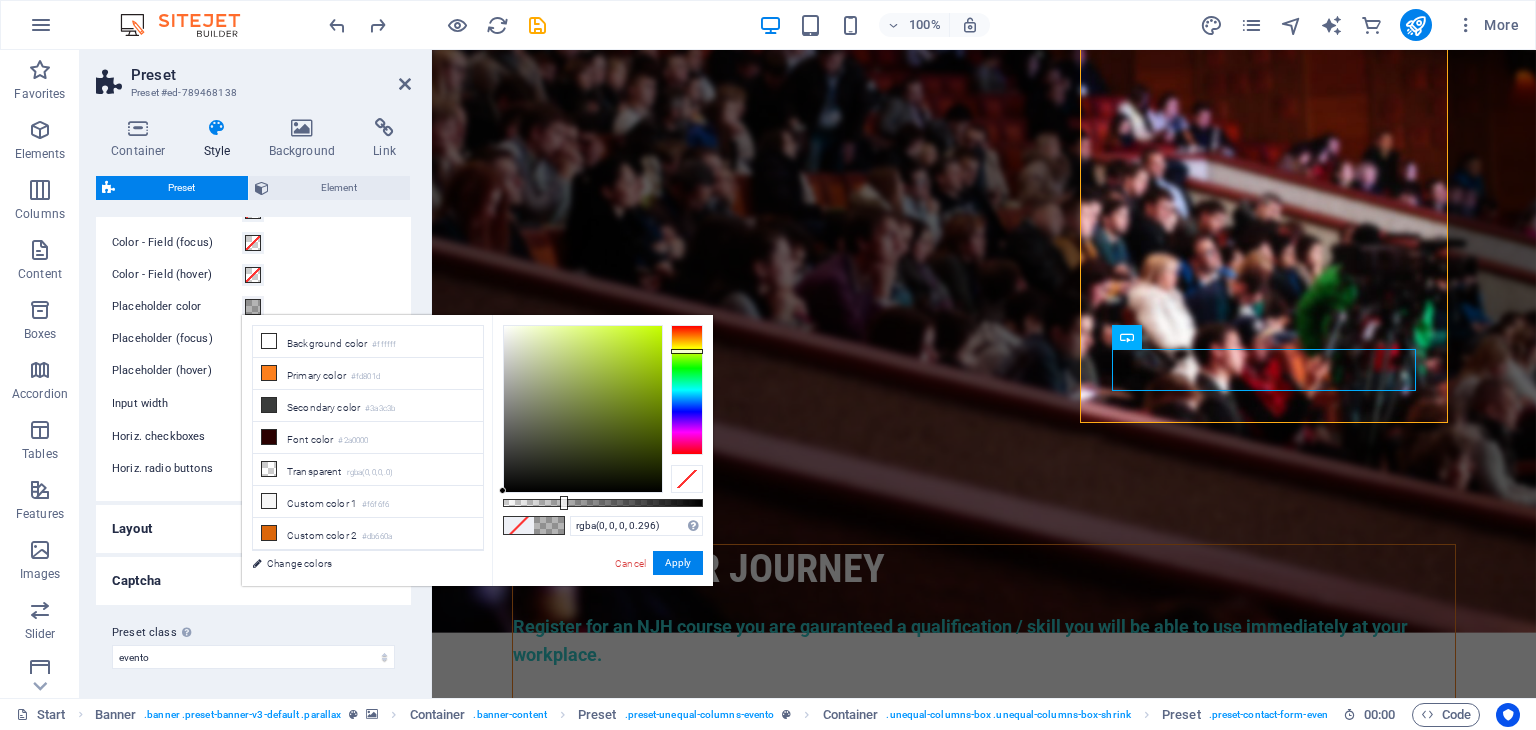 drag, startPoint x: 703, startPoint y: 505, endPoint x: 562, endPoint y: 498, distance: 141.17365 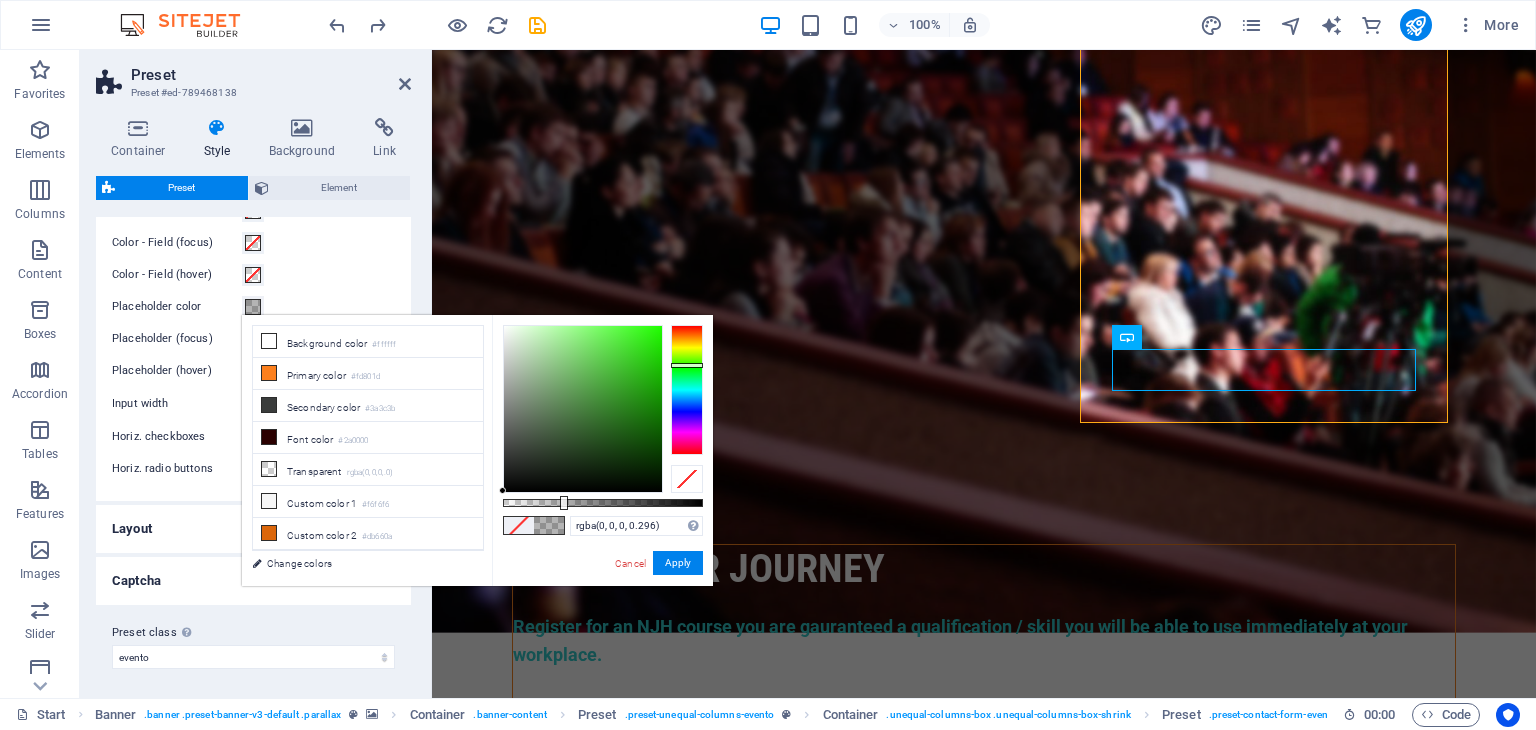click at bounding box center (687, 390) 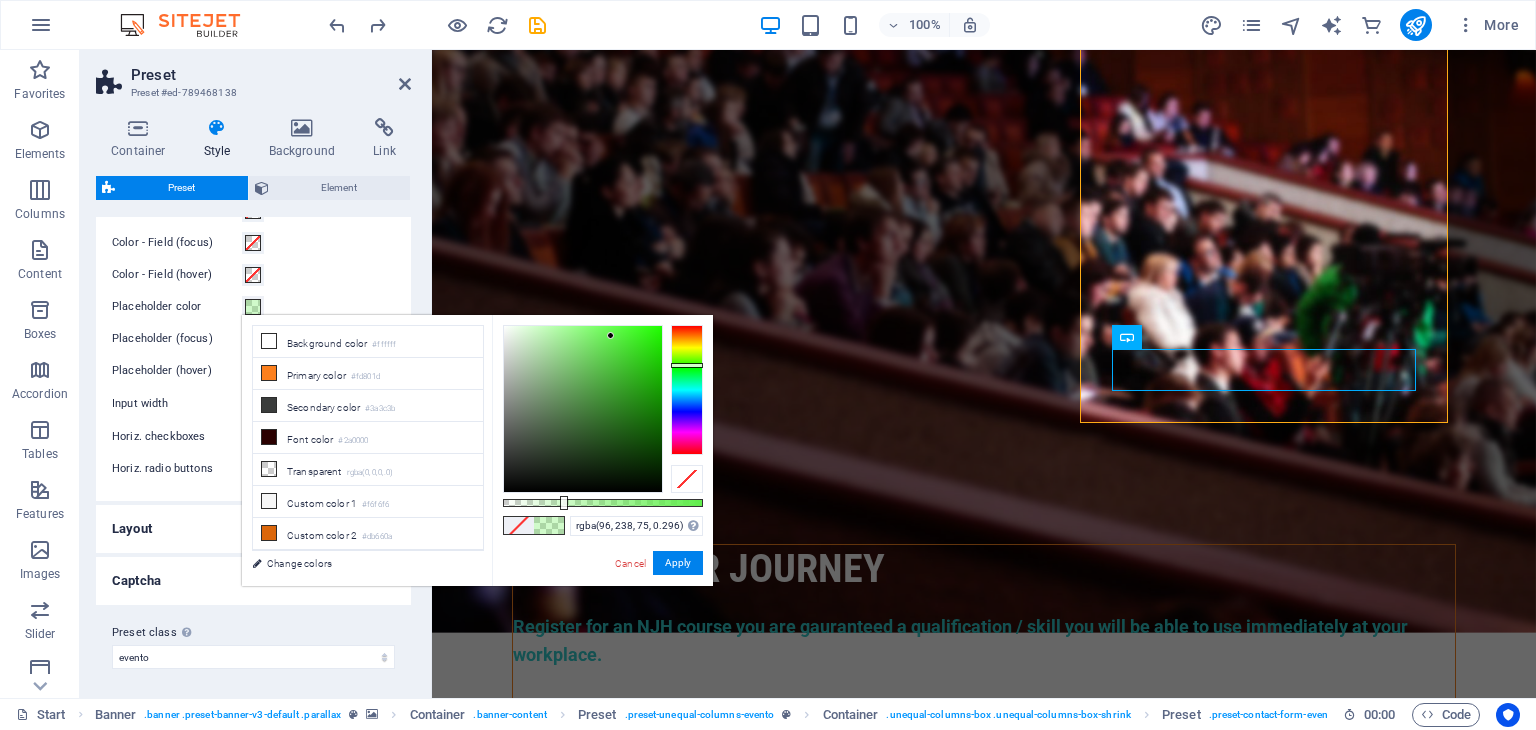 click at bounding box center (583, 409) 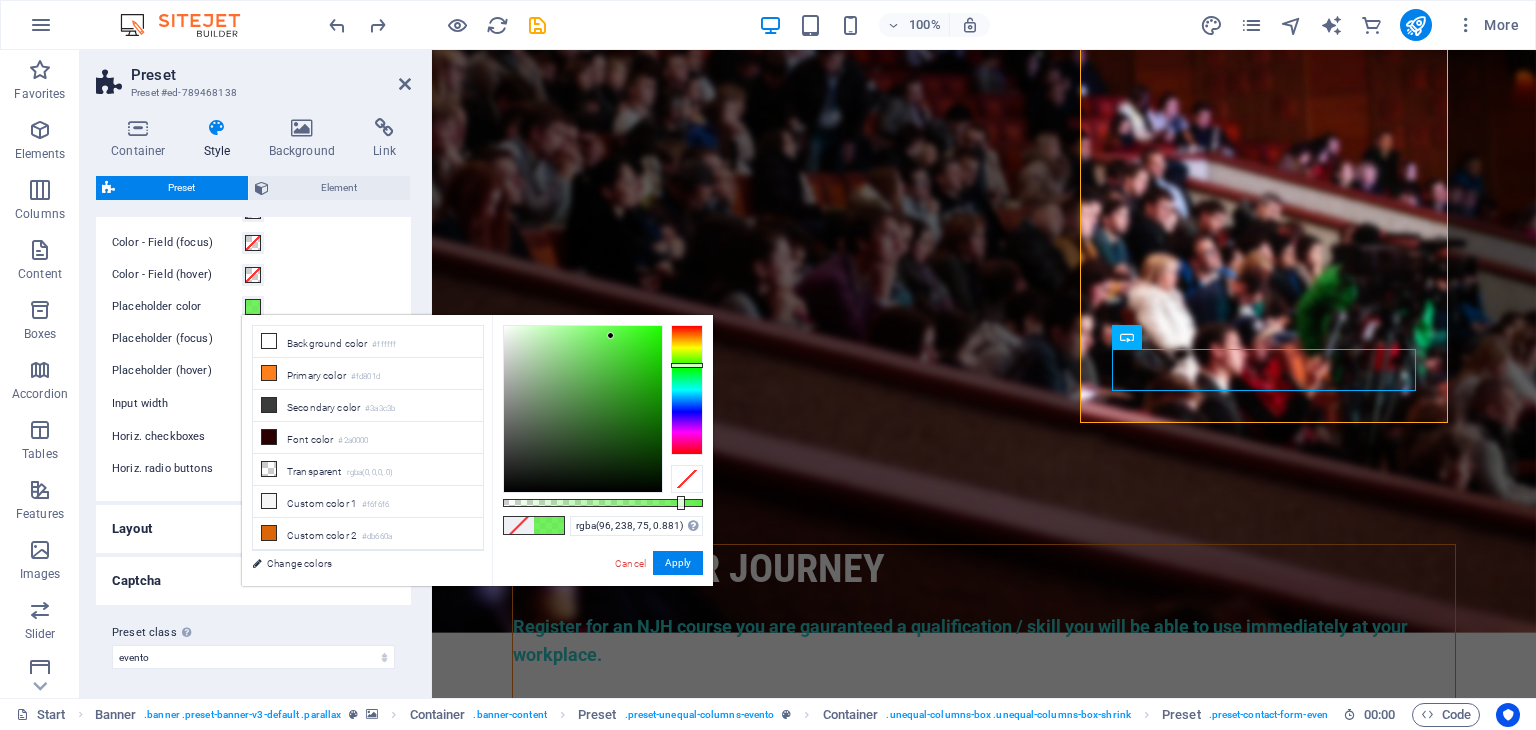 type on "rgba(96, 238, 75, 0.886)" 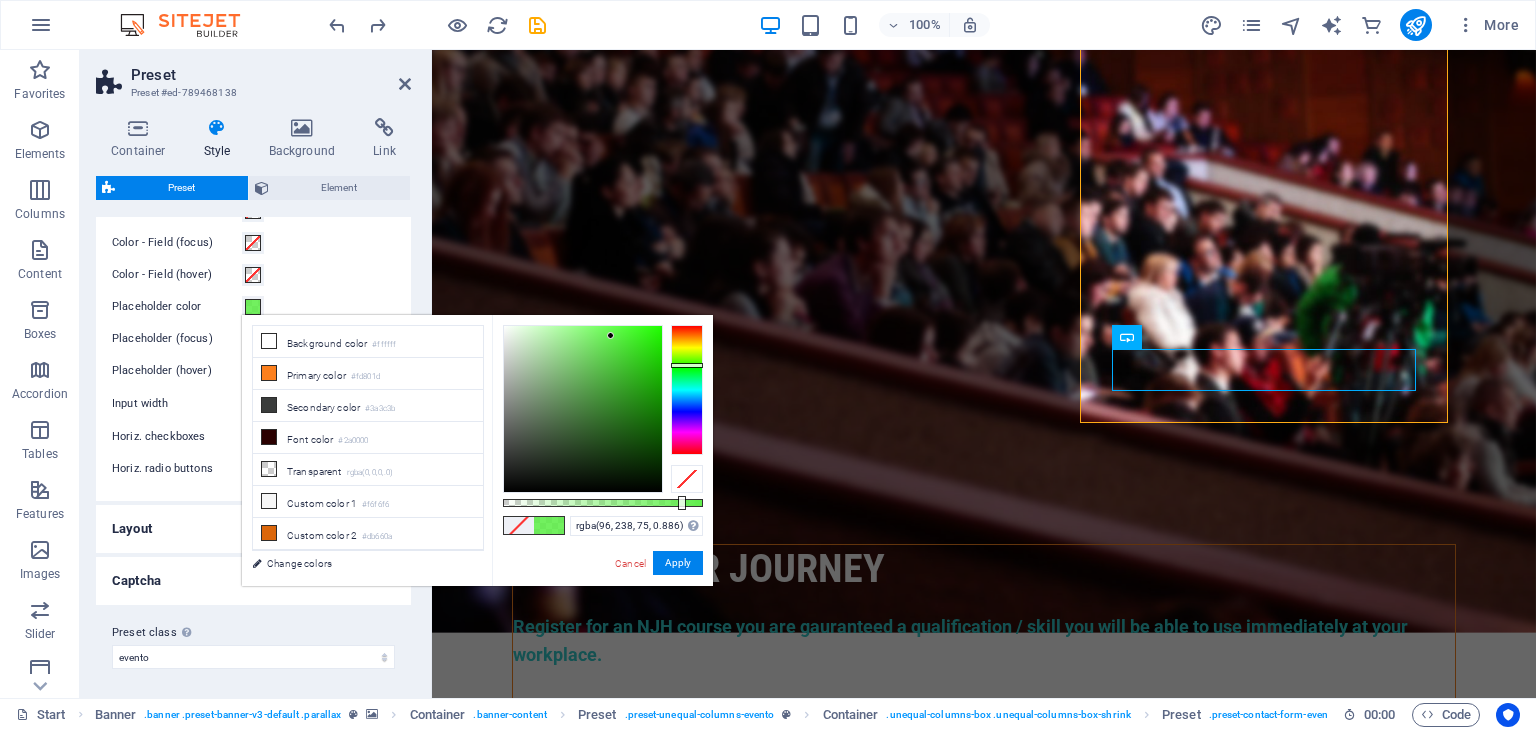 drag, startPoint x: 562, startPoint y: 505, endPoint x: 680, endPoint y: 493, distance: 118.6086 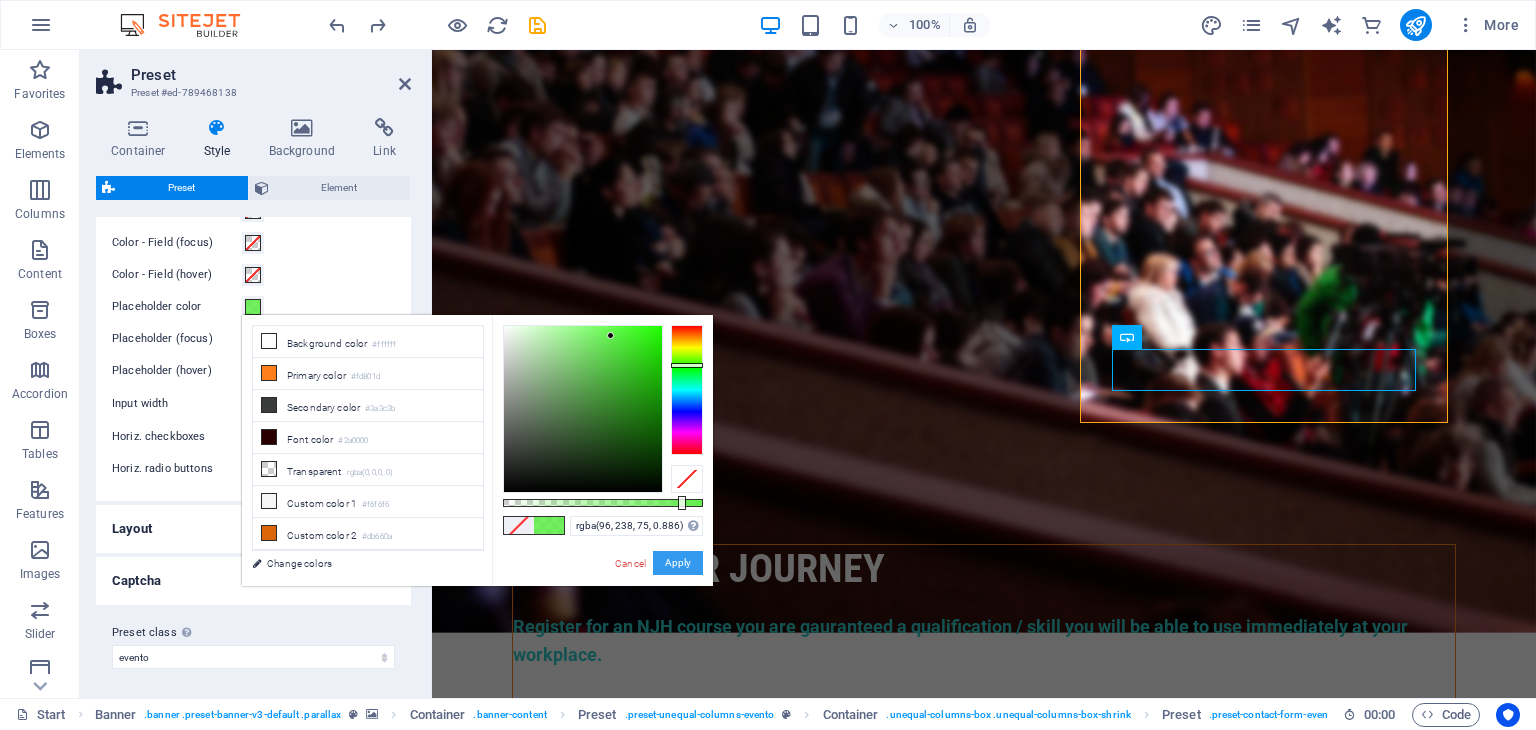 click on "Apply" at bounding box center (678, 563) 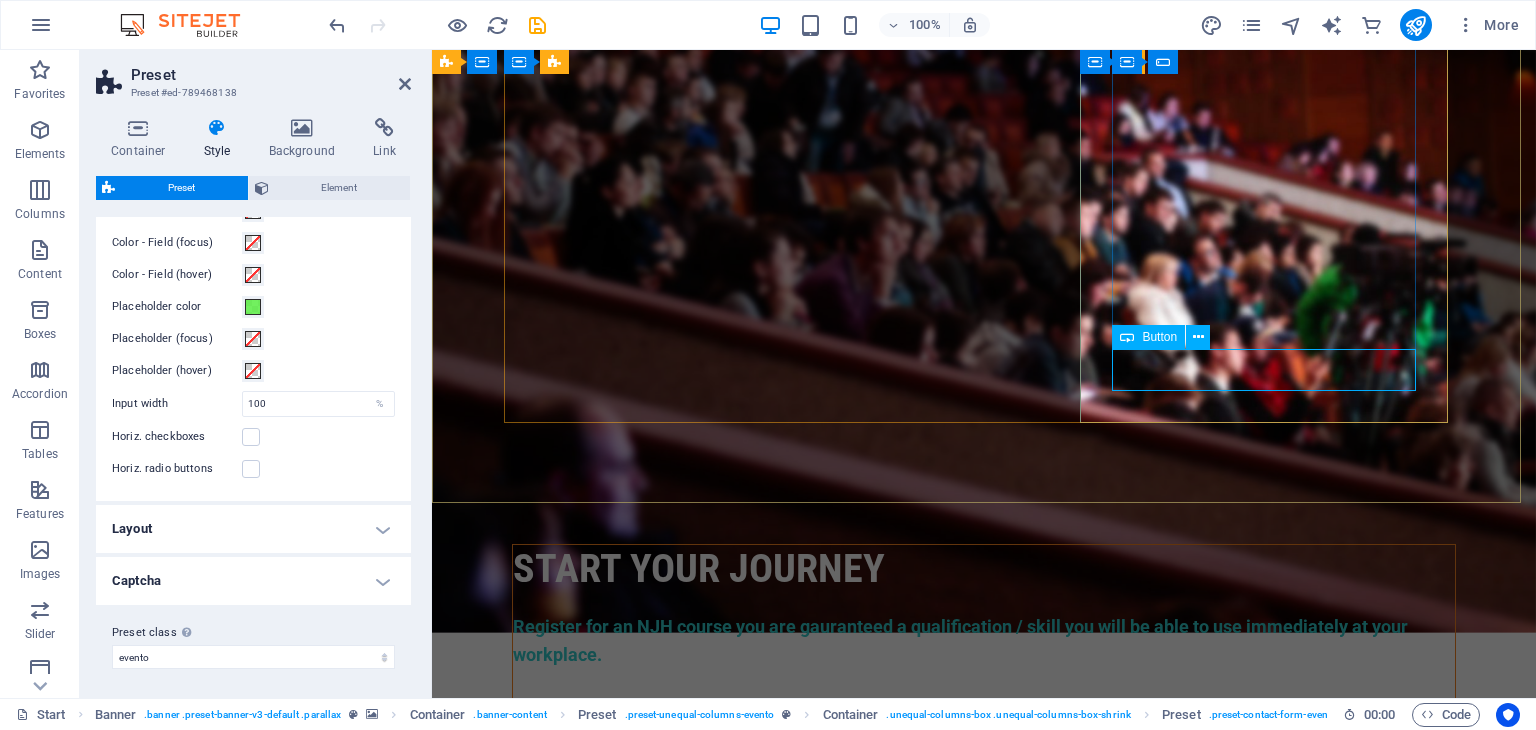 click on "Pay Here" at bounding box center (984, 1552) 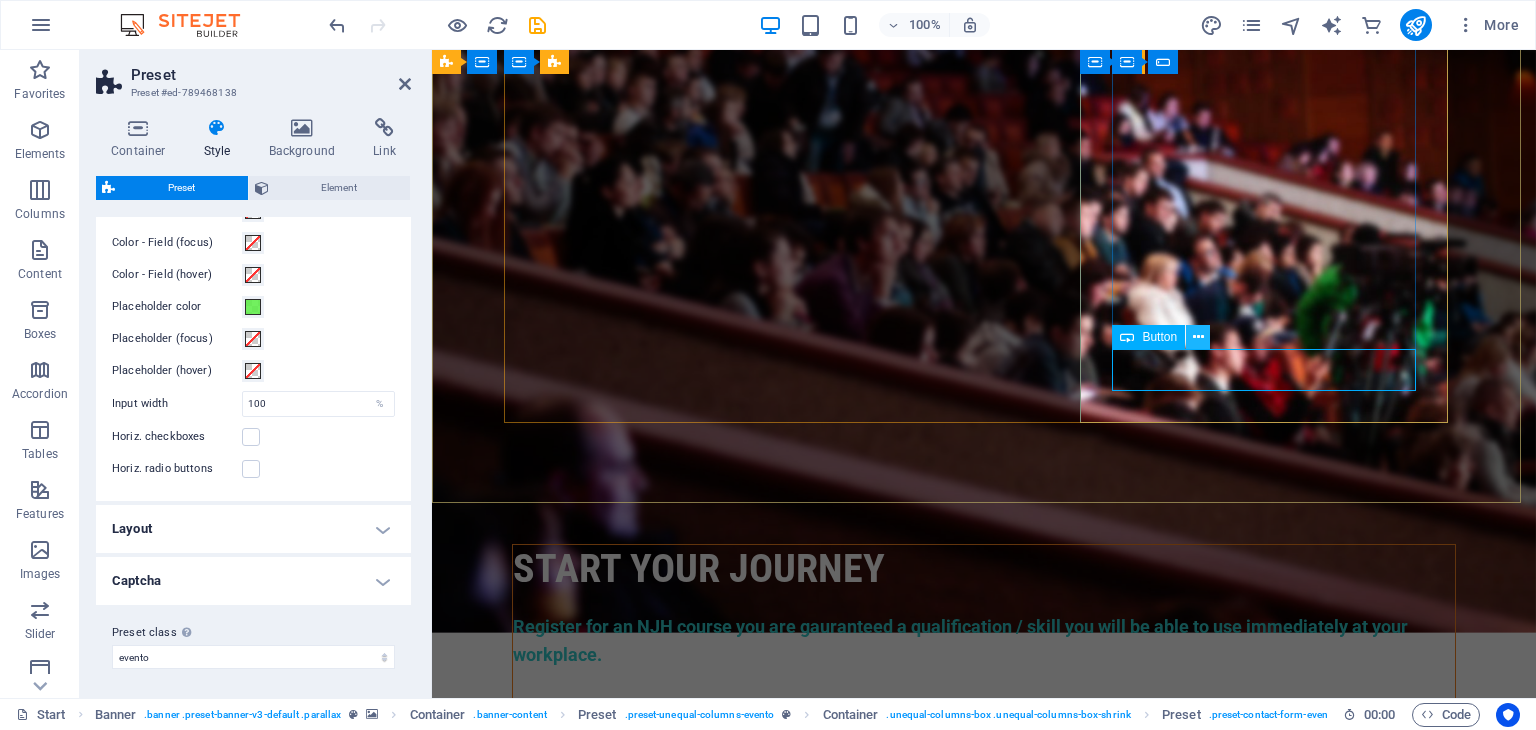 click at bounding box center [1198, 337] 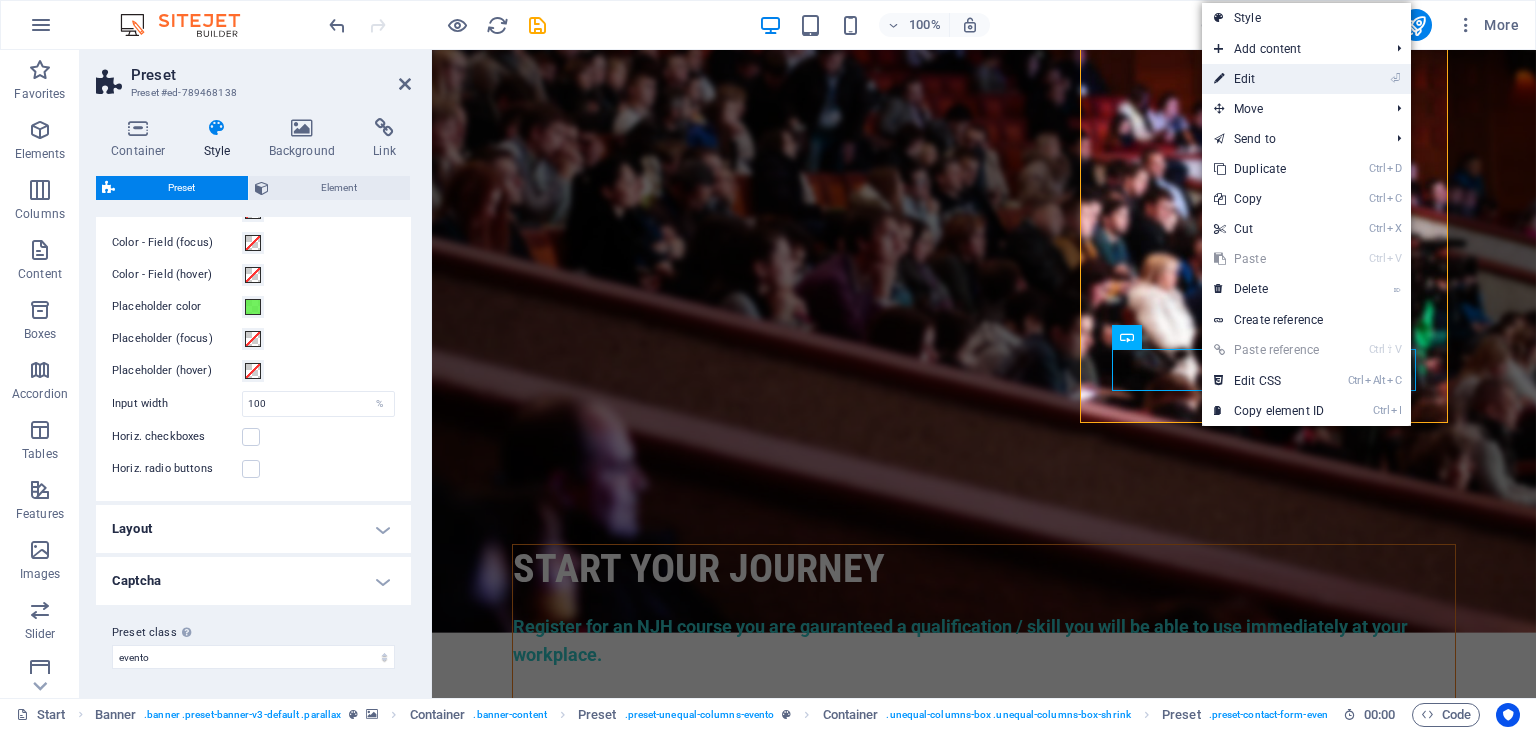 click on "⏎  Edit" at bounding box center [1269, 79] 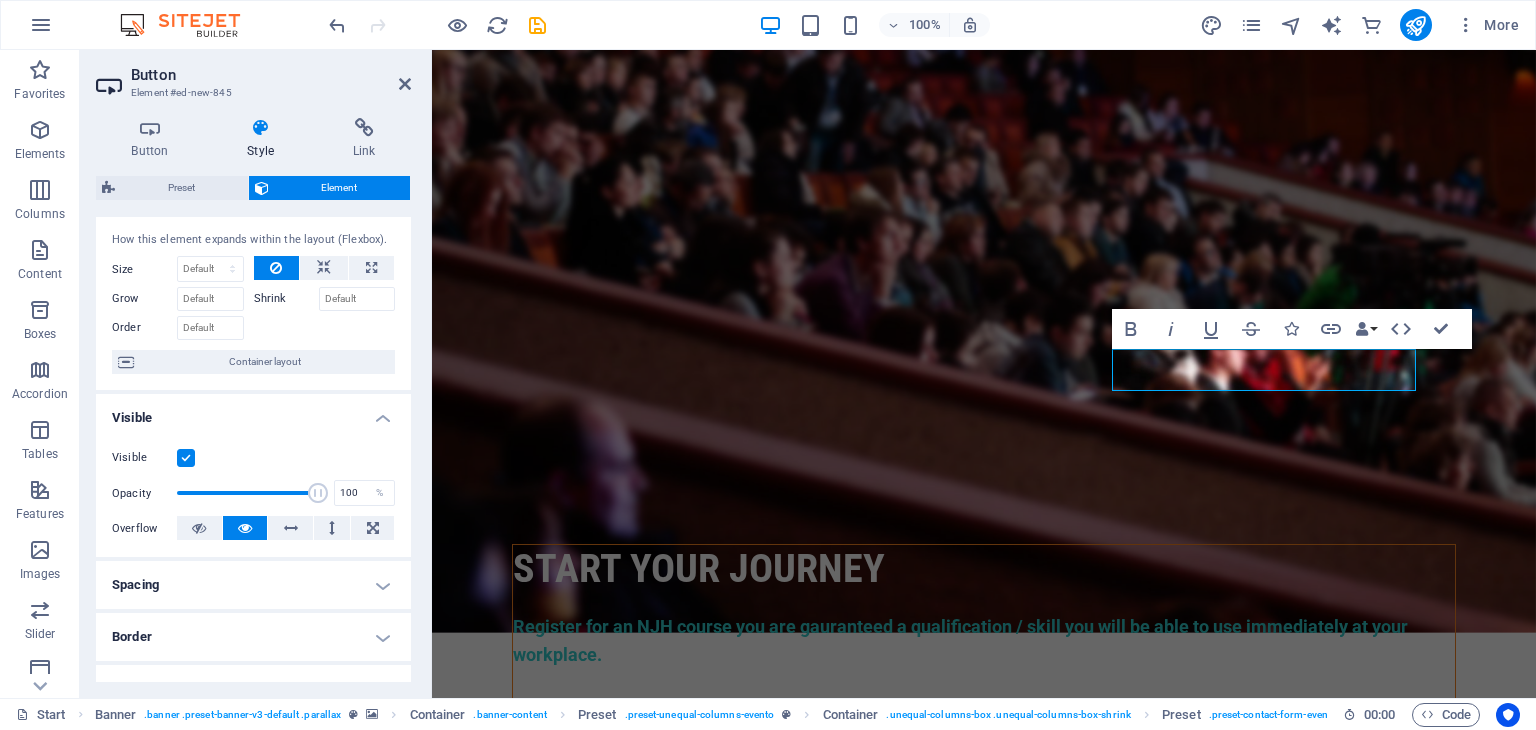 scroll, scrollTop: 0, scrollLeft: 0, axis: both 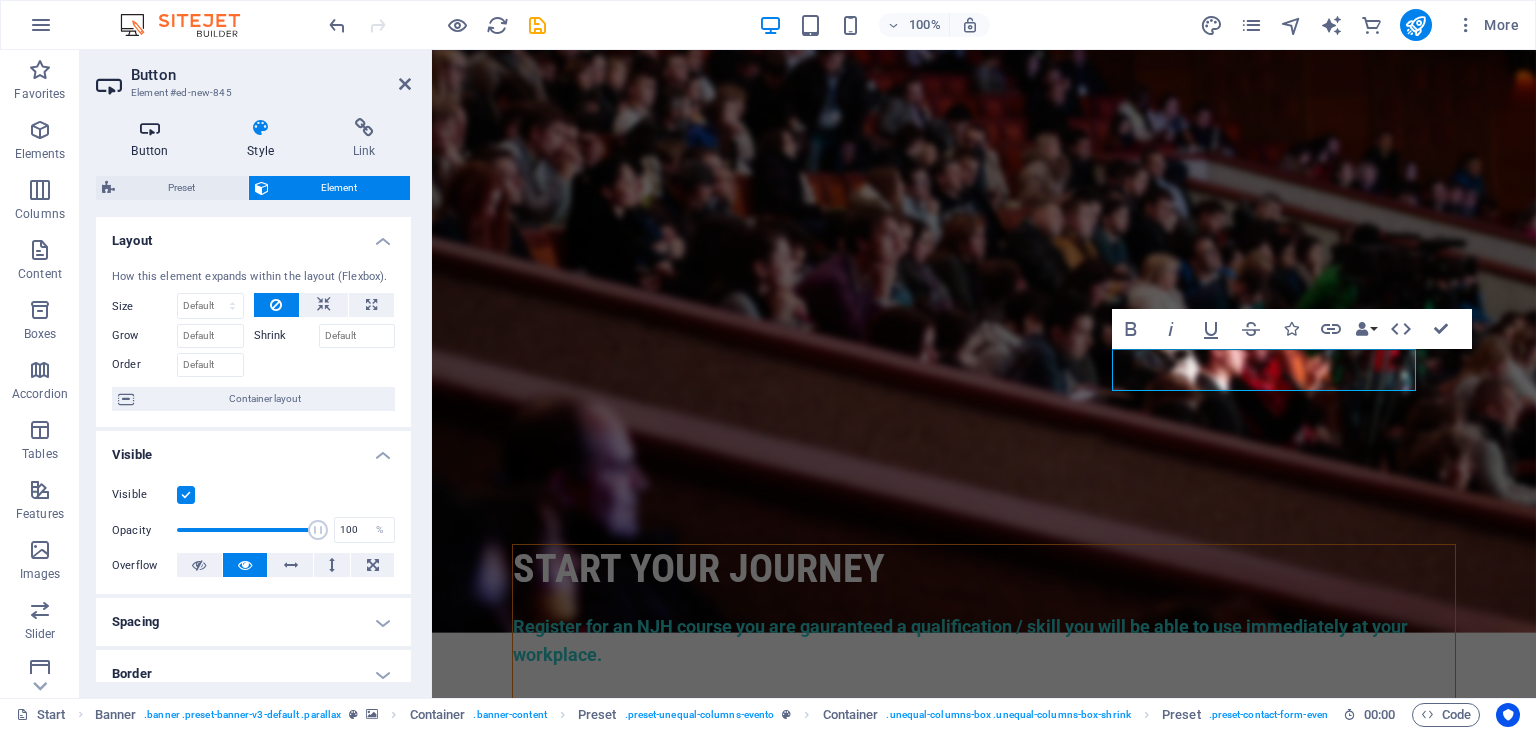 click at bounding box center [150, 128] 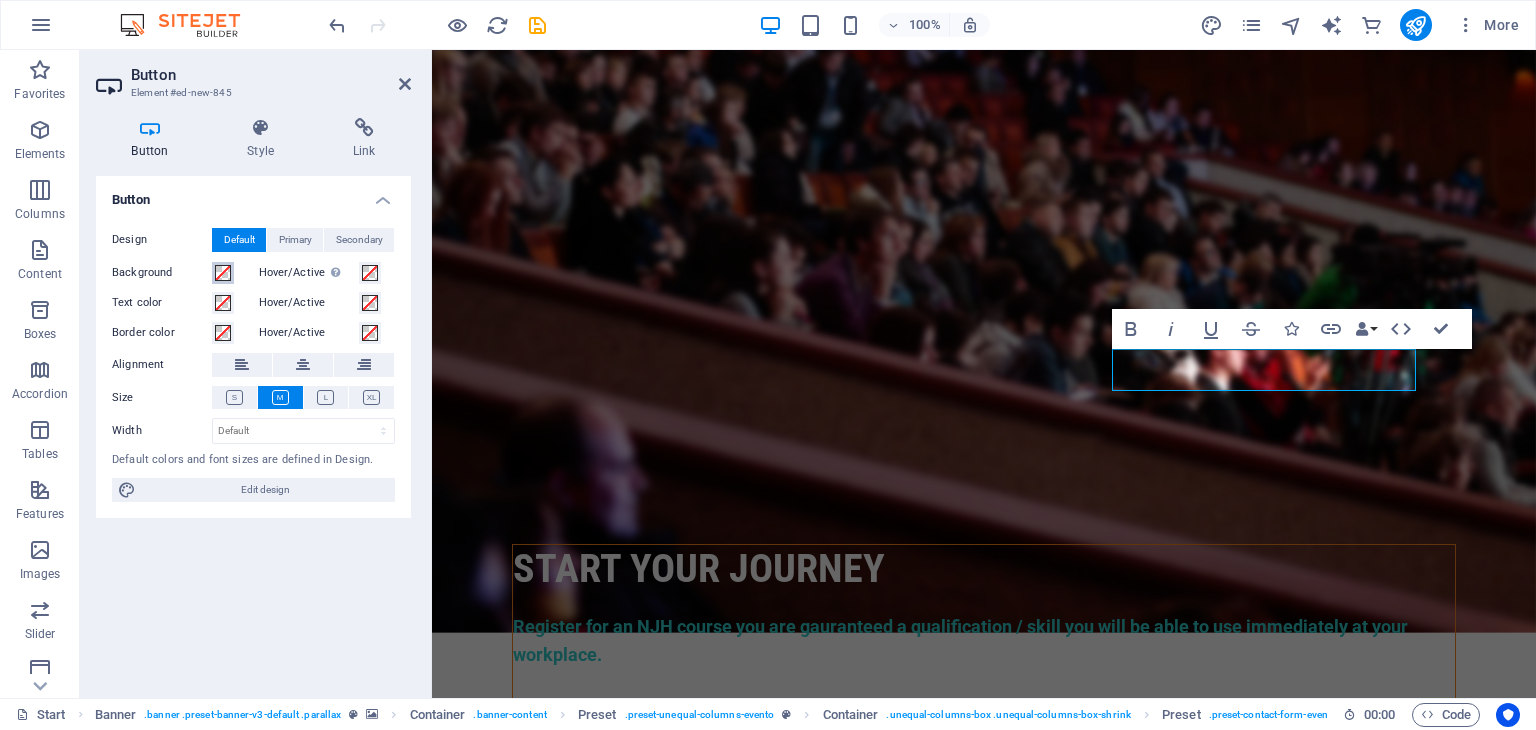 click at bounding box center [223, 273] 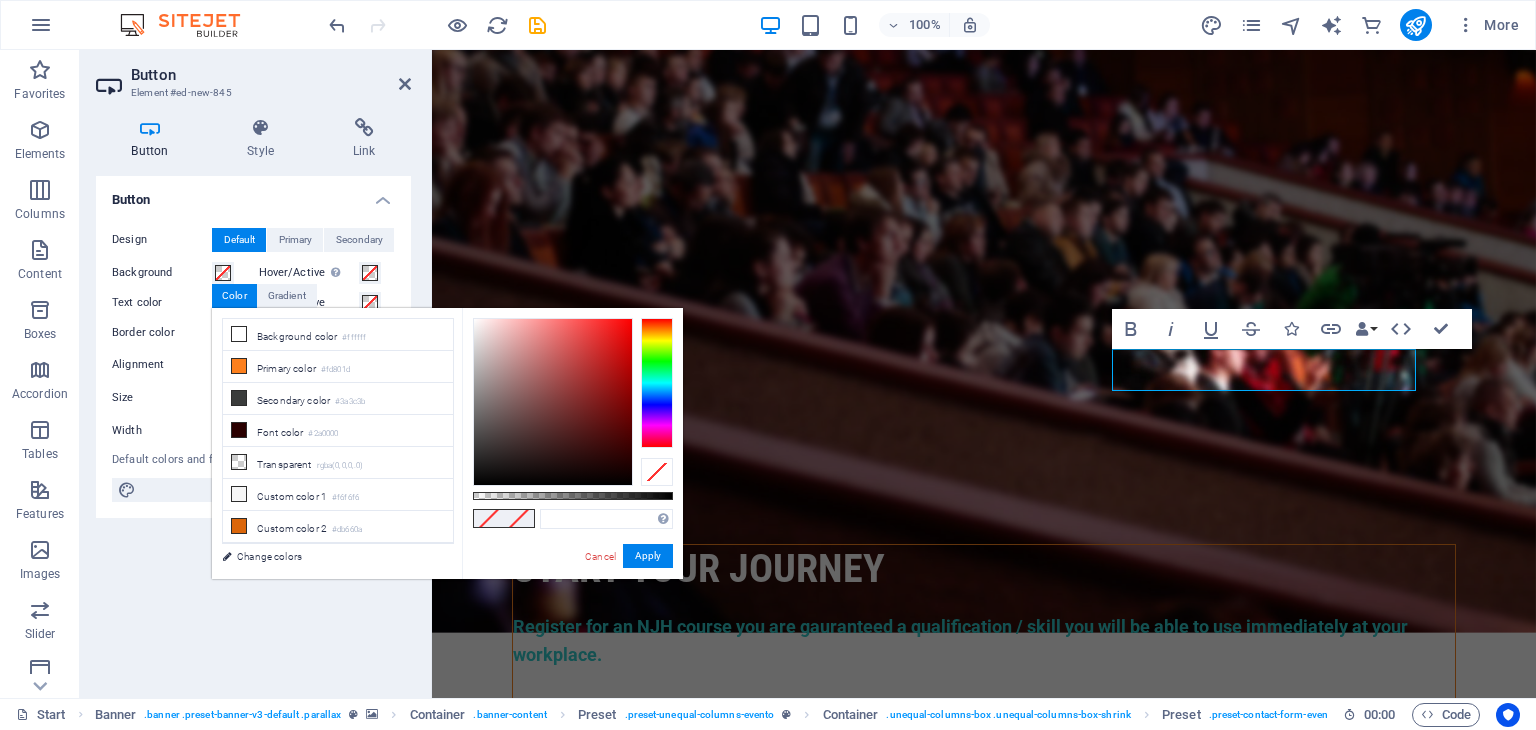click on "Color" at bounding box center [234, 296] 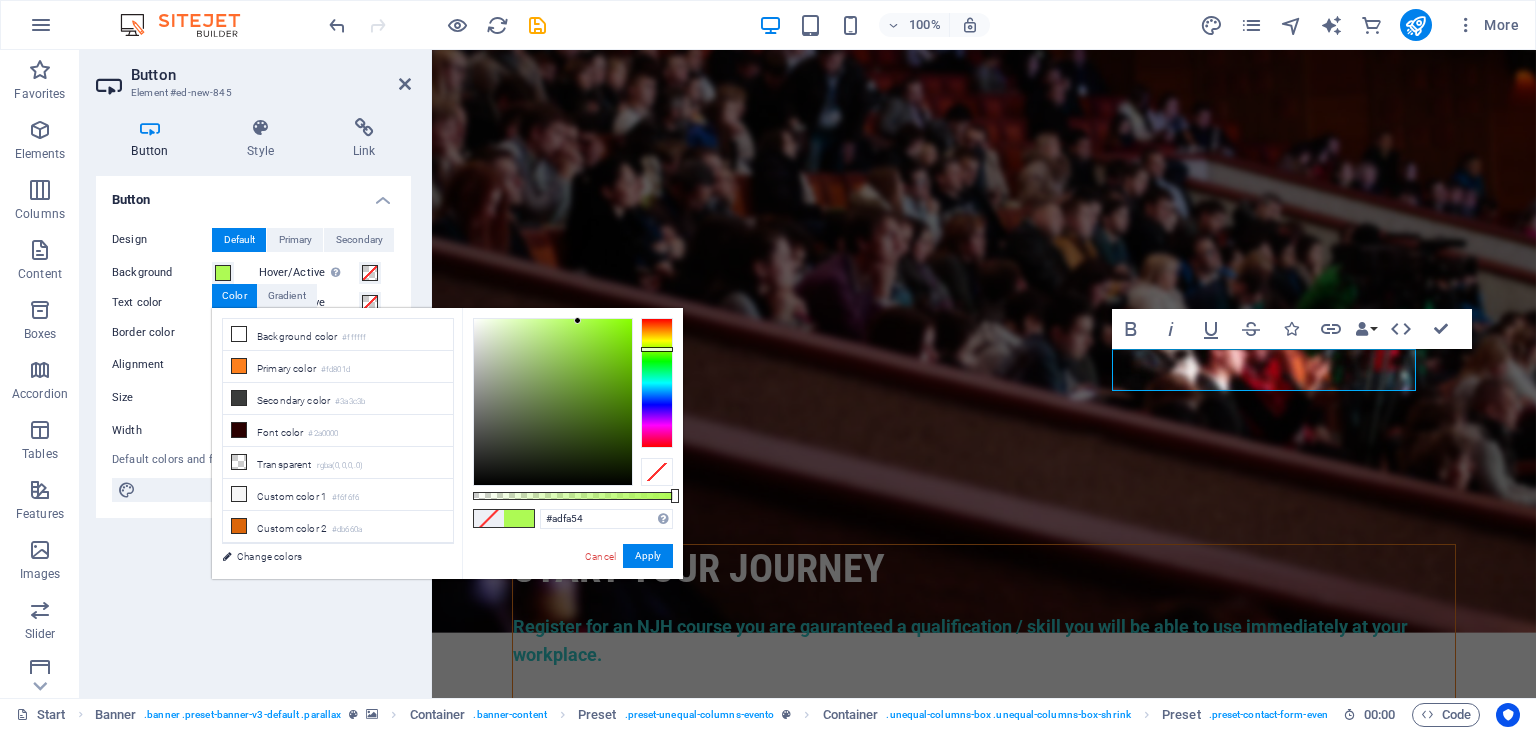 click at bounding box center [553, 402] 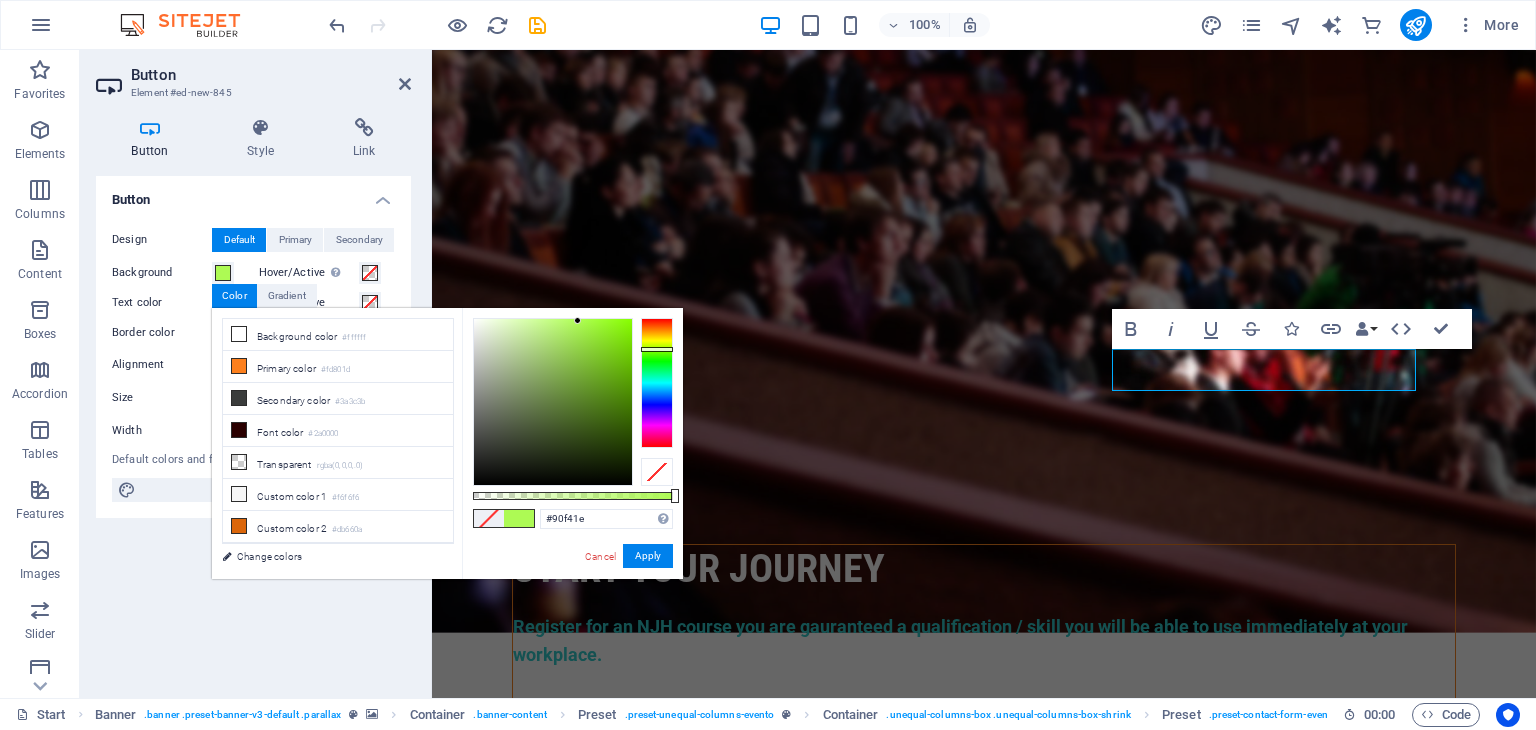 click at bounding box center [553, 402] 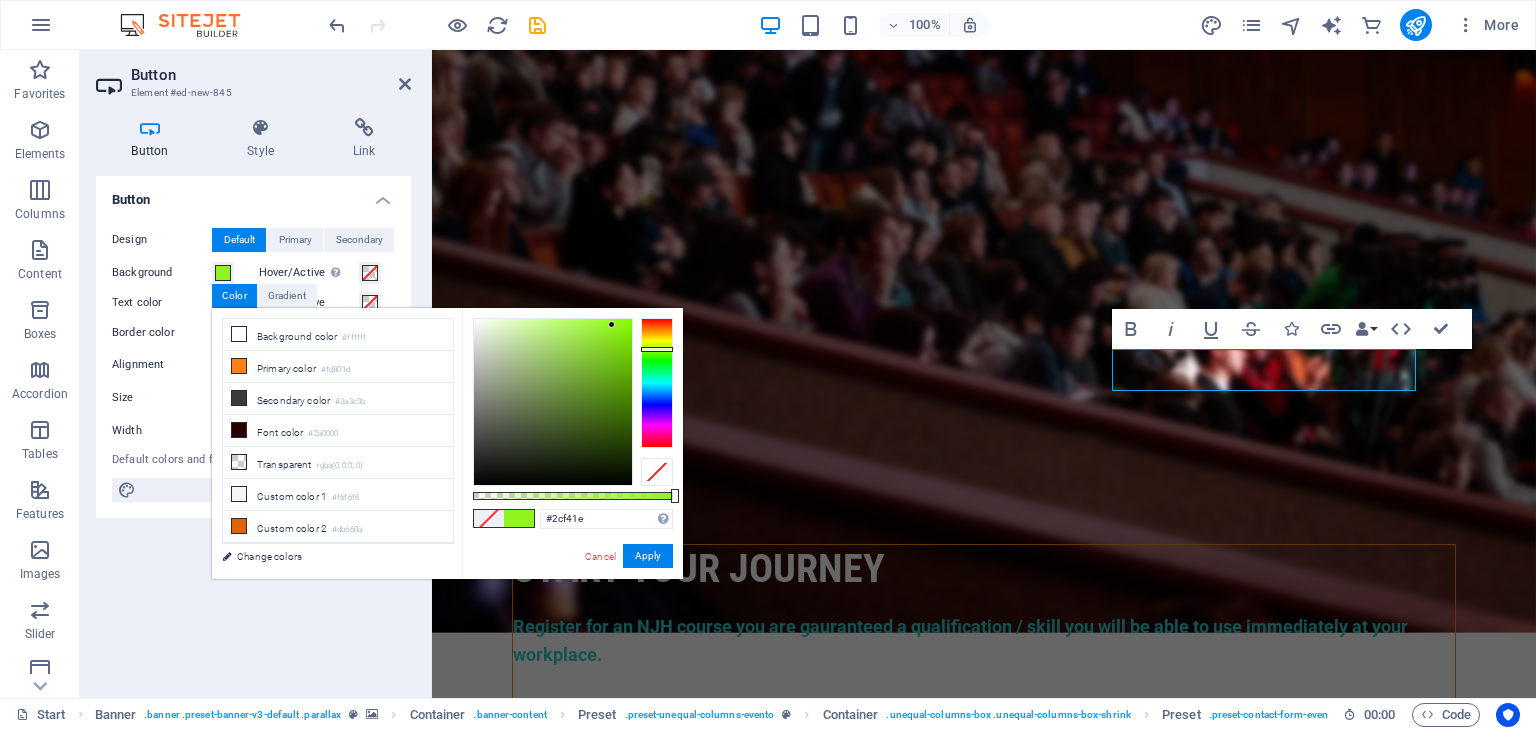 click at bounding box center (657, 383) 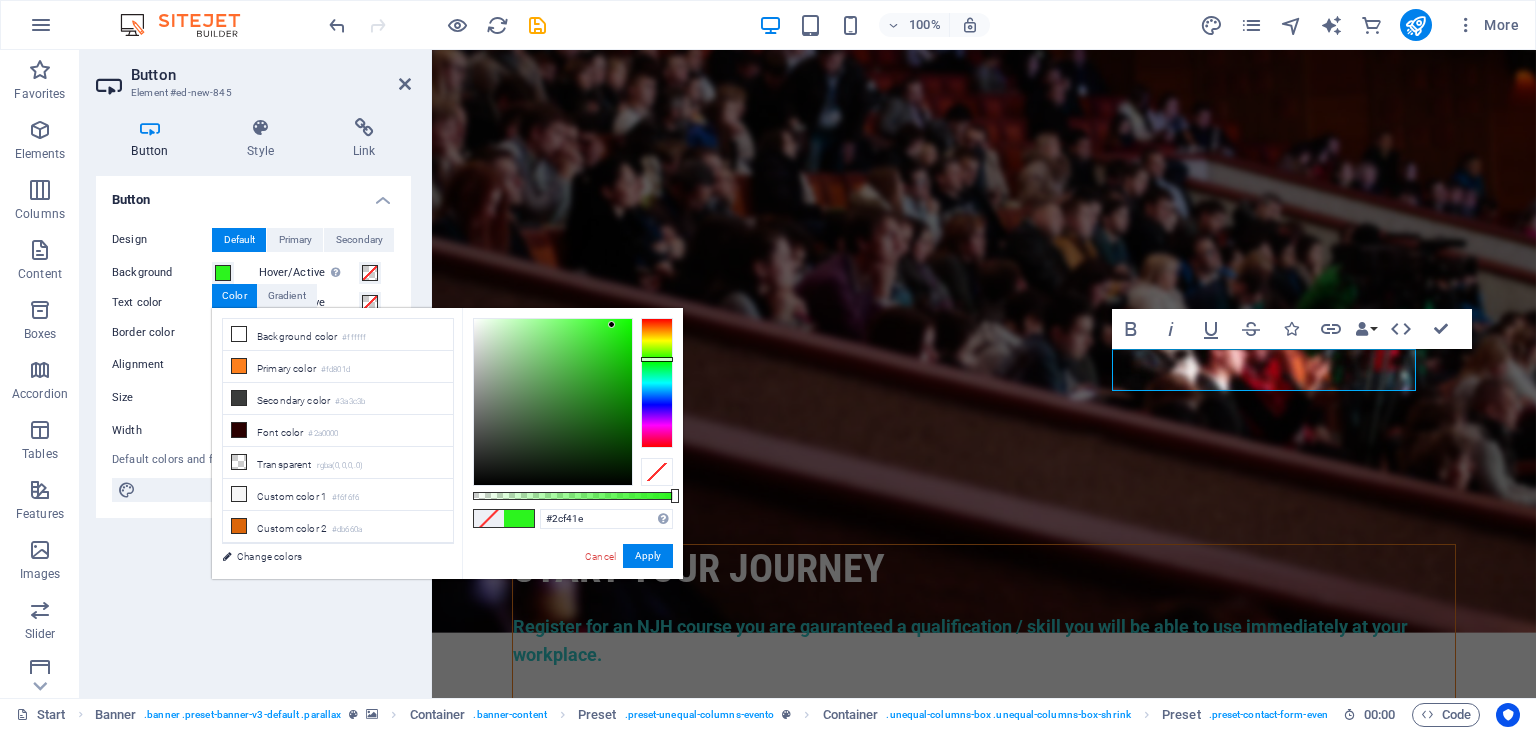 type on "#9af41e" 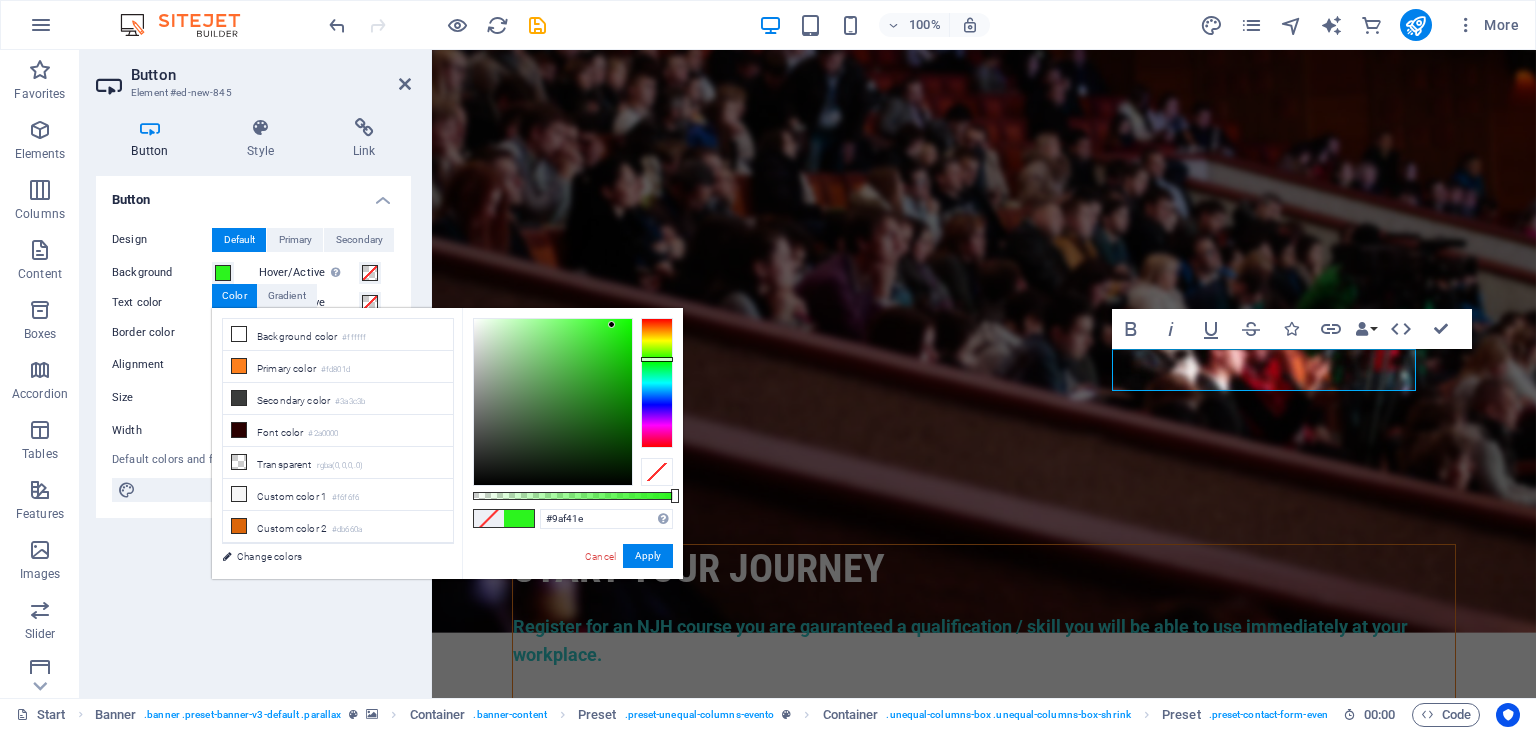 click at bounding box center (657, 383) 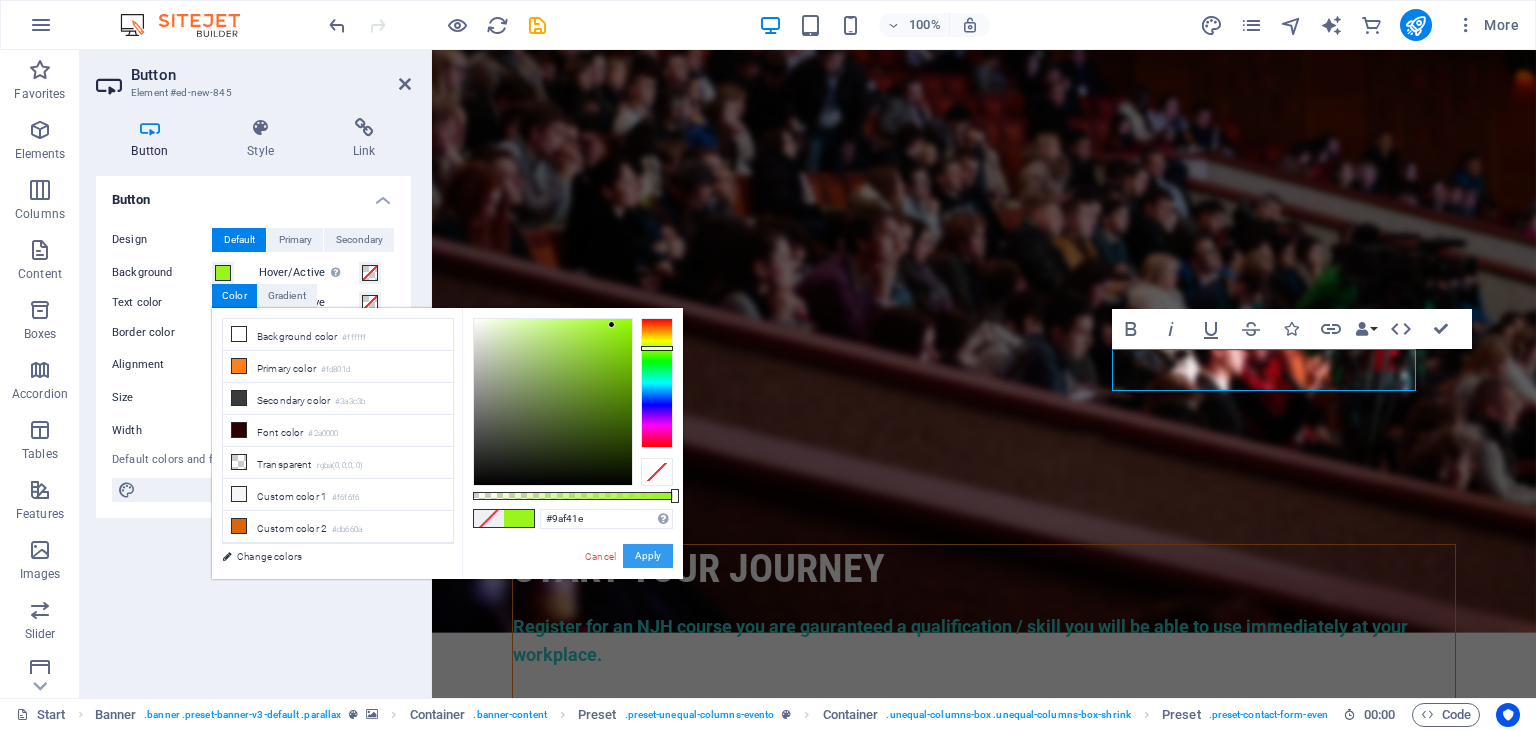 click on "Apply" at bounding box center [648, 556] 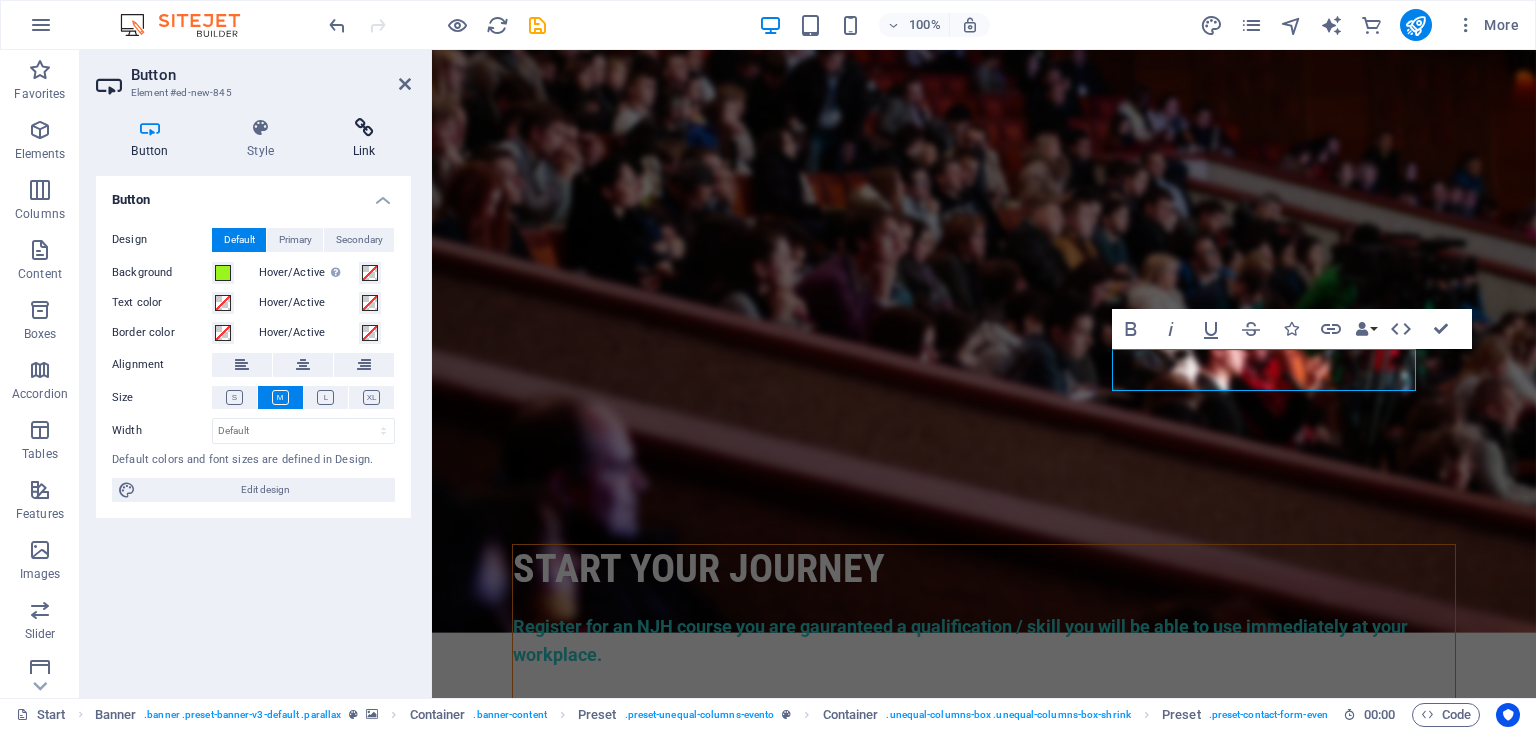 click on "Link" at bounding box center [364, 139] 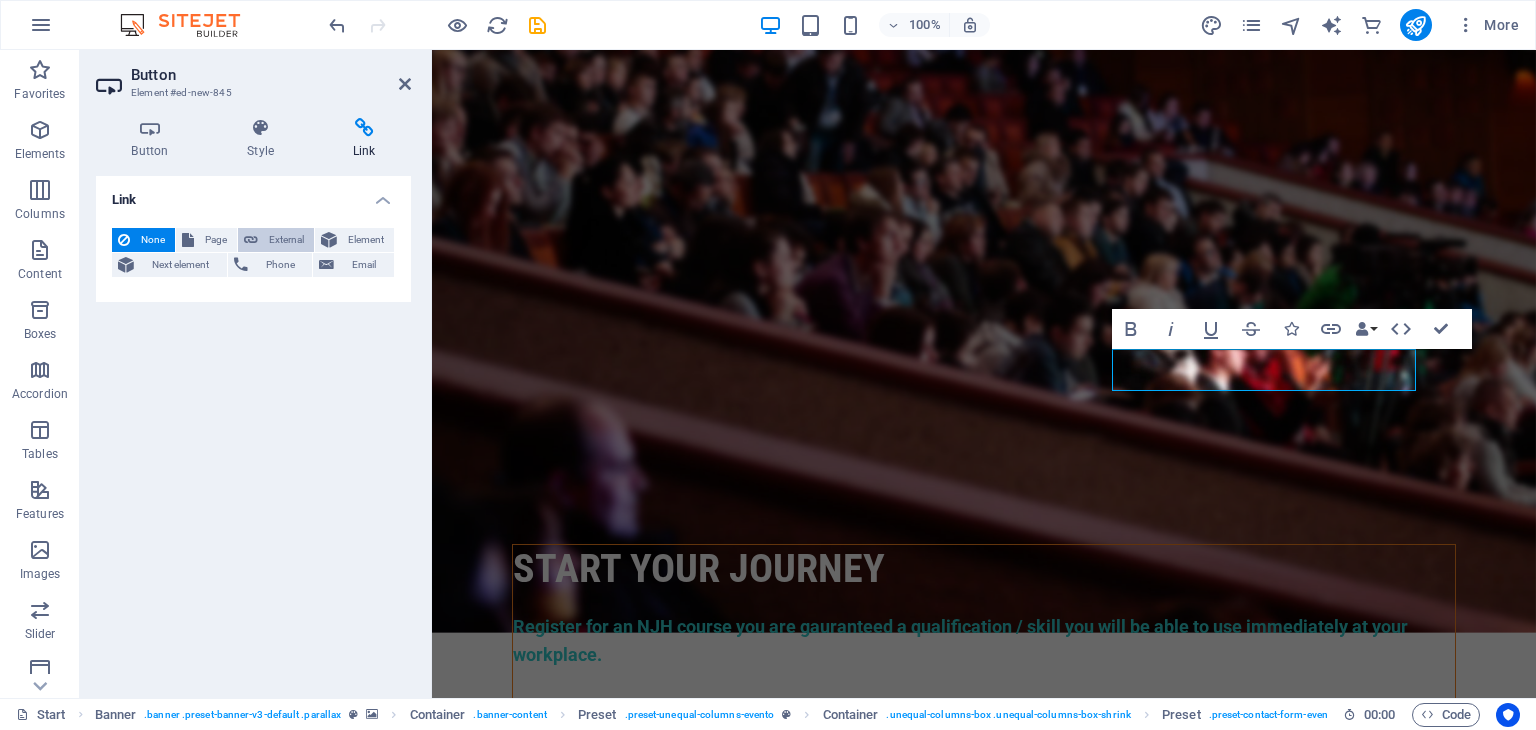 click on "External" at bounding box center (286, 240) 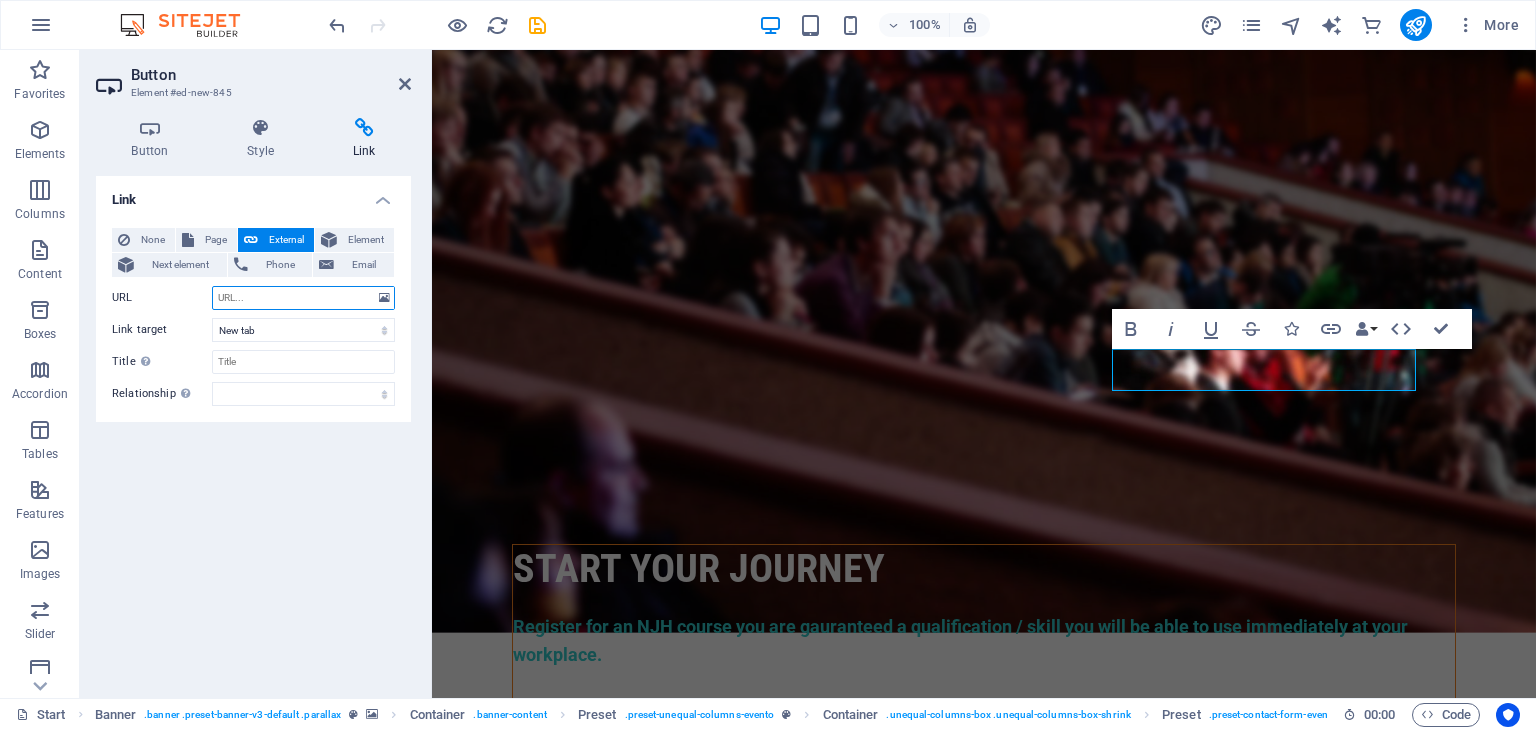 paste on "https://paystack.shop/pay/xppdf-ca93" 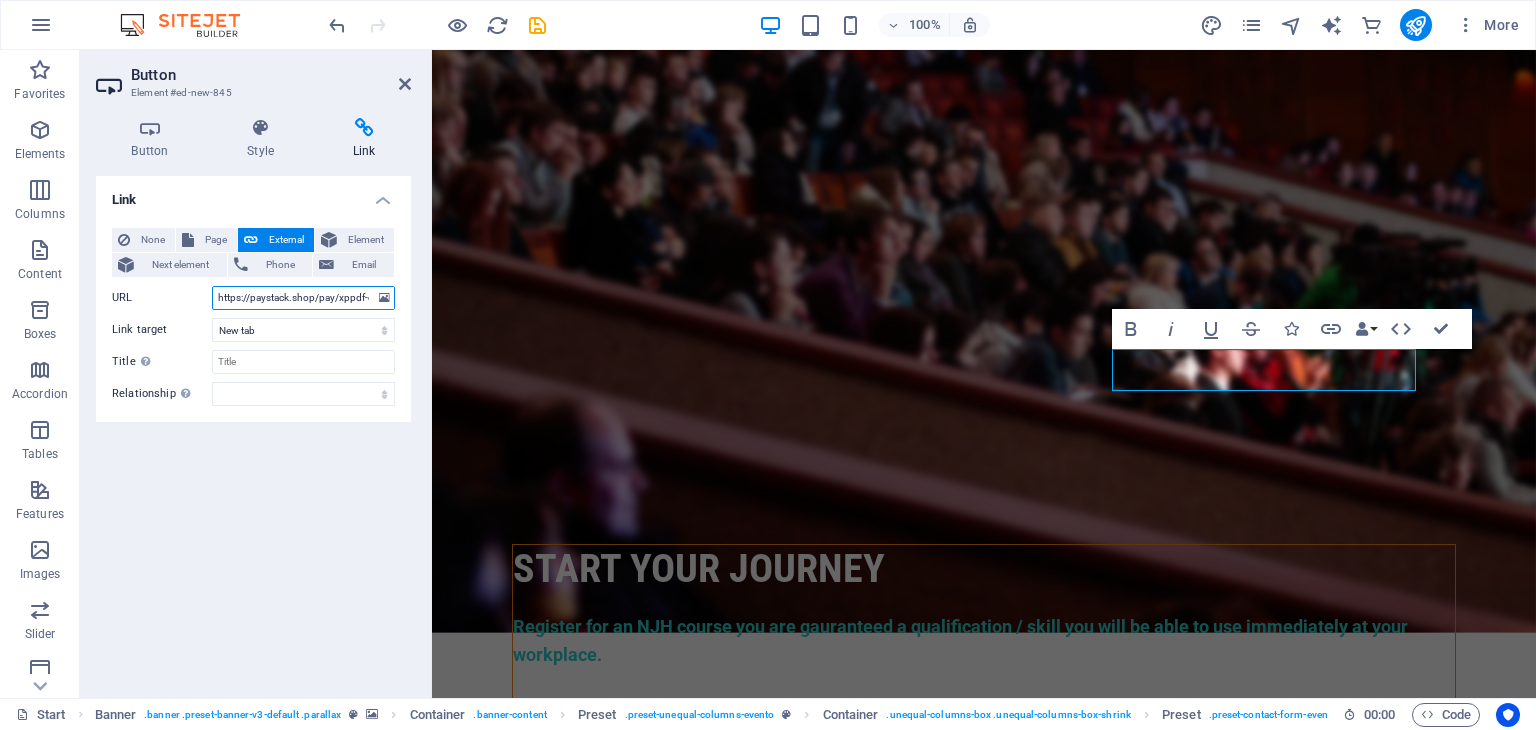 scroll, scrollTop: 0, scrollLeft: 19, axis: horizontal 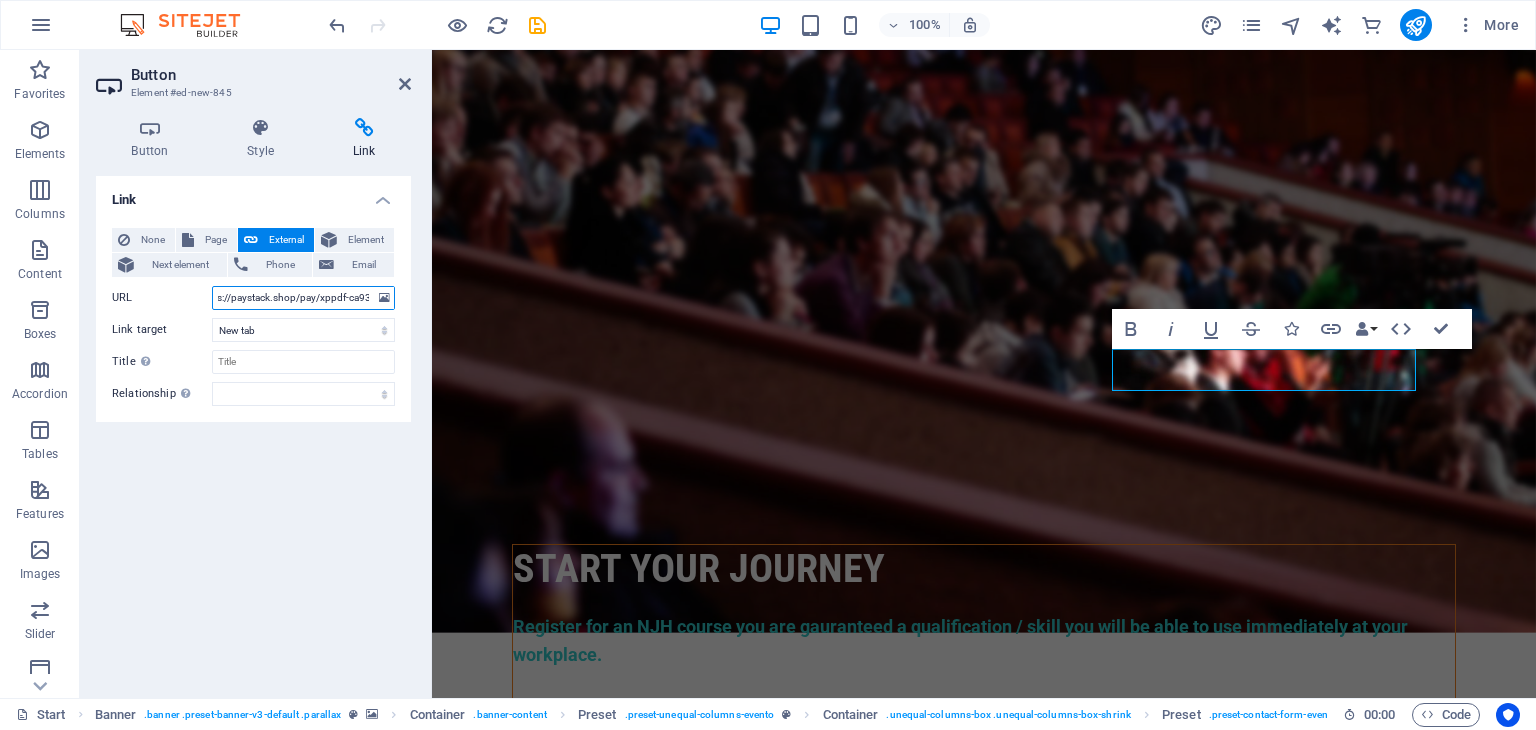 type on "https://paystack.shop/pay/xppdf-ca93" 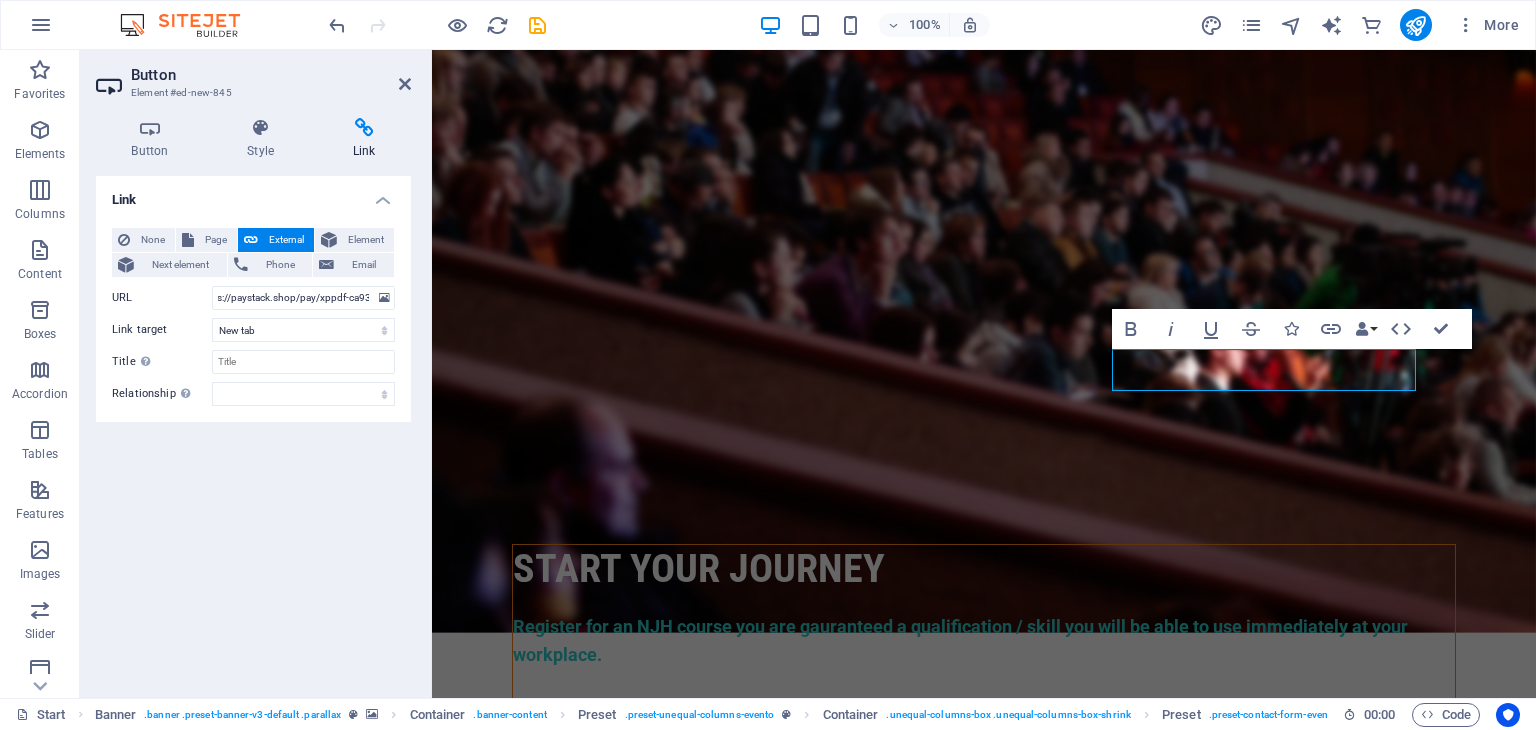 scroll, scrollTop: 0, scrollLeft: 0, axis: both 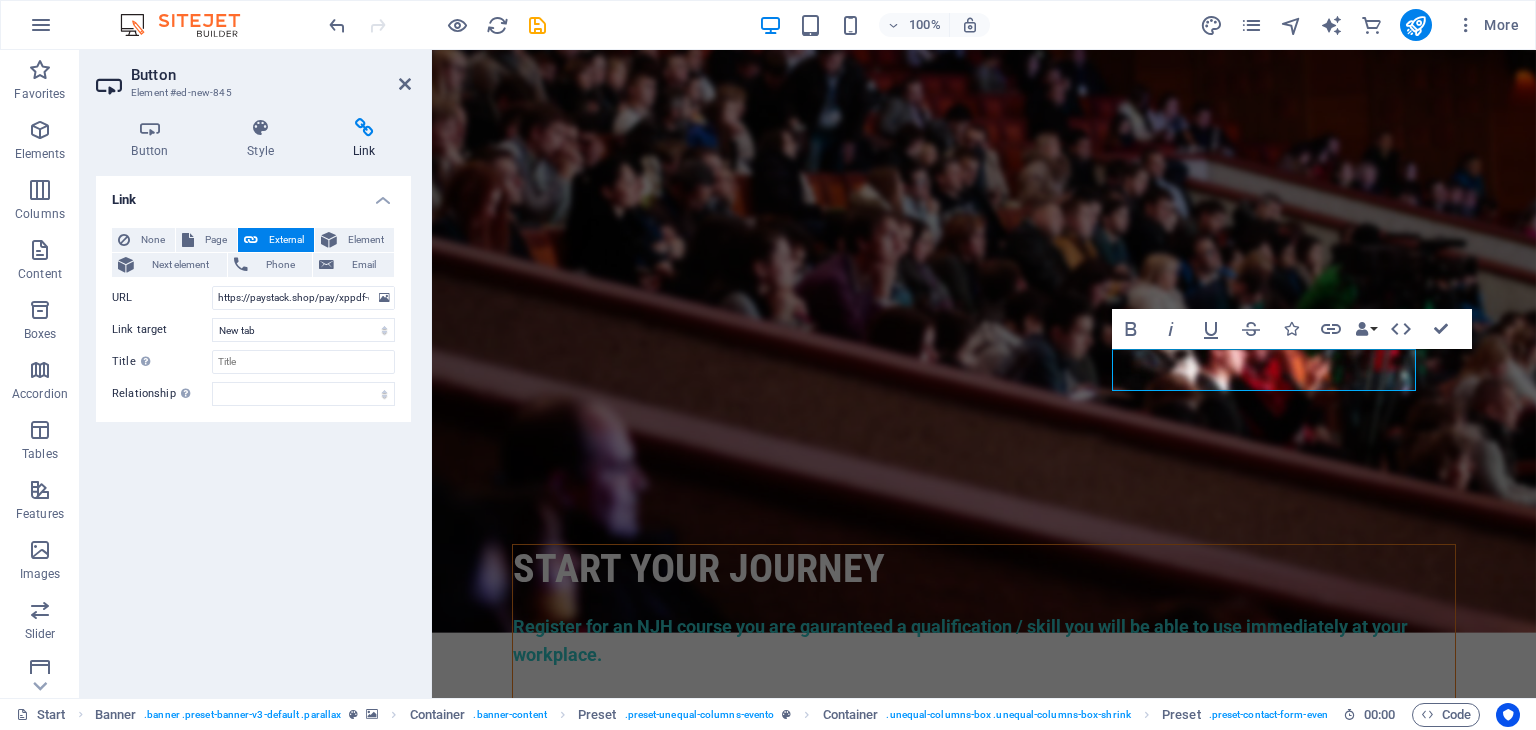 click on "Link None Page External Element Next element Phone Email Page Start Subpage Legal Notice Privacy Skills Programs Open Enrollment Courses Element
URL https://paystack.shop/pay/xppdf-ca93 Phone Email Link target New tab Same tab Overlay Title Additional link description, should not be the same as the link text. The title is most often shown as a tooltip text when the mouse moves over the element. Leave empty if uncertain. Relationship Sets the  relationship of this link to the link target . For example, the value "nofollow" instructs search engines not to follow the link. Can be left empty. alternate author bookmark external help license next nofollow noreferrer noopener prev search tag" at bounding box center [253, 429] 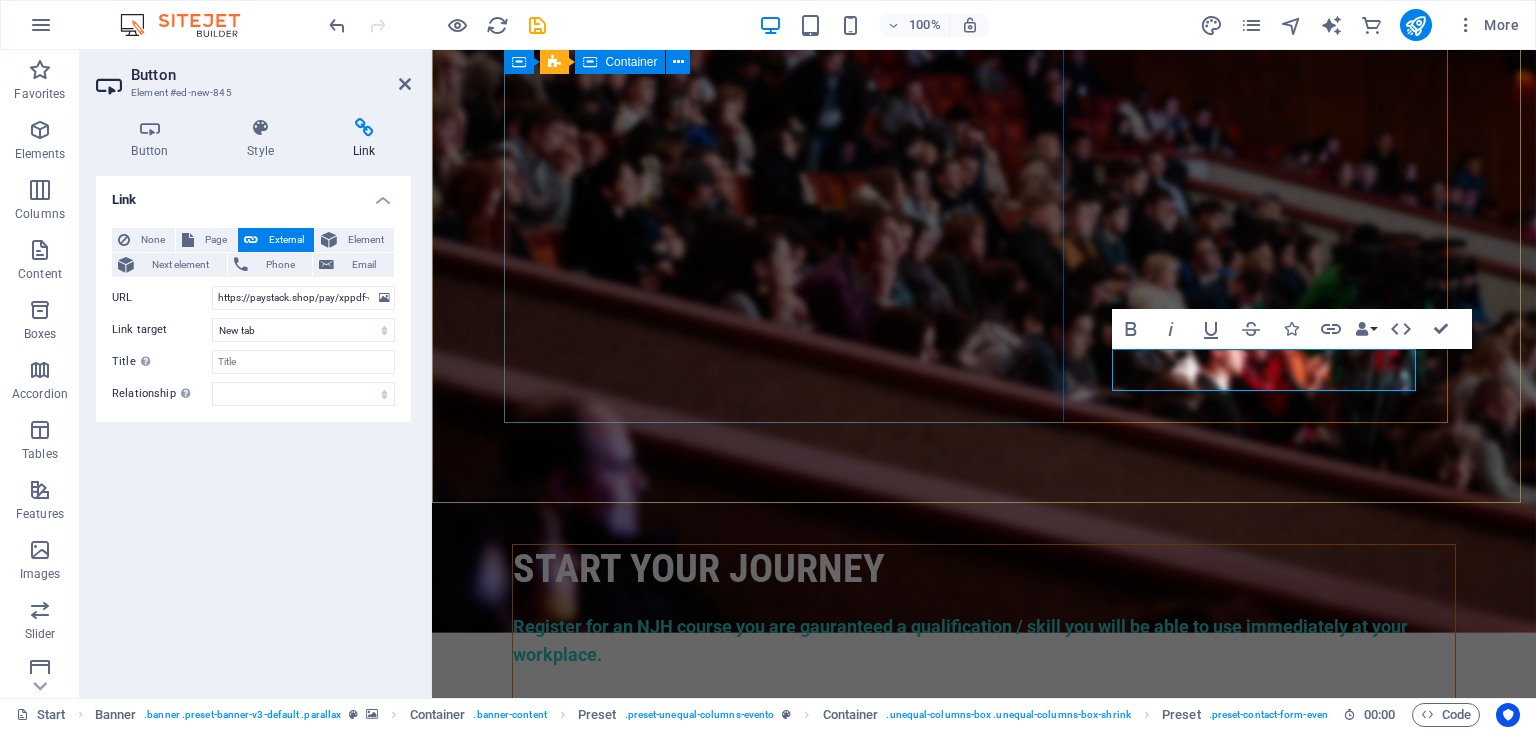 click on "start your journey Register for an NJH course you are gauranteed a qualification / skill you will be able to use immediately at your workplace. The Process 1. Prior to submitting an application form, identify the course, program or modules you would like to apply to be enrolled in. 2. Next complete the application form, pay application fee, submit proof of payment of application fee (Banking Details are: Bank=FNB, Company= NoraJiks Pty Ltd, Account No=62632880797, Account Type= Cheque) 3. Next is await response confirming acceptance which may take up to 3 days during peak periods. 4. If accepted, follow the onboarding procedures Learn more" at bounding box center [984, 733] 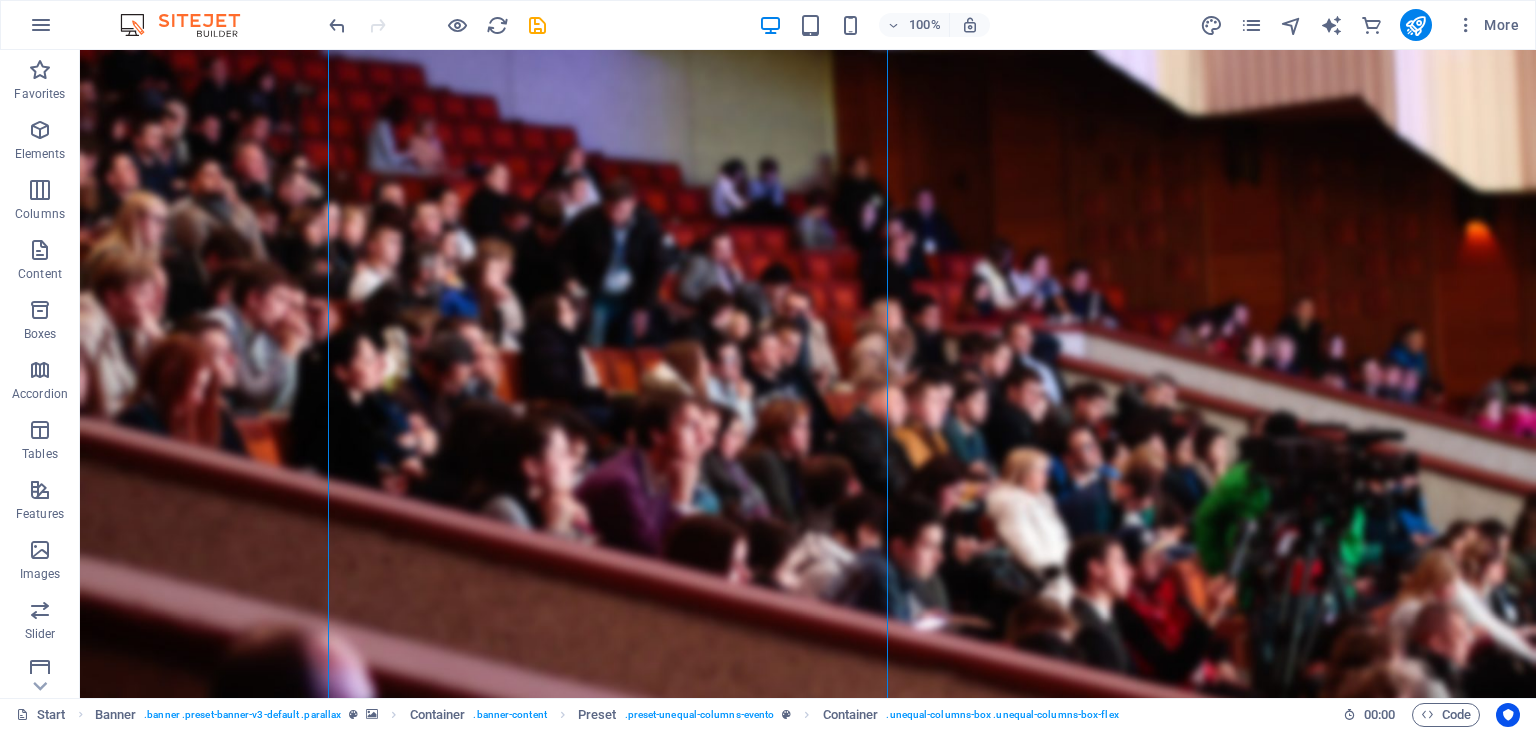 scroll, scrollTop: 224, scrollLeft: 0, axis: vertical 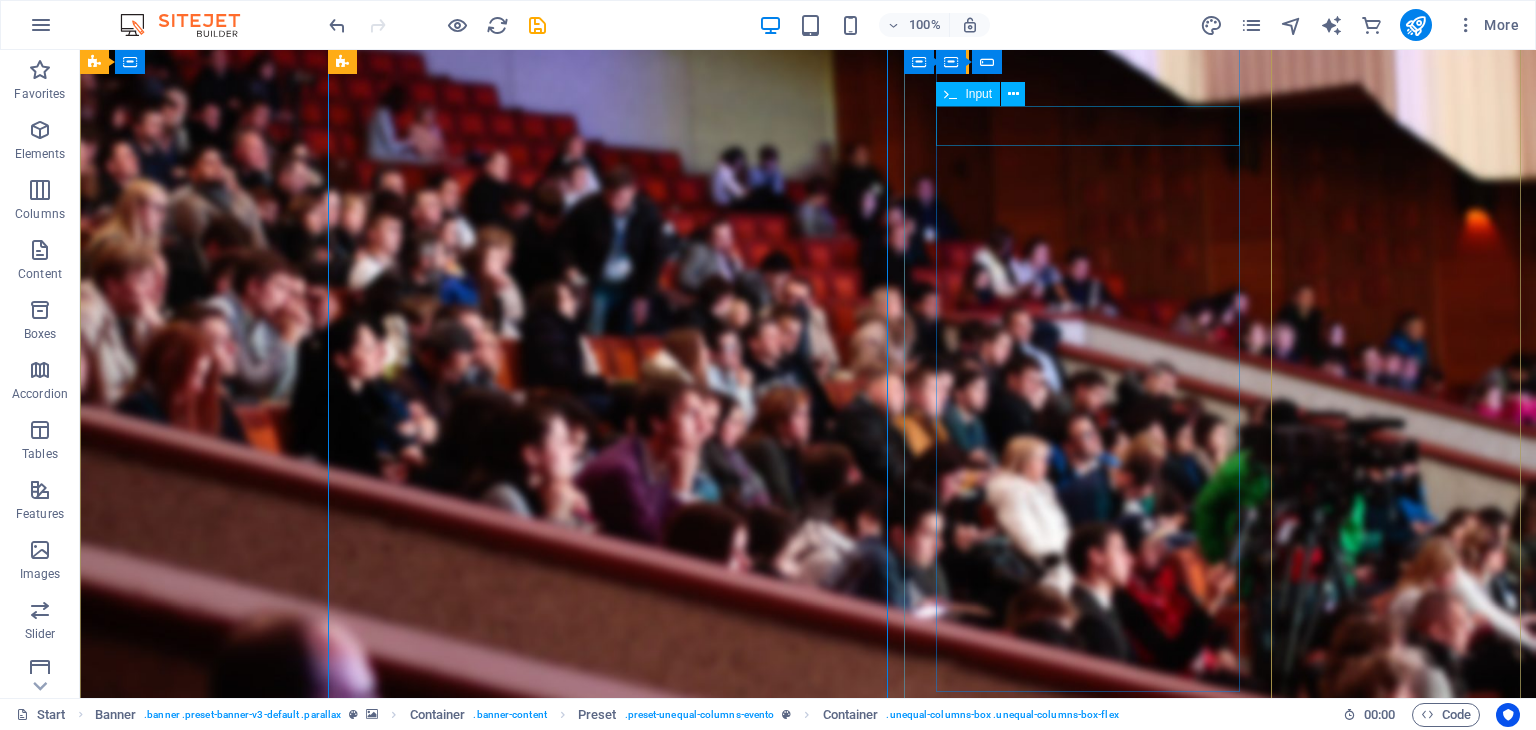 click at bounding box center (808, 1347) 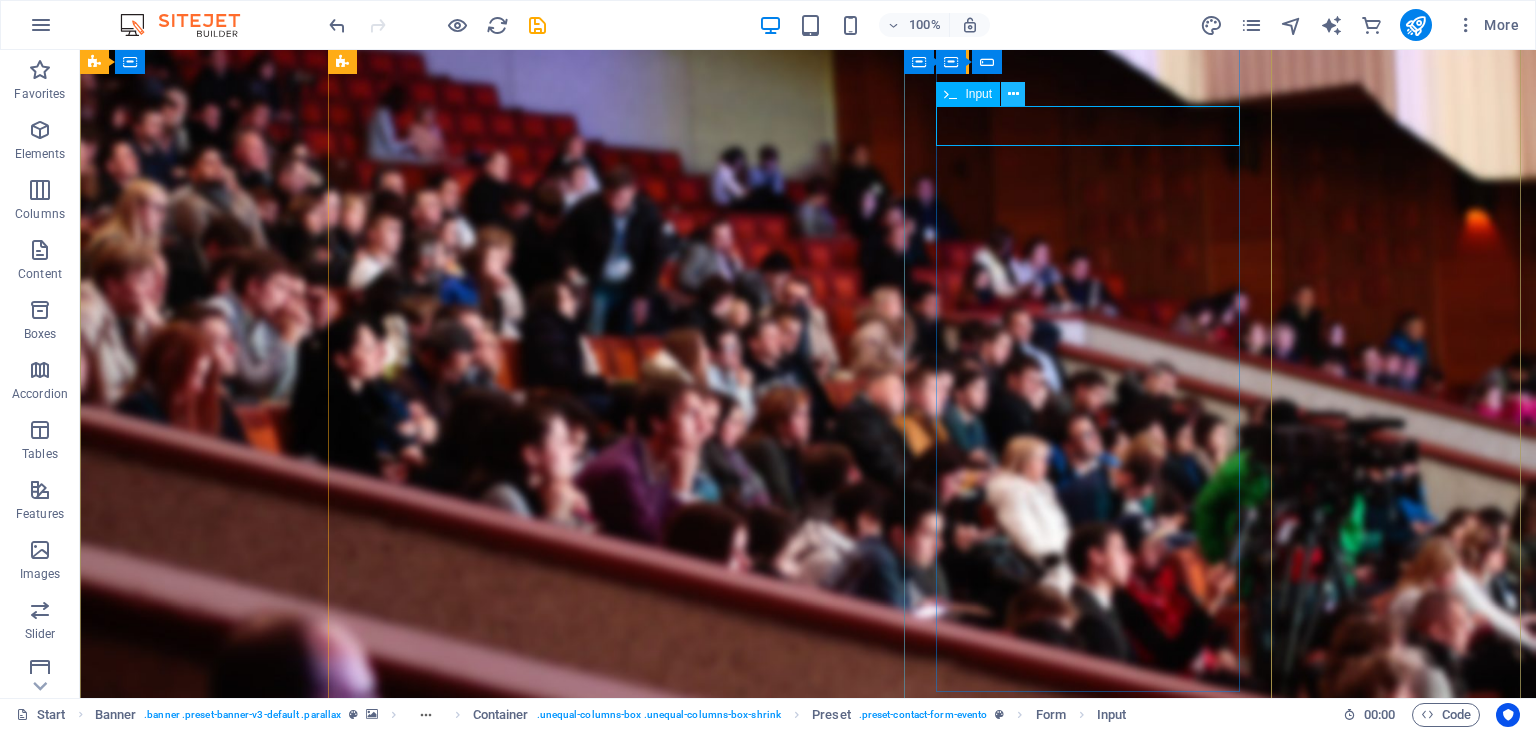 click at bounding box center (1013, 94) 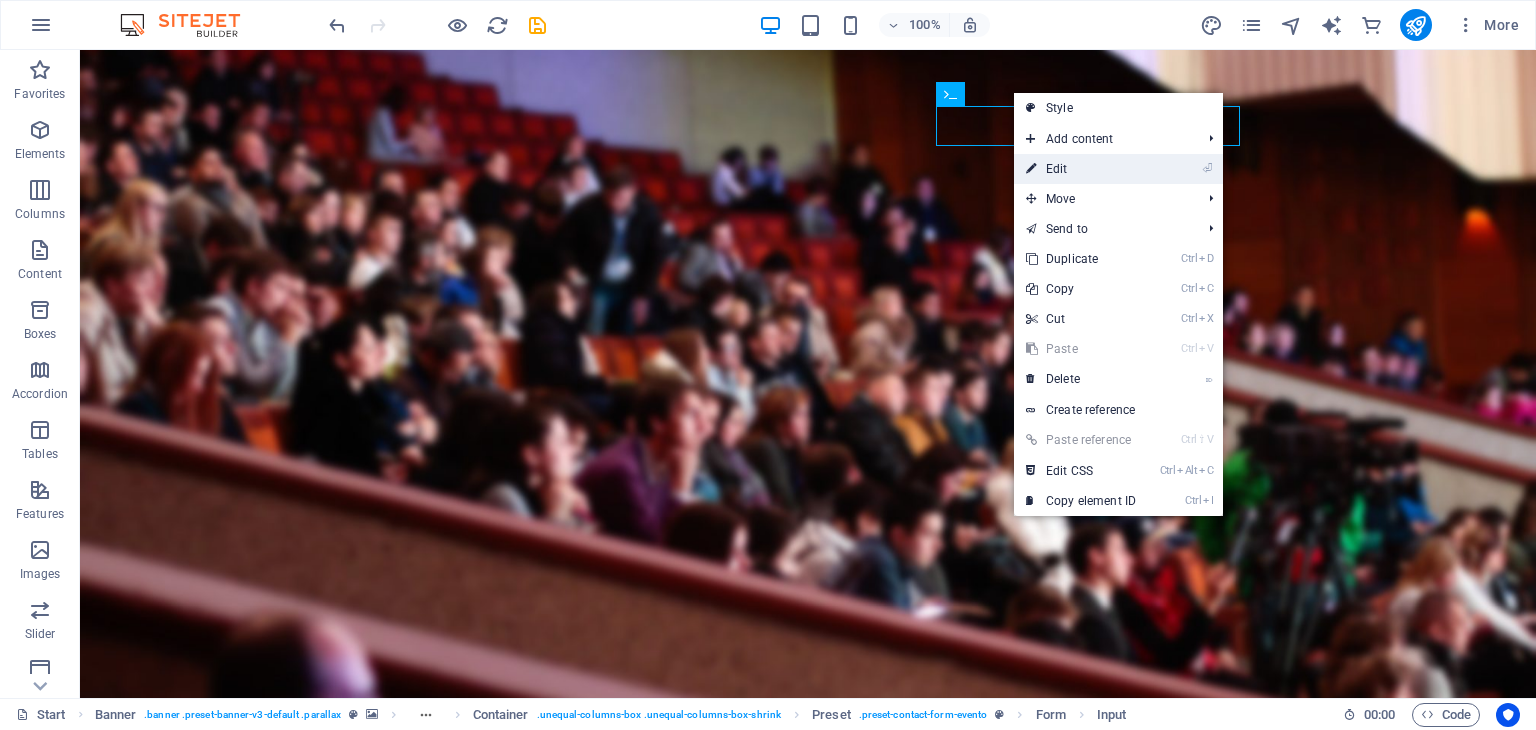 drag, startPoint x: 1055, startPoint y: 163, endPoint x: 510, endPoint y: 155, distance: 545.0587 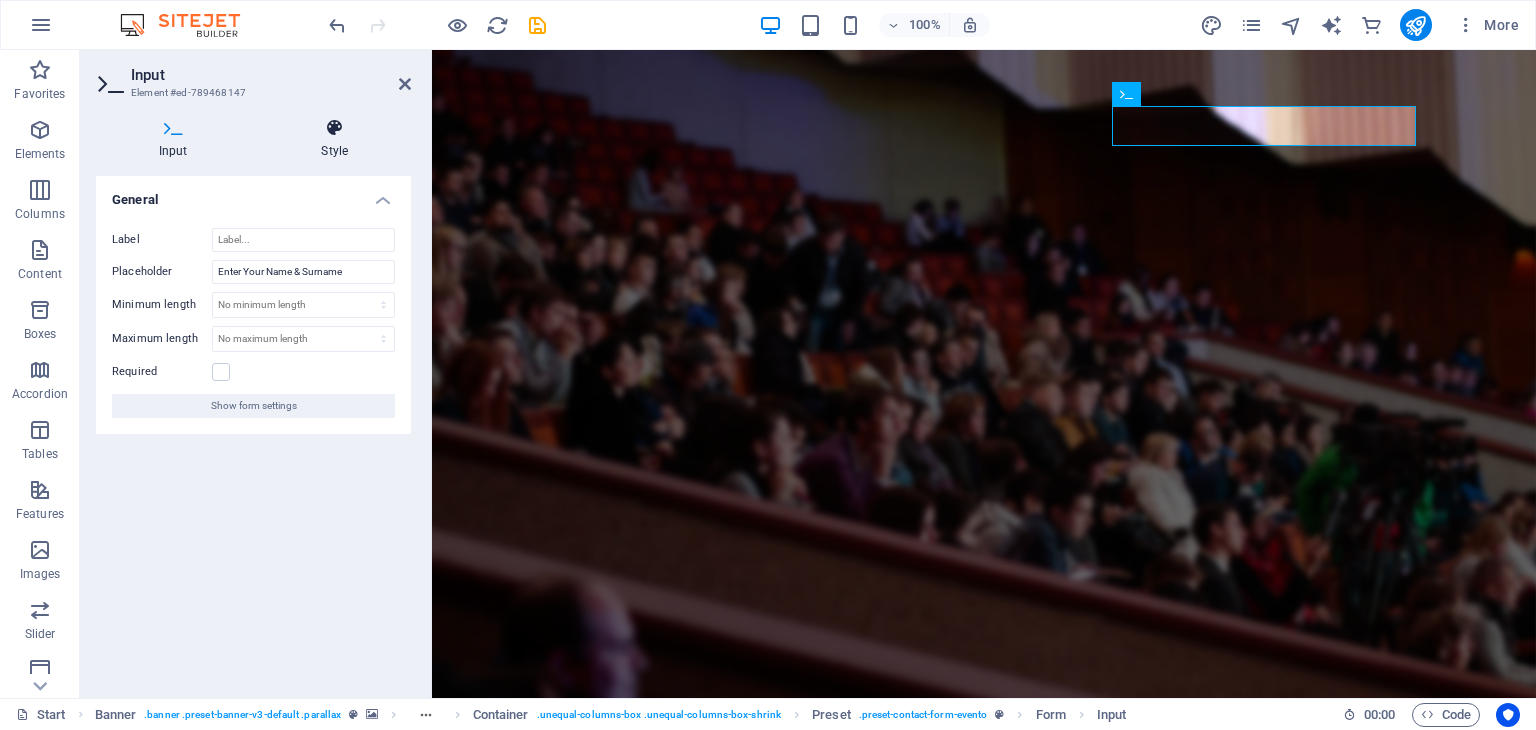 click at bounding box center [335, 128] 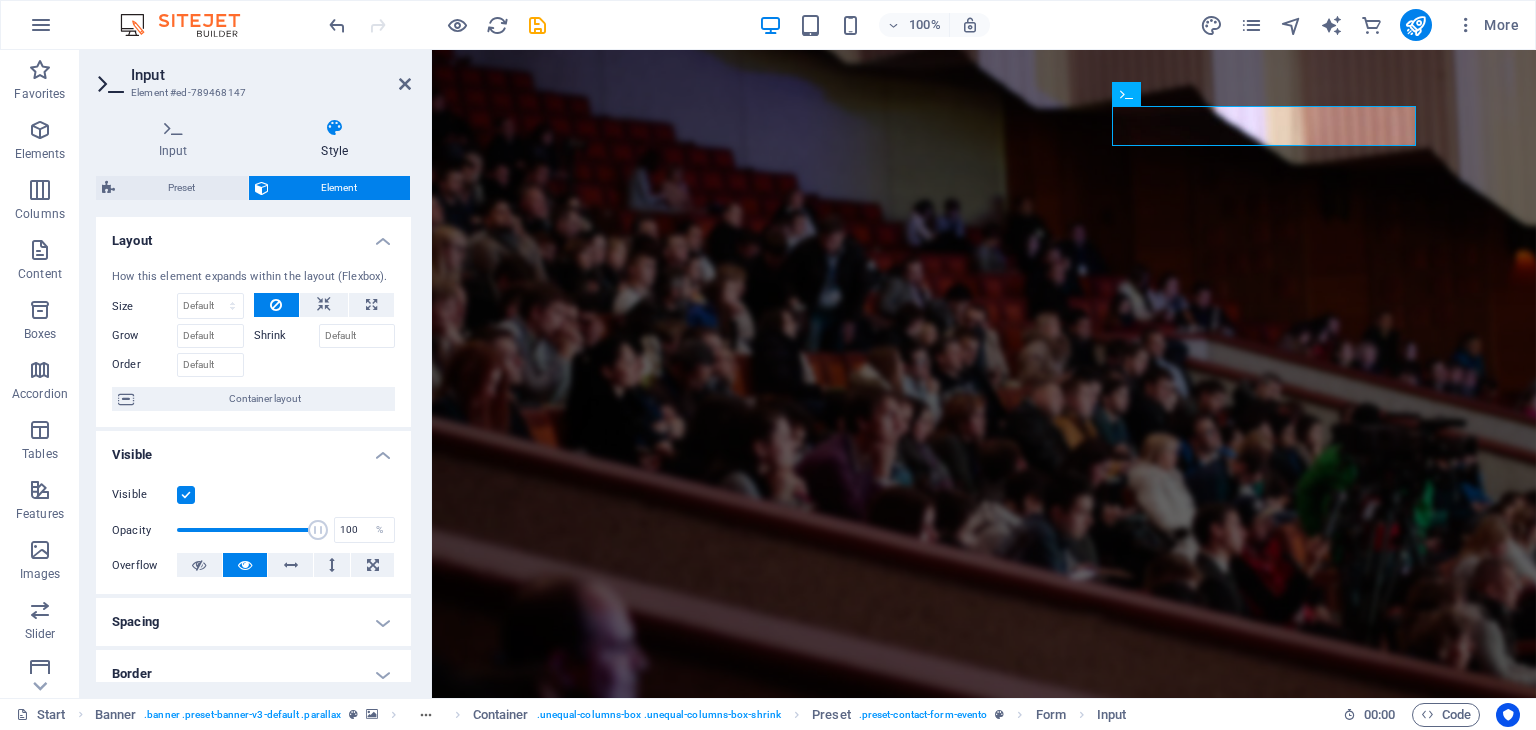 drag, startPoint x: 404, startPoint y: 313, endPoint x: 408, endPoint y: 387, distance: 74.10803 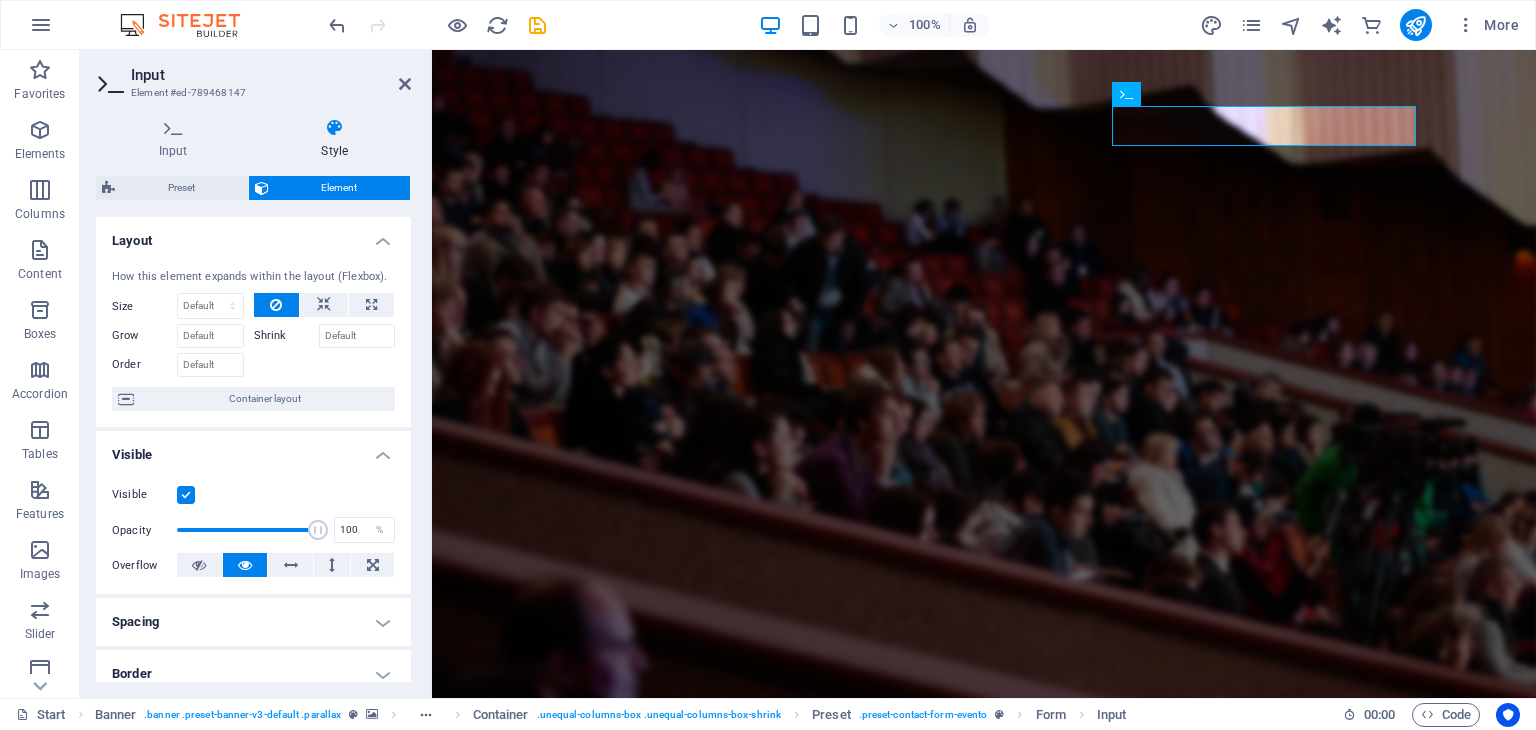 click on "Layout How this element expands within the layout (Flexbox). Size Default auto px % 1/1 1/2 1/3 1/4 1/5 1/6 1/7 1/8 1/9 1/10 Grow Shrink Order Container layout Visible Visible Opacity 100 % Overflow Spacing Margin Default auto px % rem vw vh Custom Custom auto px % rem vw vh auto px % rem vw vh auto px % rem vw vh auto px % rem vw vh Padding Default px rem % vh vw Custom Custom px rem % vh vw px rem % vh vw px rem % vh vw px rem % vh vw Border Style              - Width 1 auto px rem % vh vw Custom Custom 1 auto px rem % vh vw 1 auto px rem % vh vw 1 auto px rem % vh vw 1 auto px rem % vh vw  - Color Round corners Default px rem % vh vw Custom Custom px rem % vh vw px rem % vh vw px rem % vh vw px rem % vh vw Shadow Default None Outside Inside Color X offset 0 px rem vh vw Y offset 0 px rem vh vw Blur 0 px rem % vh vw Spread 0 px rem vh vw Text Shadow Default None Outside Color X offset 0 px rem vh vw Y offset 0 px rem vh vw Blur 0 px rem % vh vw Positioning Default Static Relative Absolute Fixed px" at bounding box center [253, 449] 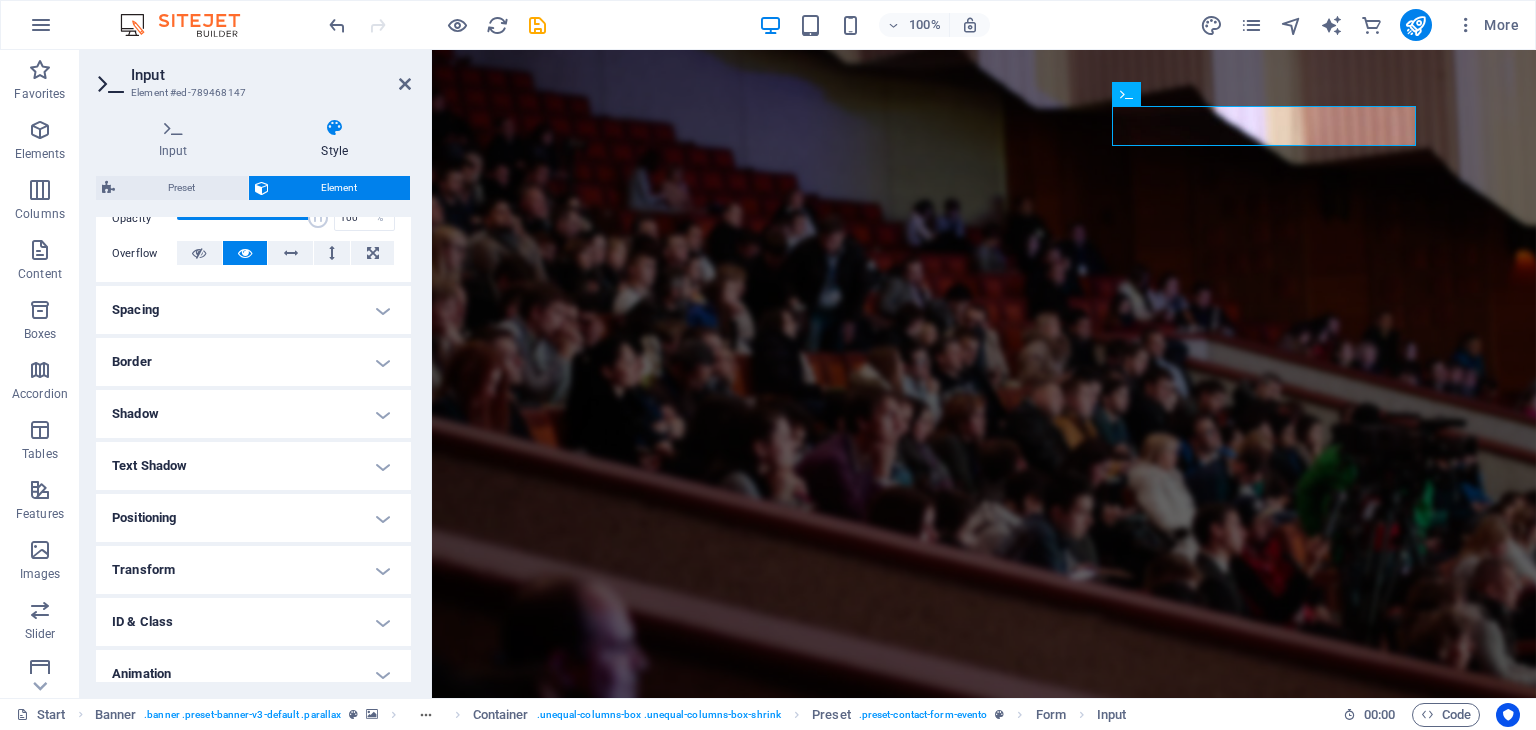 scroll, scrollTop: 380, scrollLeft: 0, axis: vertical 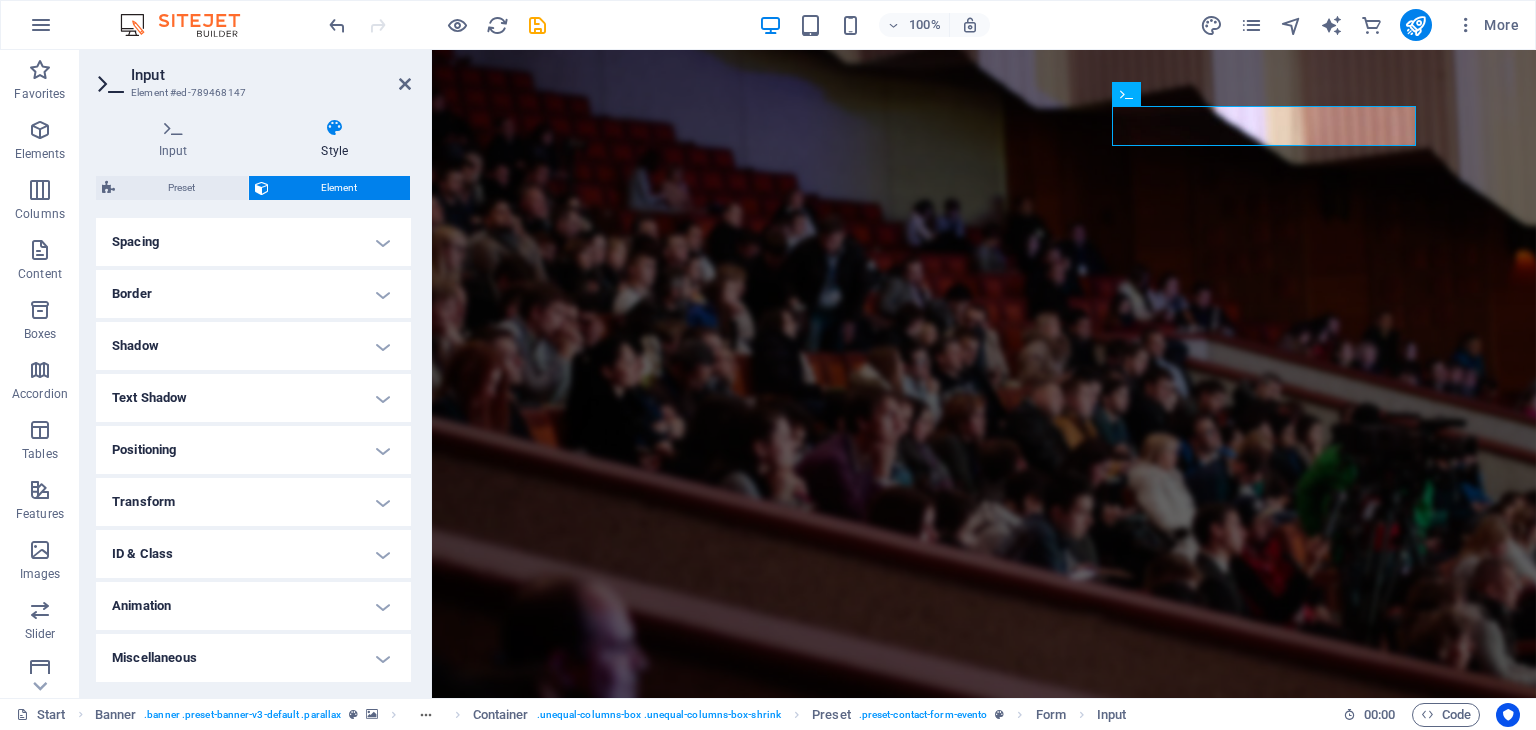 click on "Element" at bounding box center (340, 188) 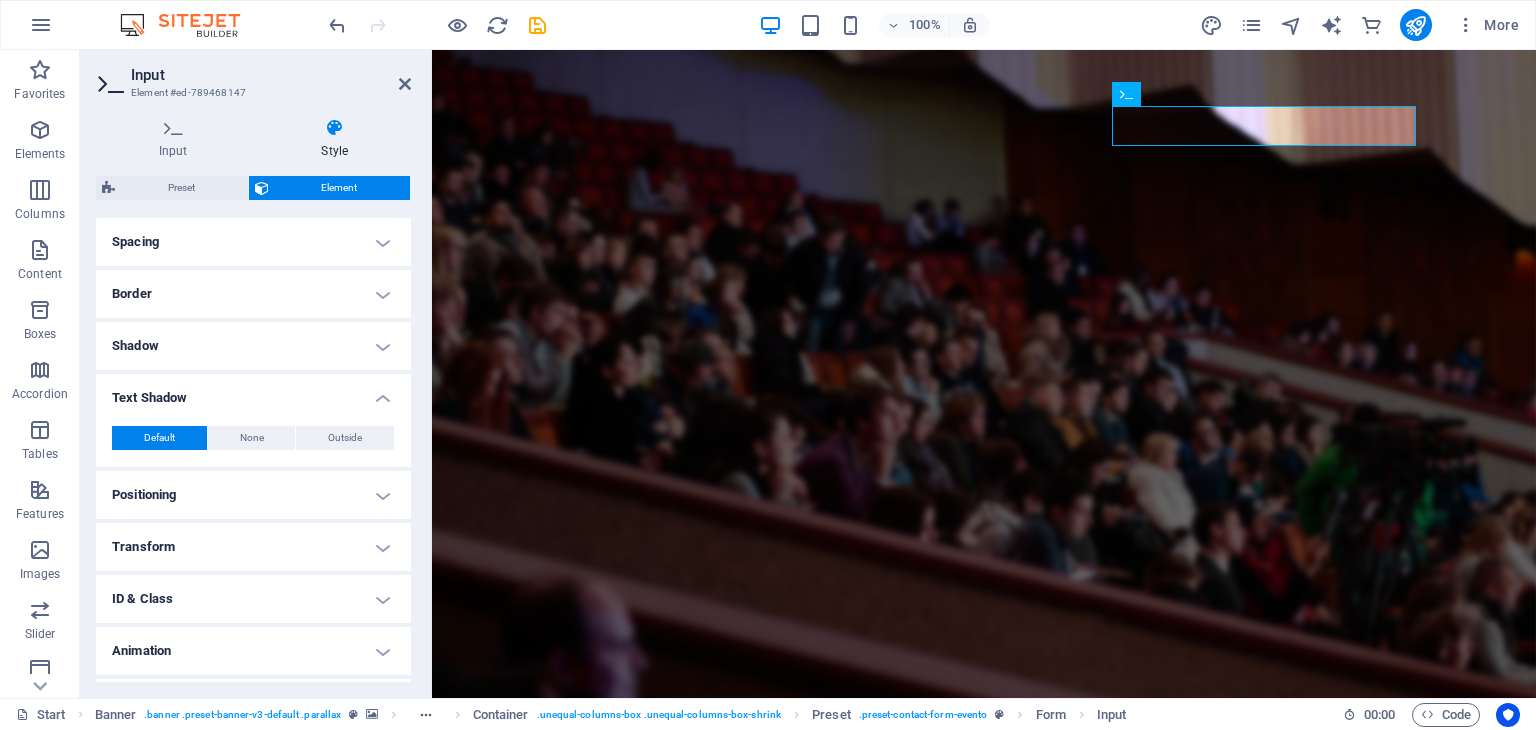 click on "Text Shadow" at bounding box center (253, 392) 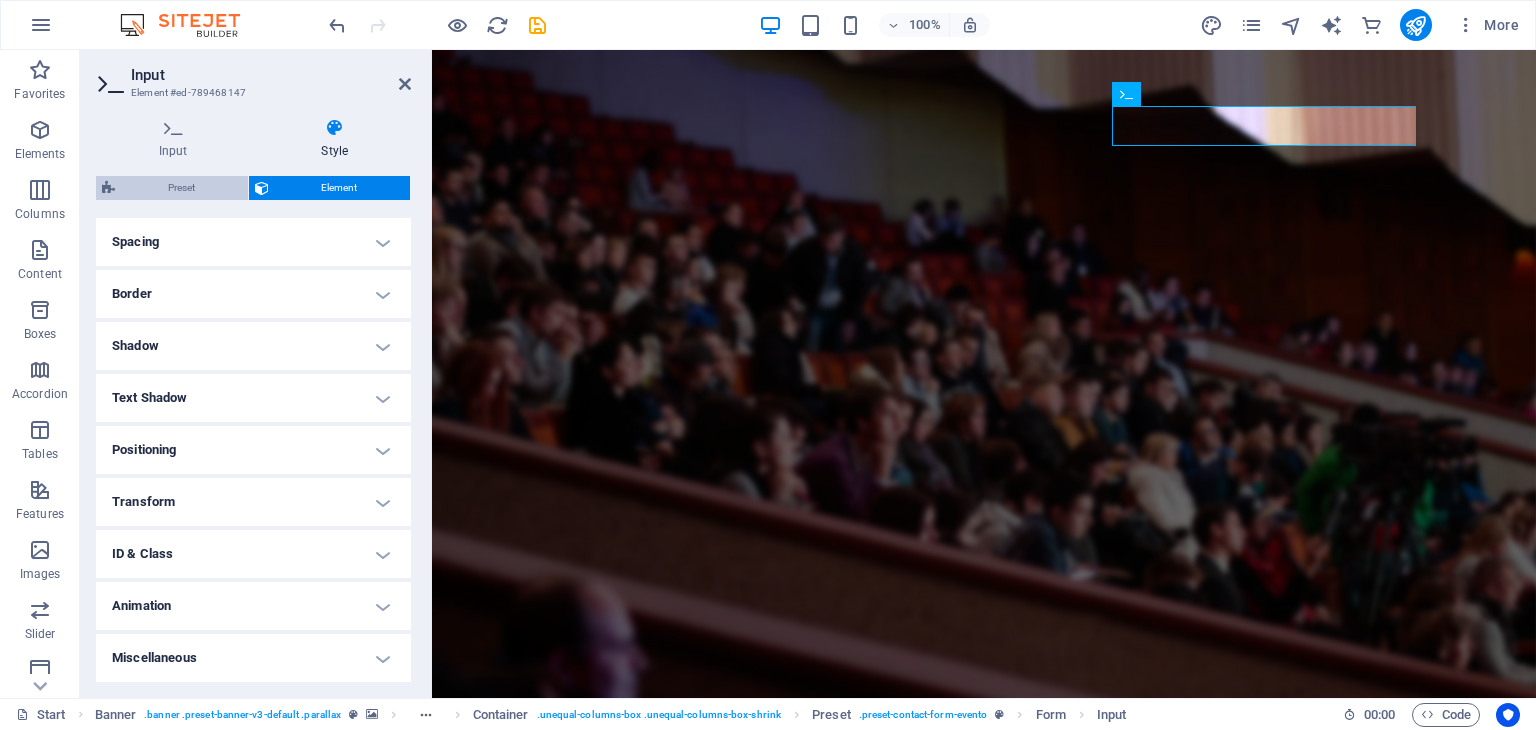 click on "Preset" at bounding box center (181, 188) 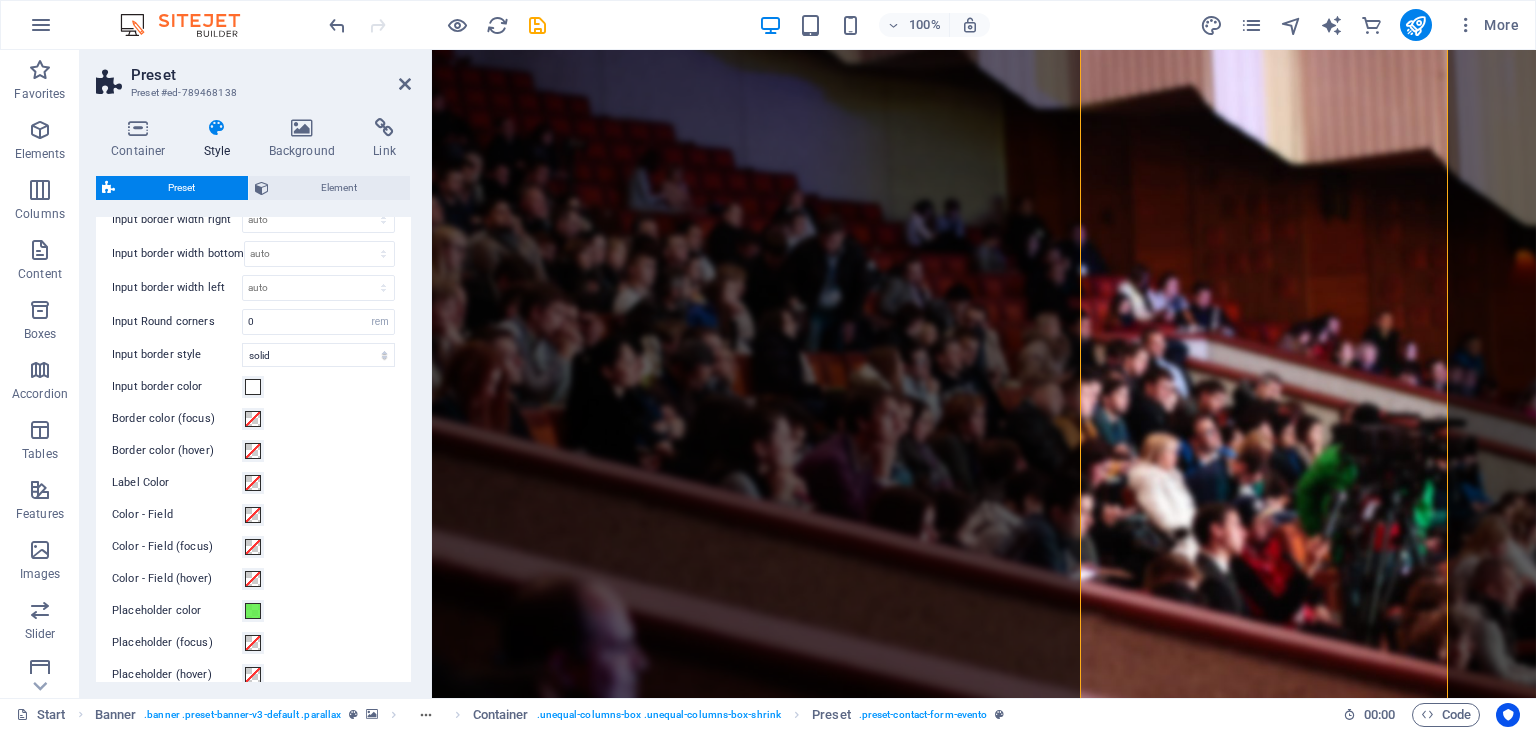 scroll, scrollTop: 449, scrollLeft: 0, axis: vertical 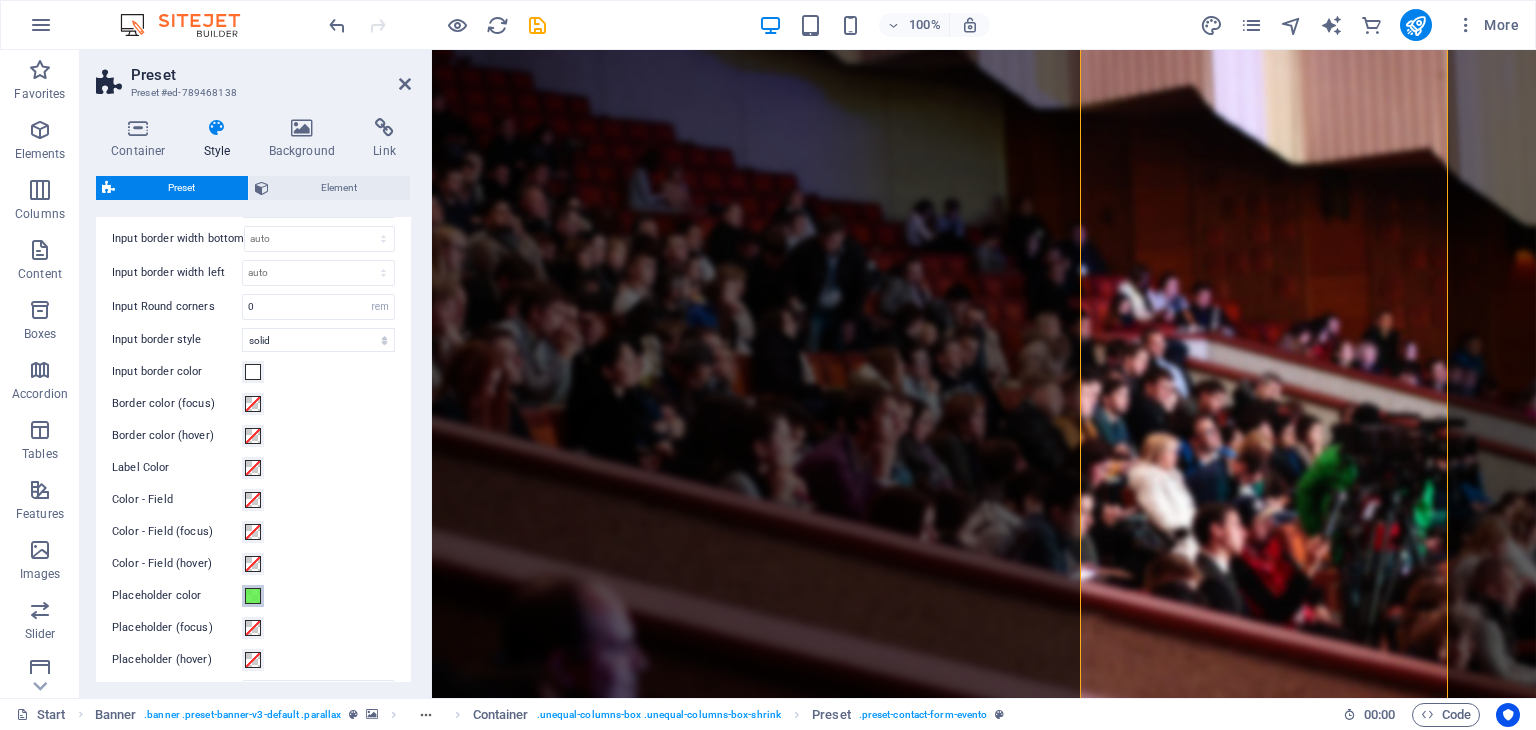 click at bounding box center (253, 596) 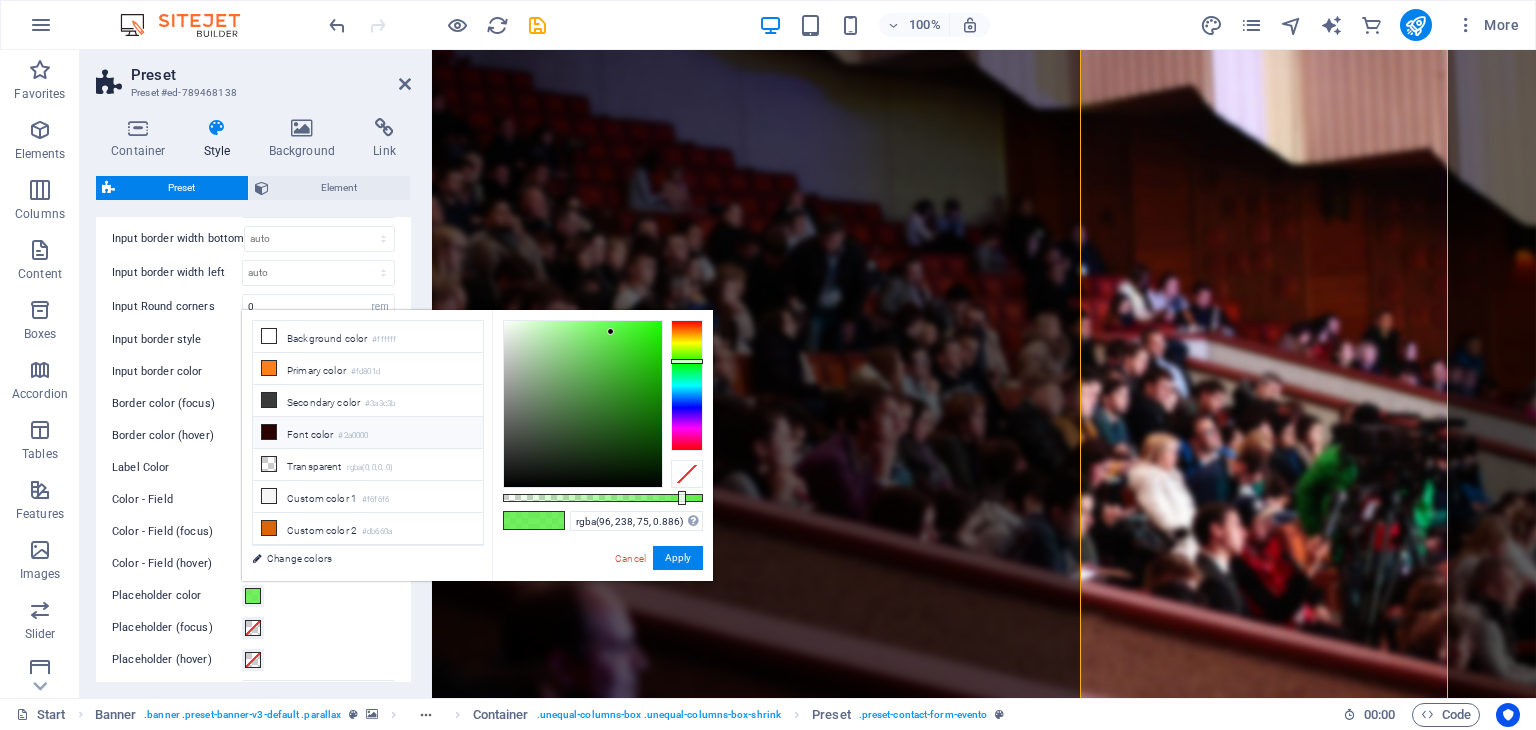 click at bounding box center (269, 432) 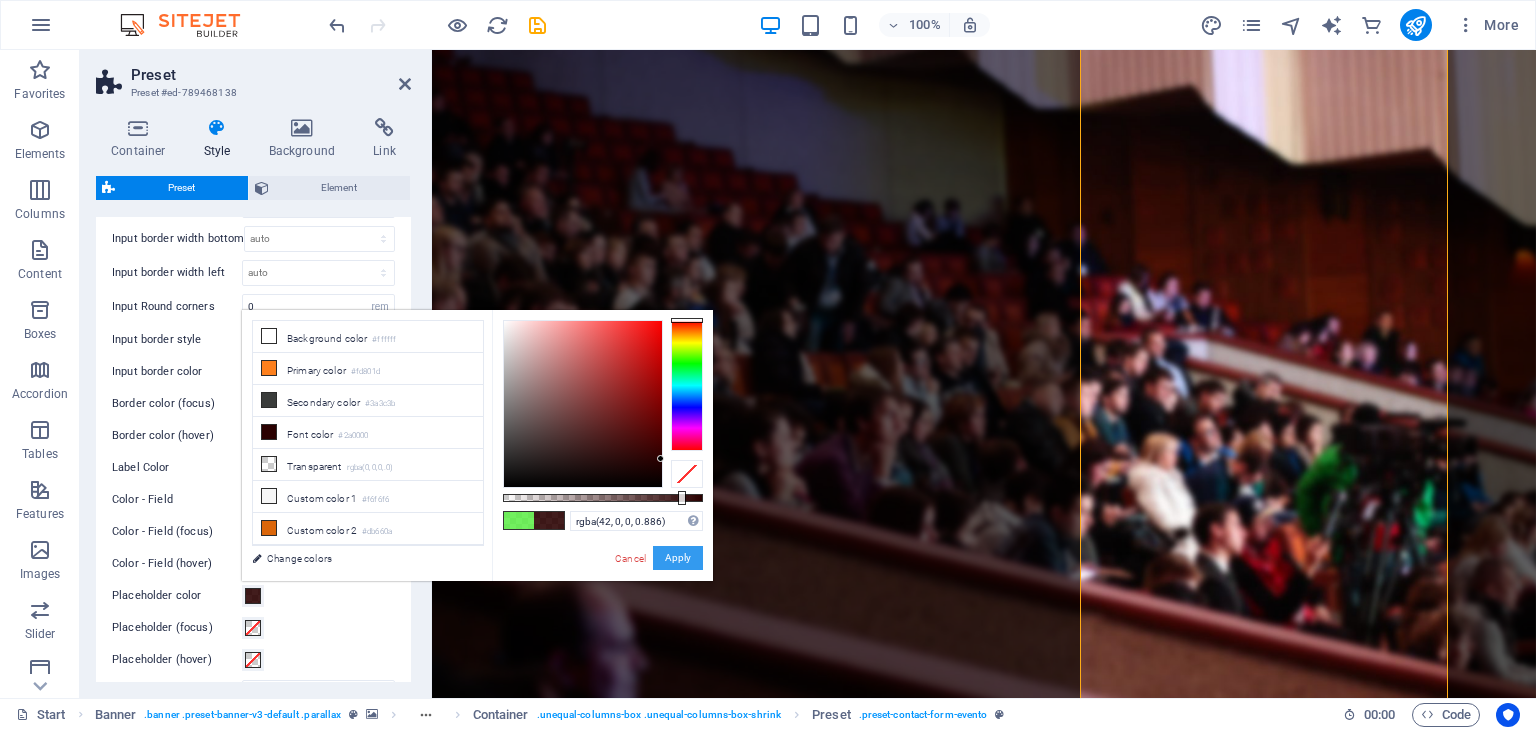 click on "Apply" at bounding box center (678, 558) 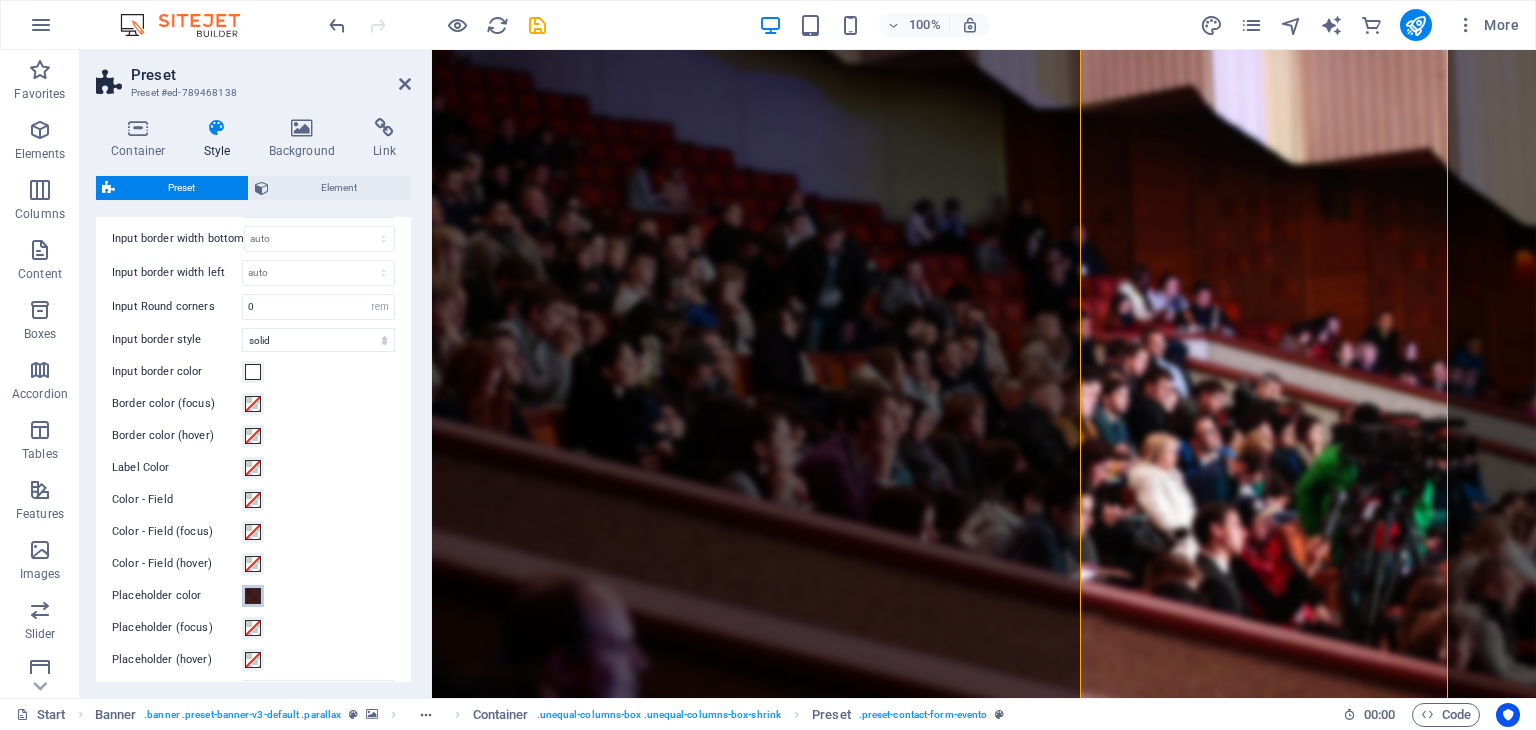 click at bounding box center (253, 596) 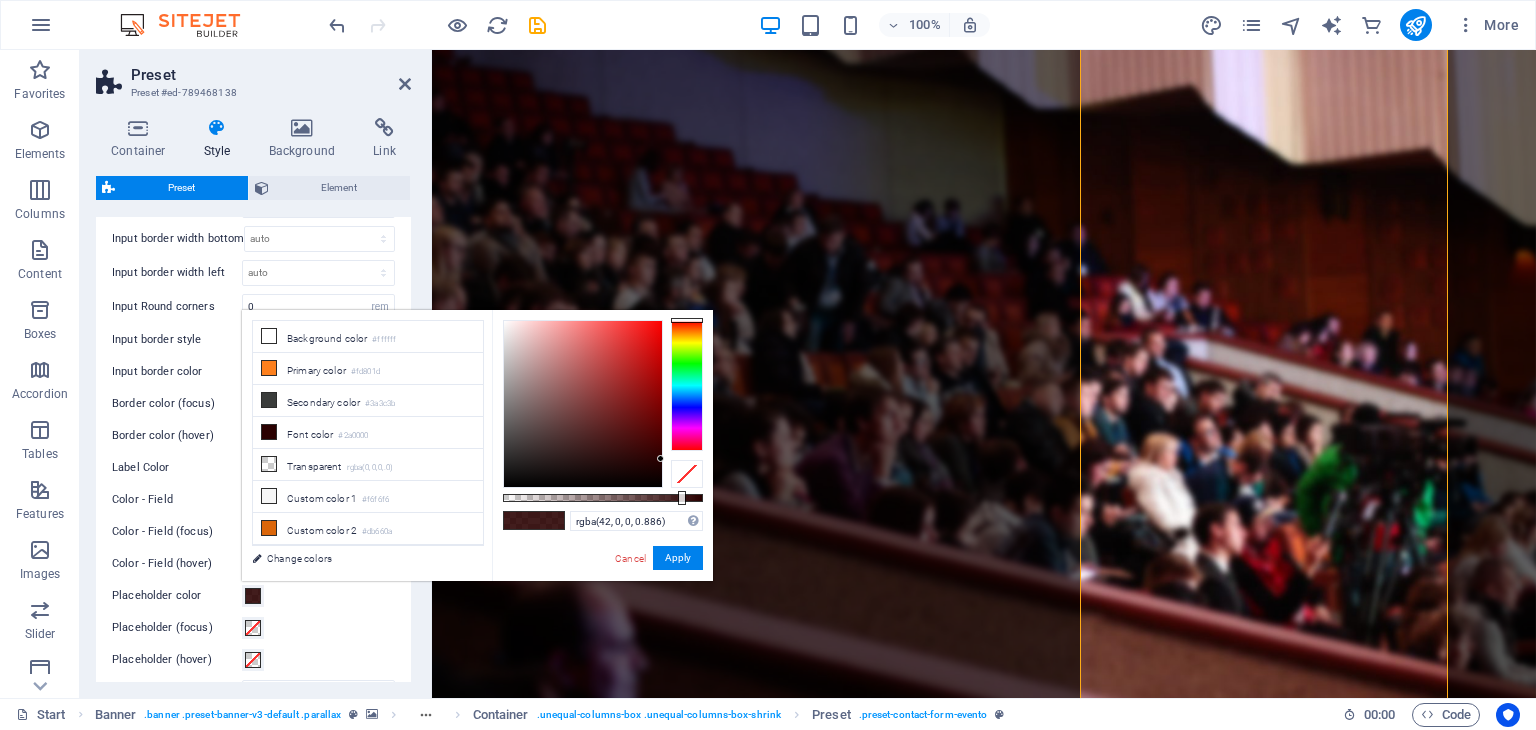 drag, startPoint x: 381, startPoint y: 633, endPoint x: 206, endPoint y: 519, distance: 208.85641 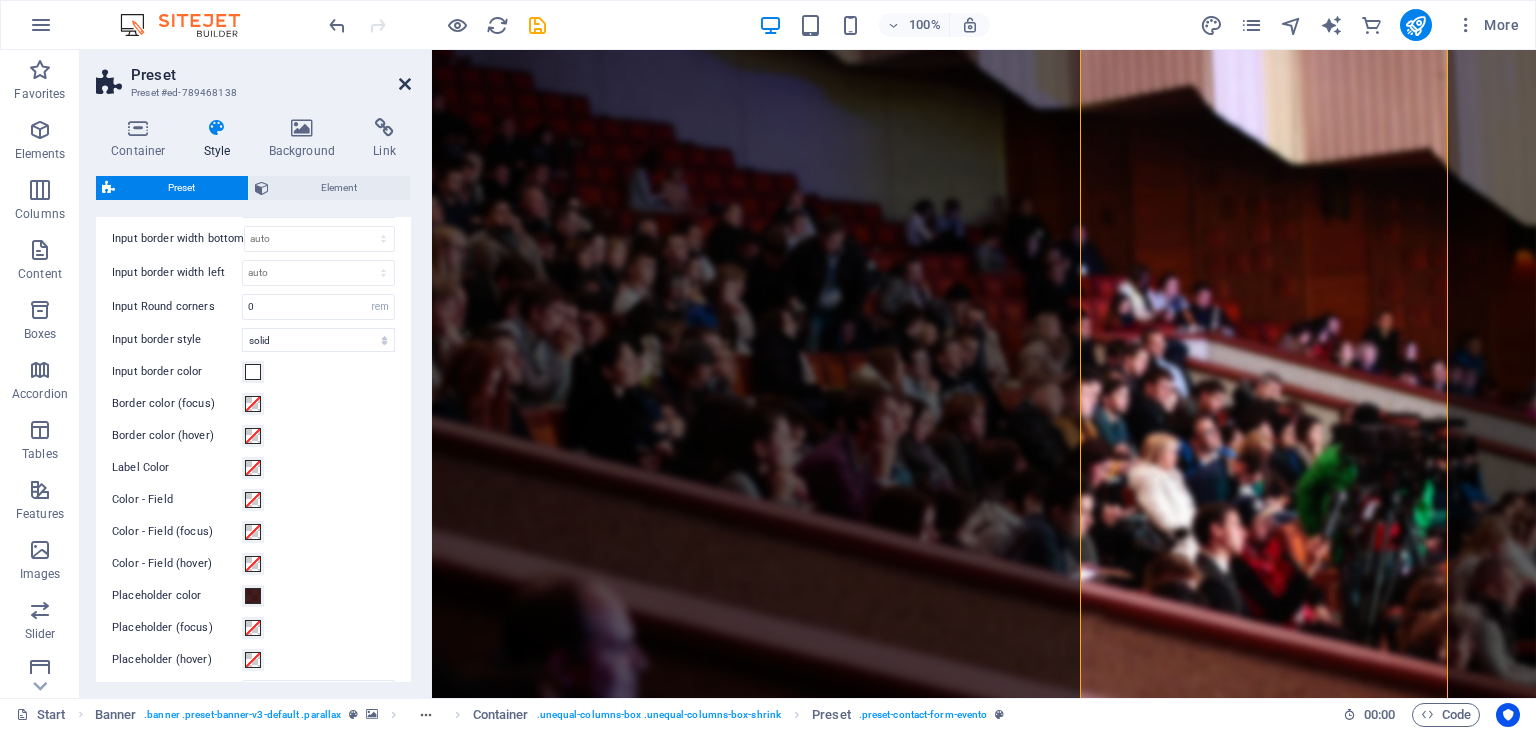 click at bounding box center [405, 84] 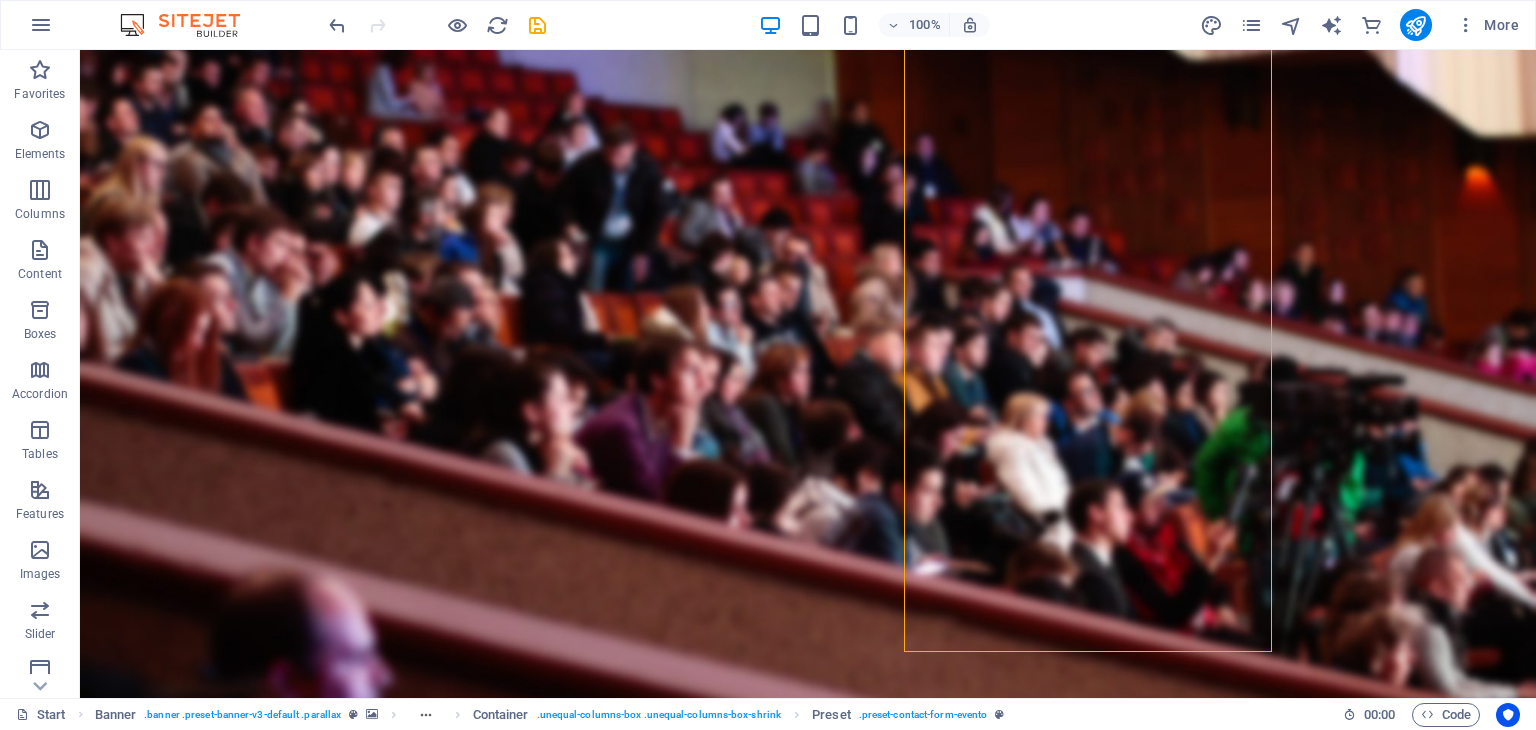 scroll, scrollTop: 306, scrollLeft: 0, axis: vertical 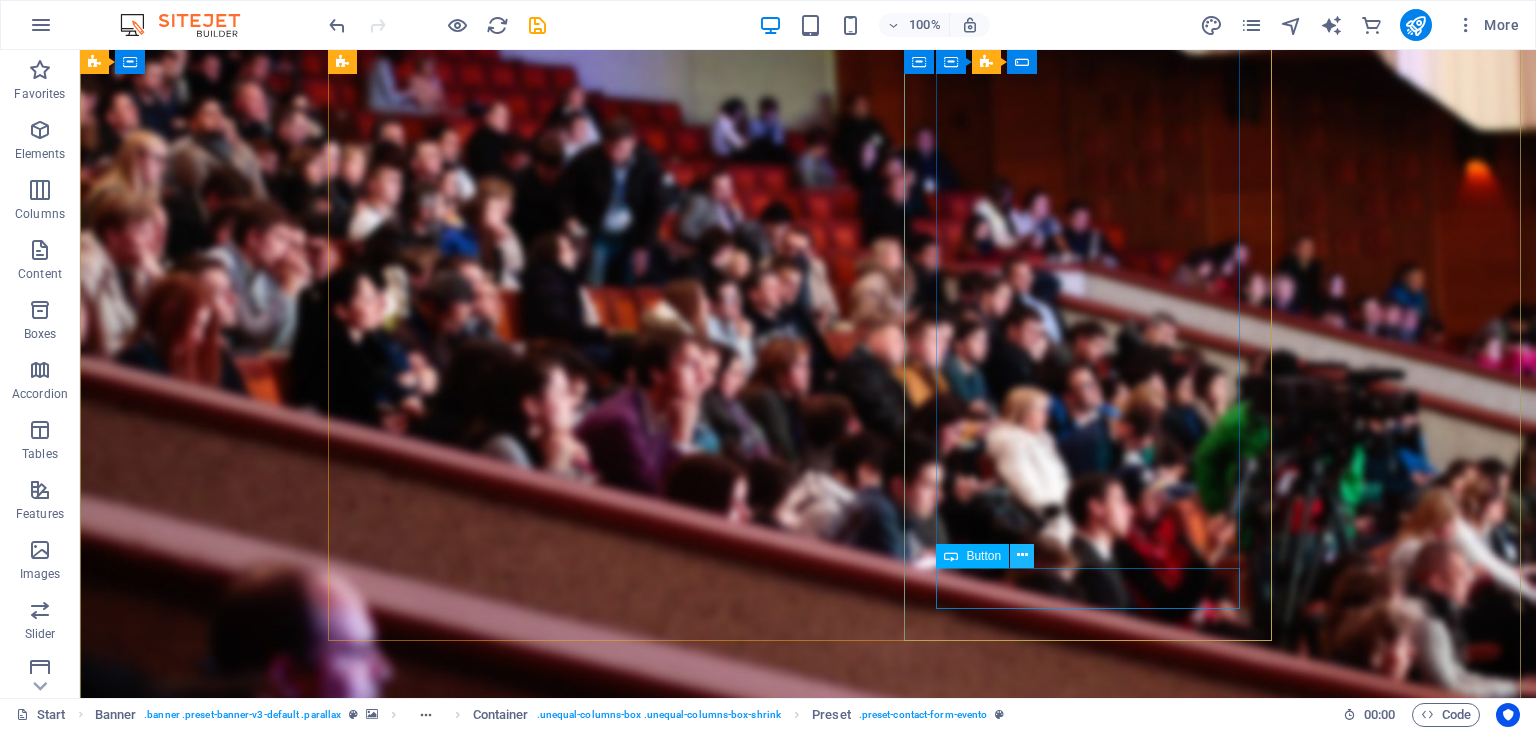 click at bounding box center (1022, 555) 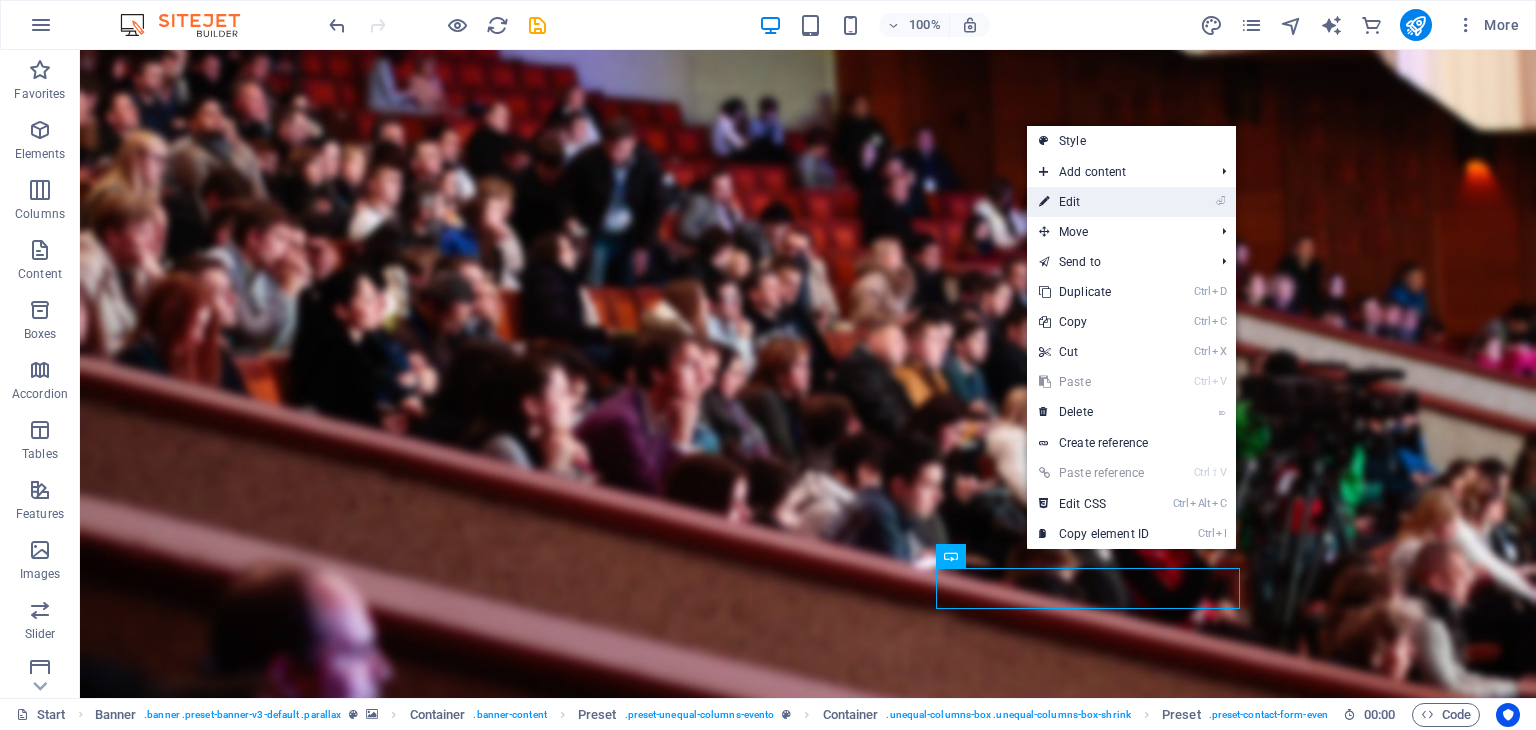 click on "⏎  Edit" at bounding box center [1094, 202] 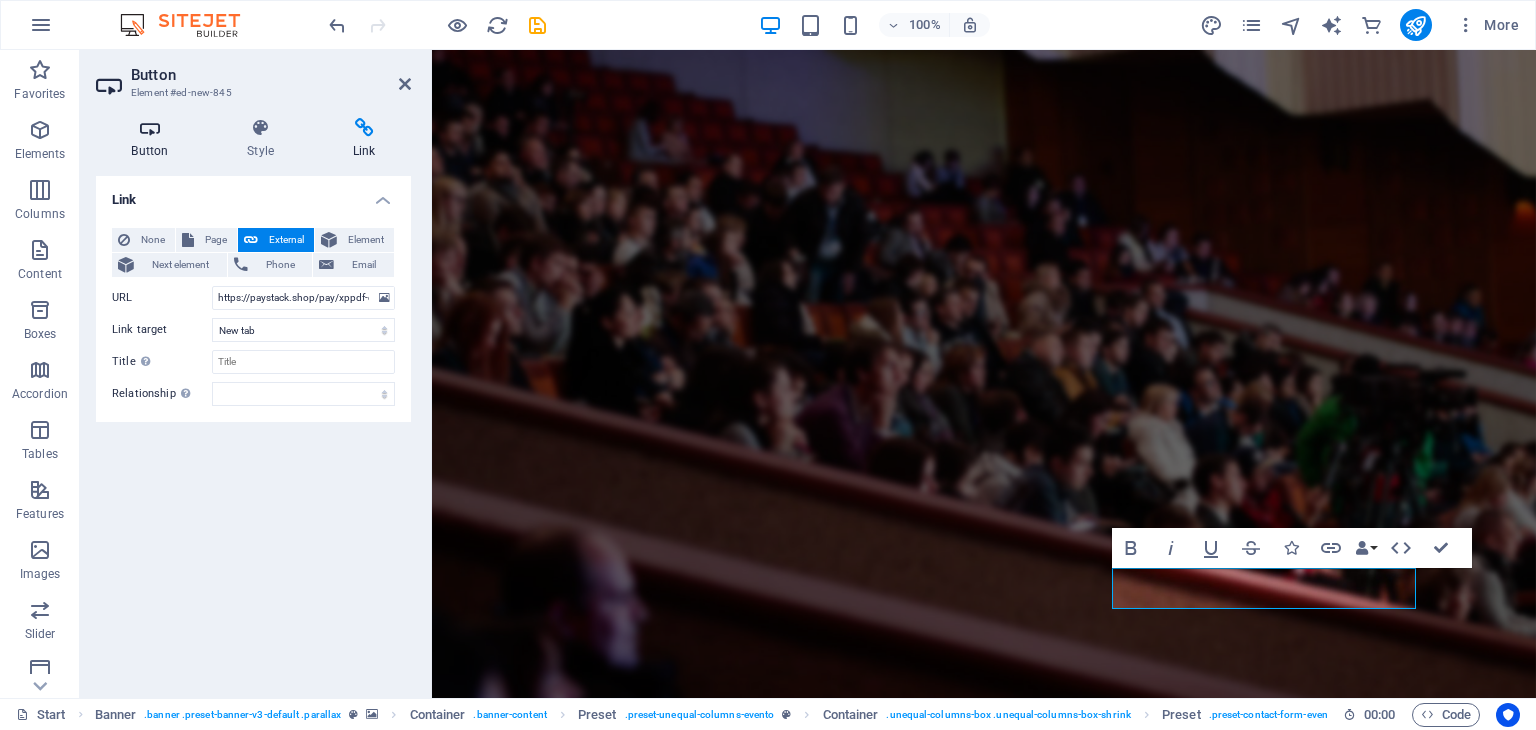 click on "Button" at bounding box center (154, 139) 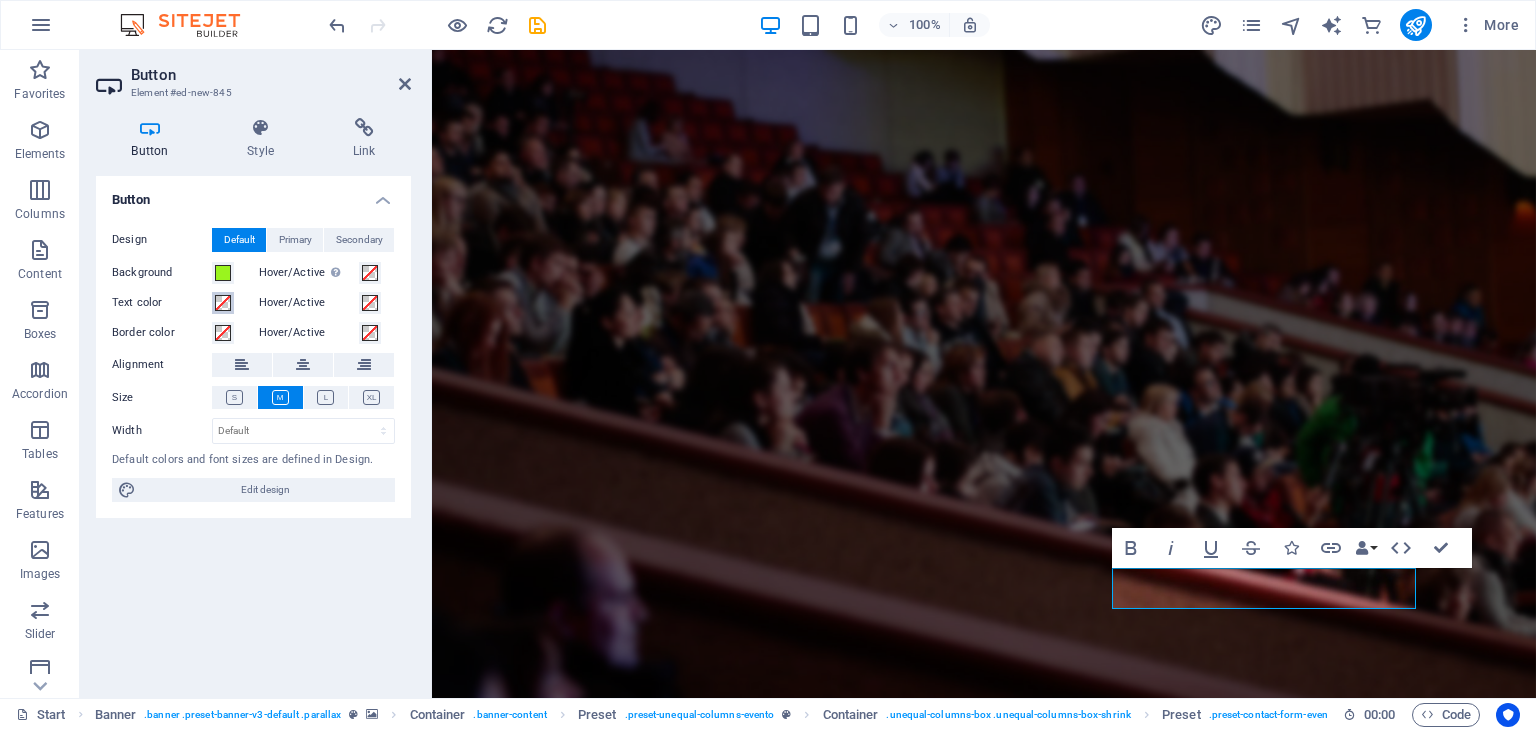 click at bounding box center (223, 303) 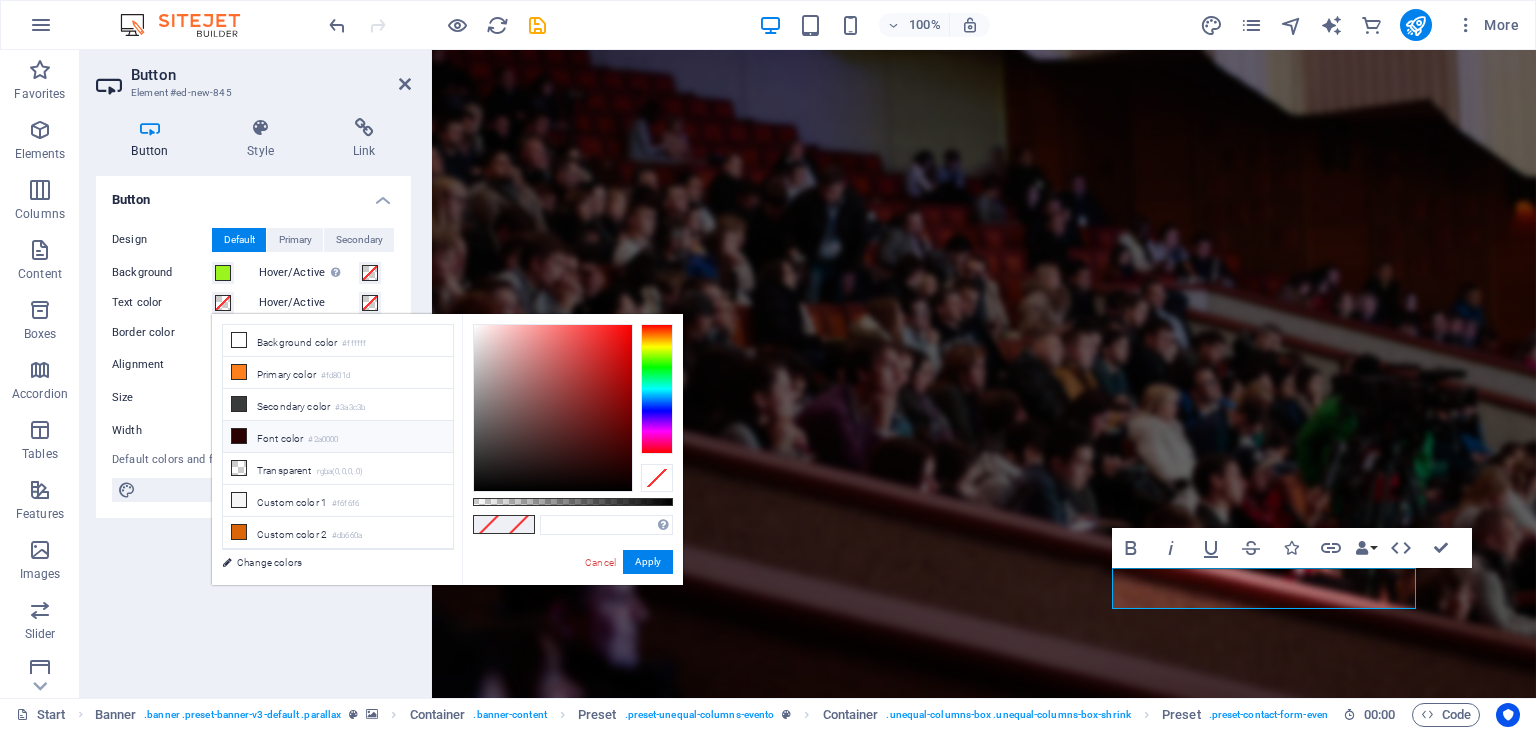 click at bounding box center (239, 436) 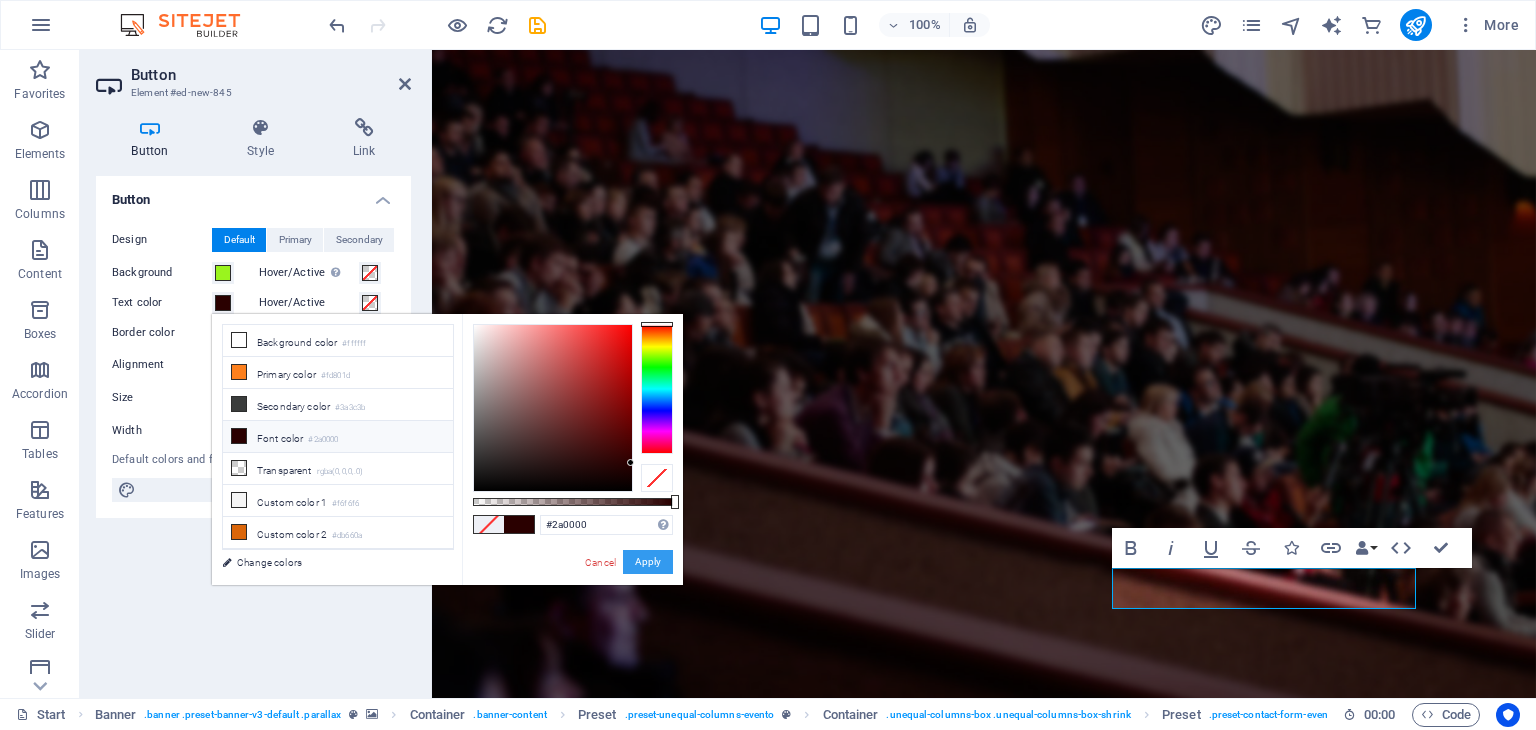 click on "Apply" at bounding box center (648, 562) 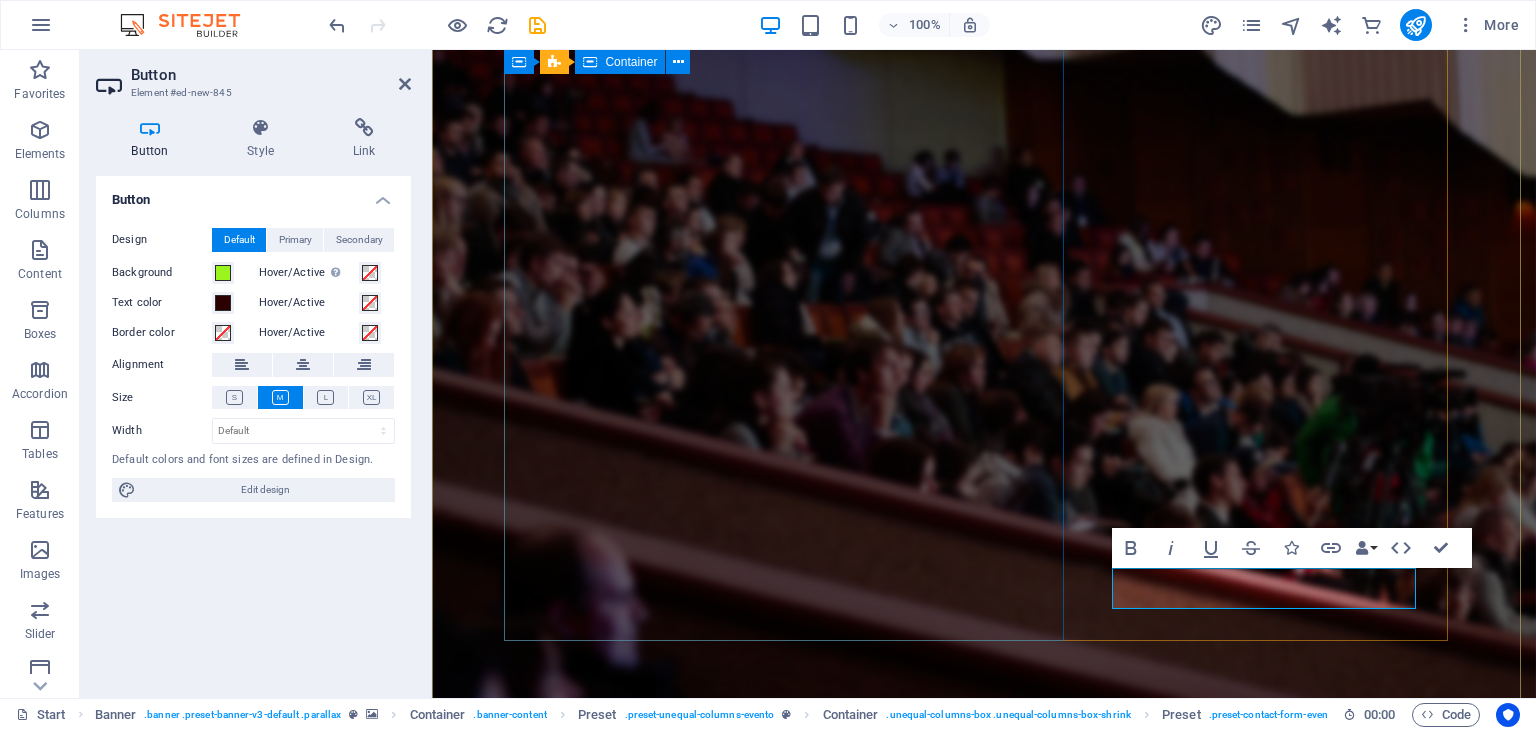click on "Pay Here" at bounding box center [984, 1770] 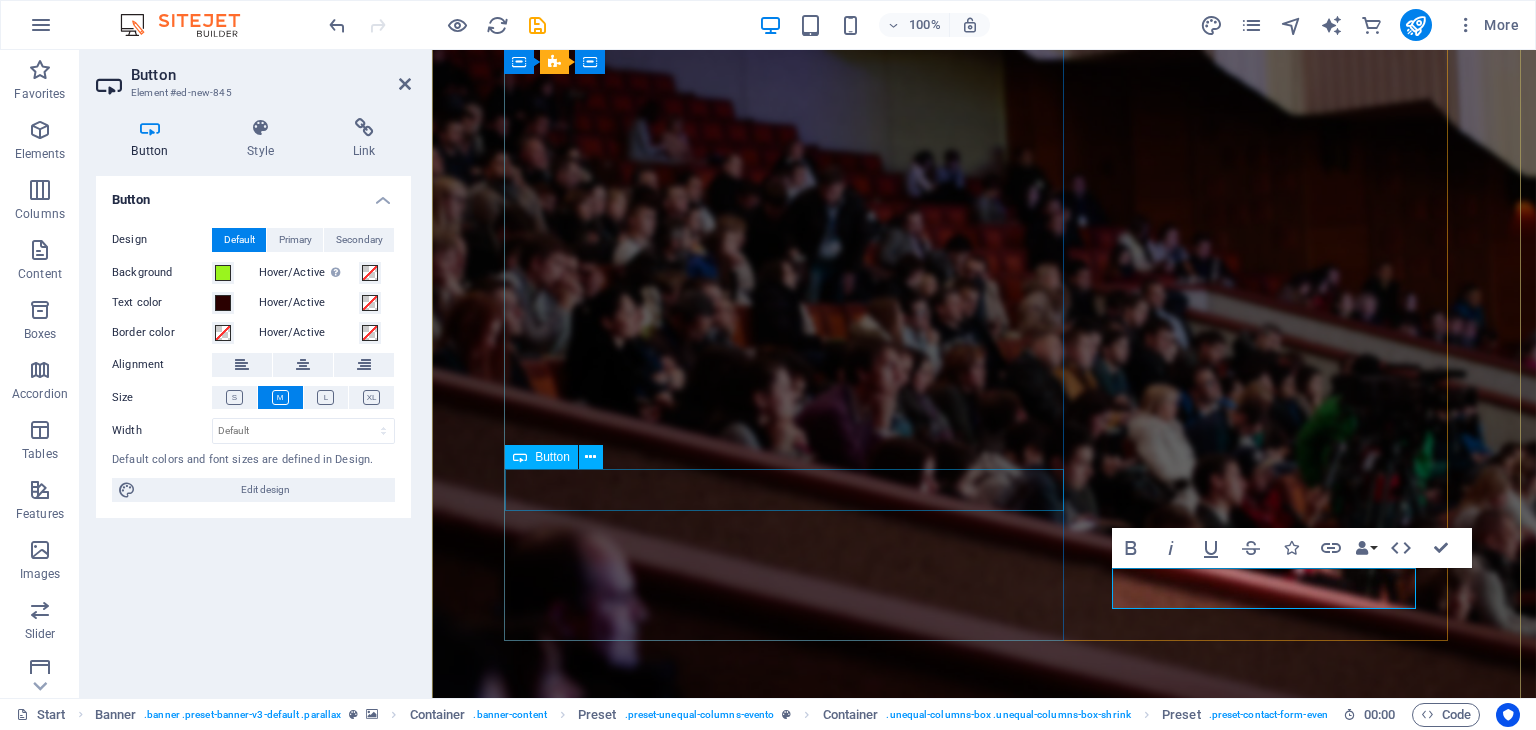 click on "Learn more" at bounding box center [984, 1118] 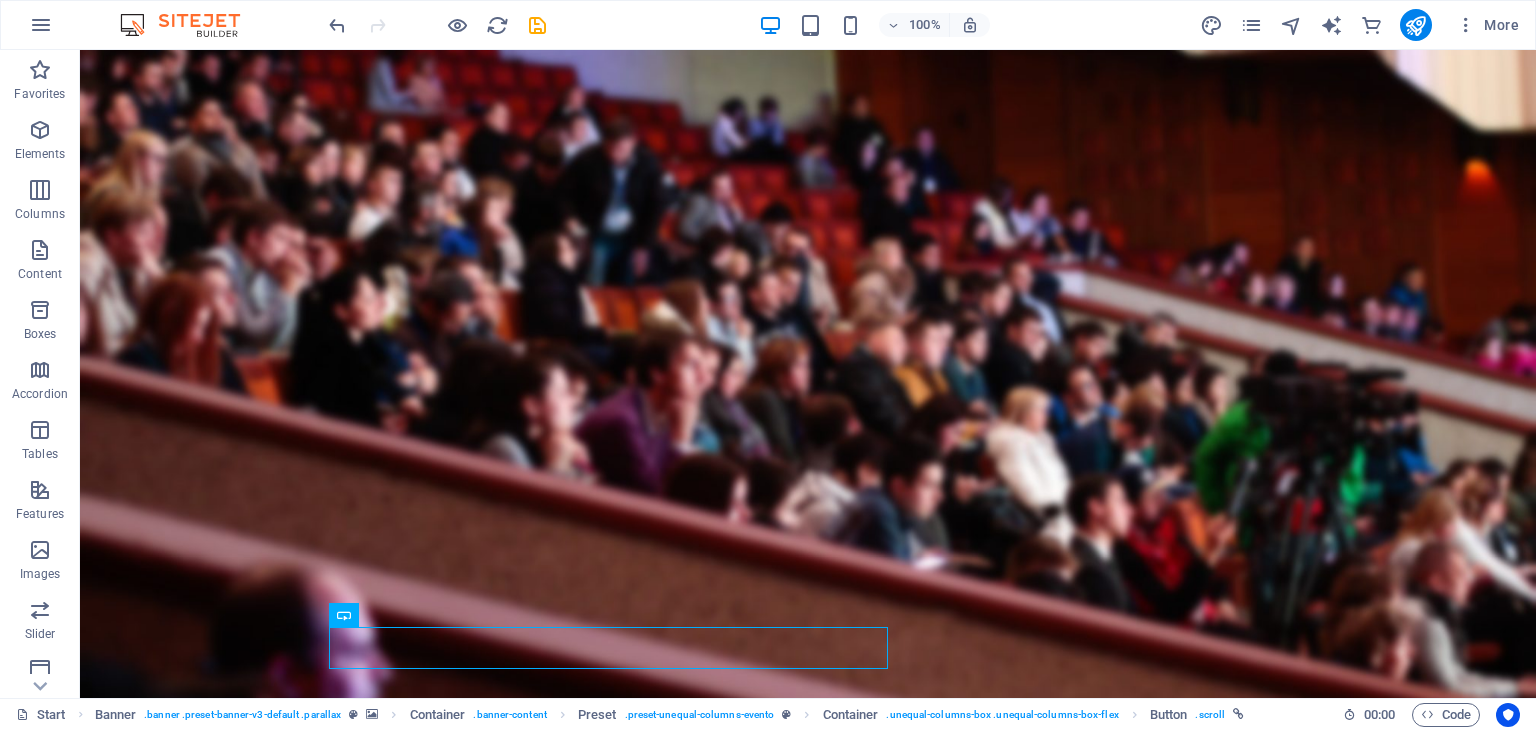 scroll, scrollTop: 0, scrollLeft: 0, axis: both 